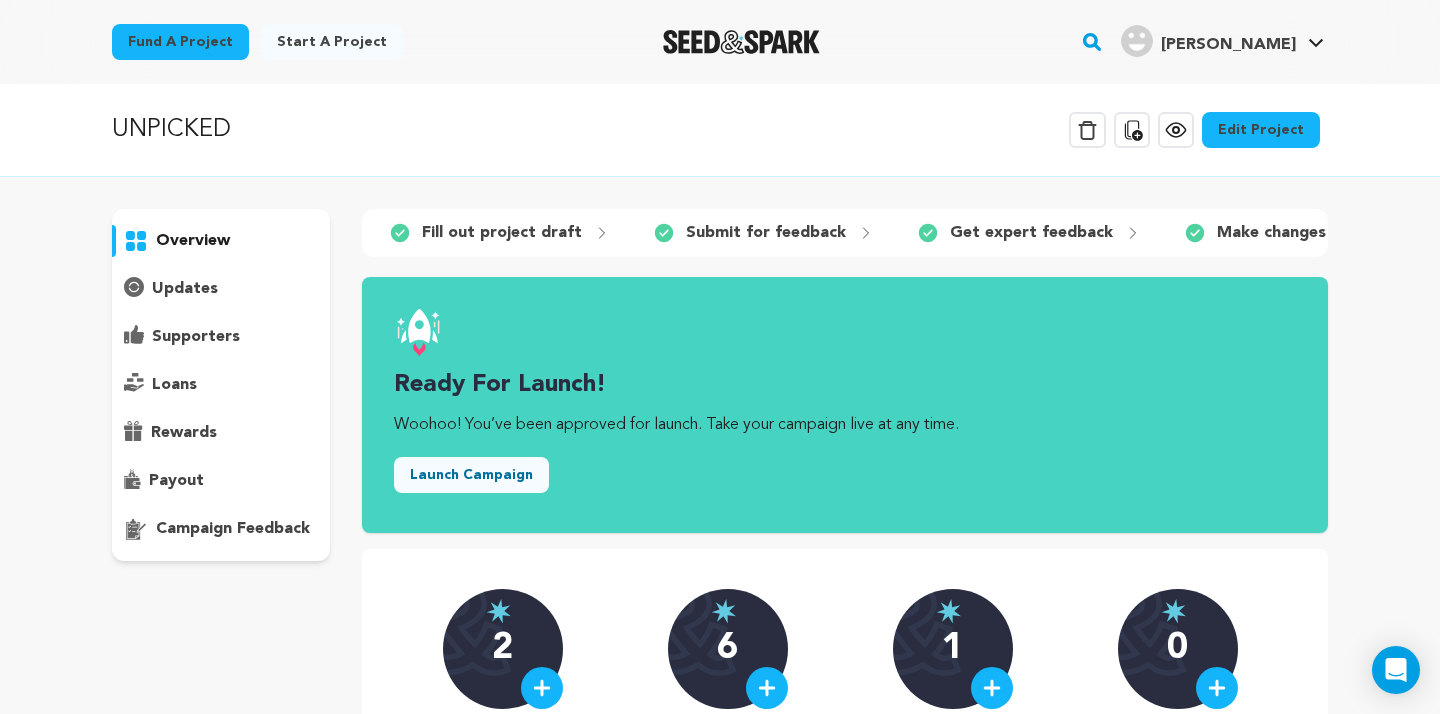 scroll, scrollTop: 0, scrollLeft: 0, axis: both 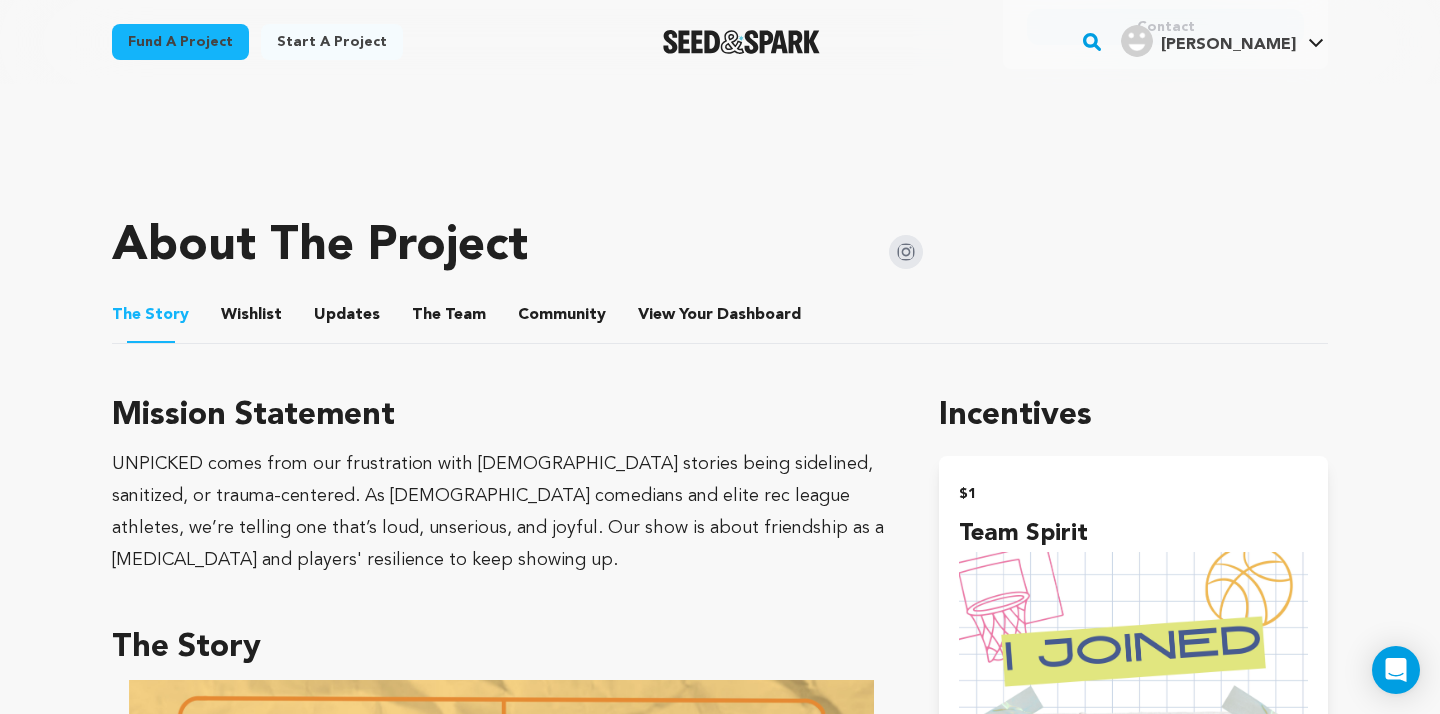 click on "The Team" at bounding box center [449, 319] 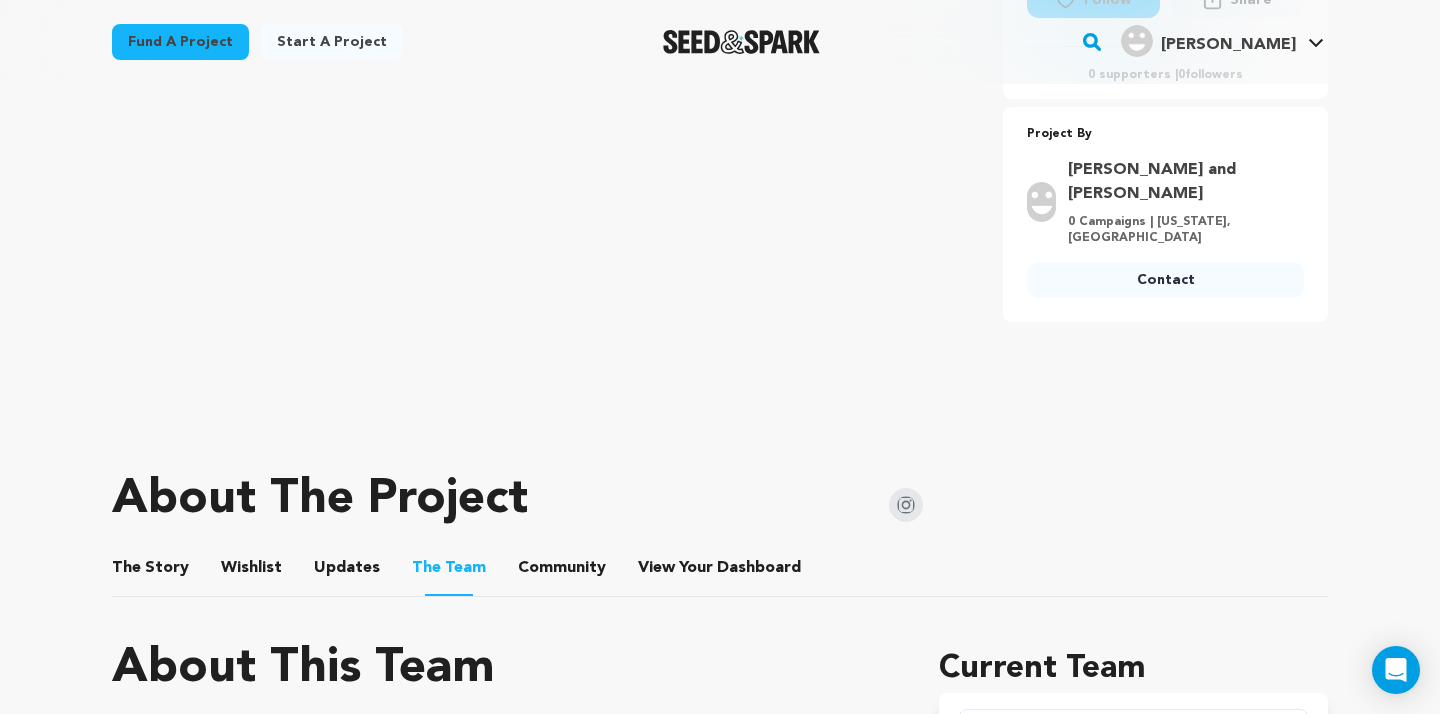scroll, scrollTop: 518, scrollLeft: 0, axis: vertical 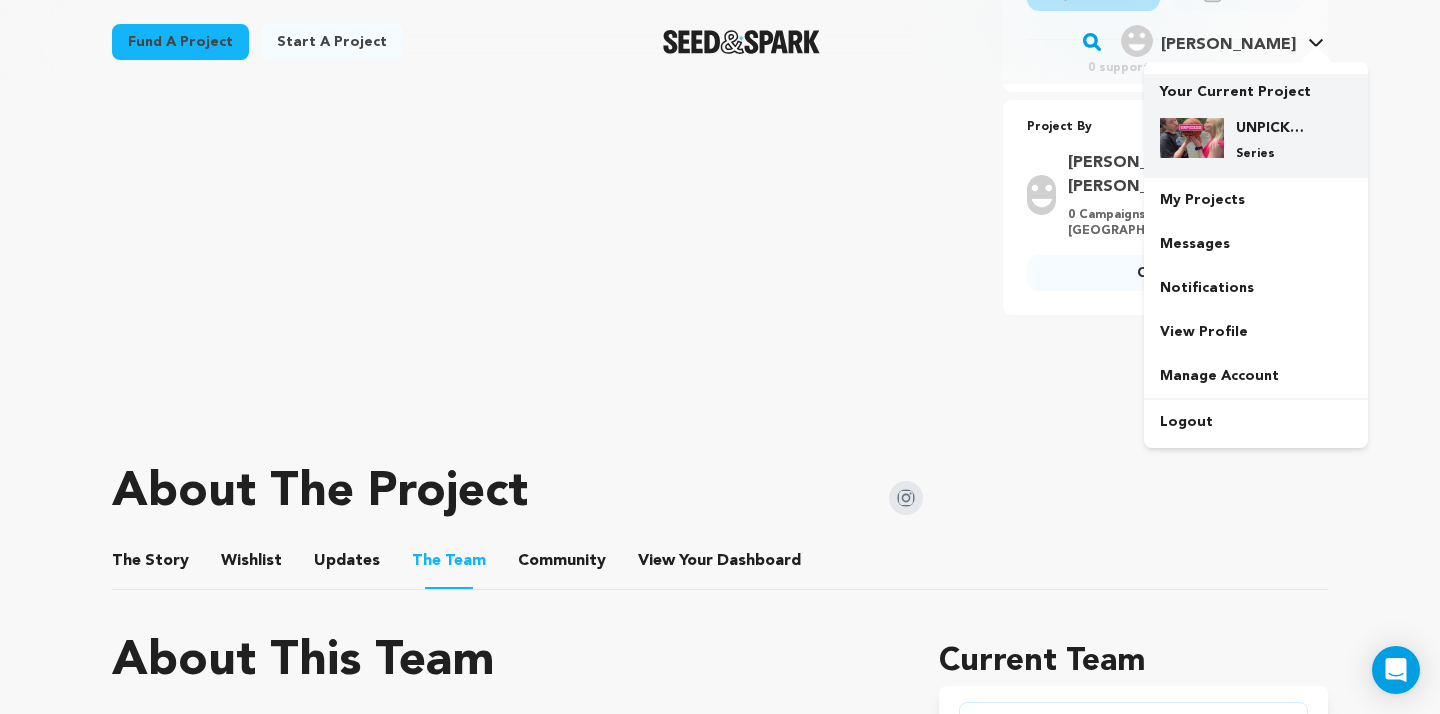click at bounding box center [1192, 138] 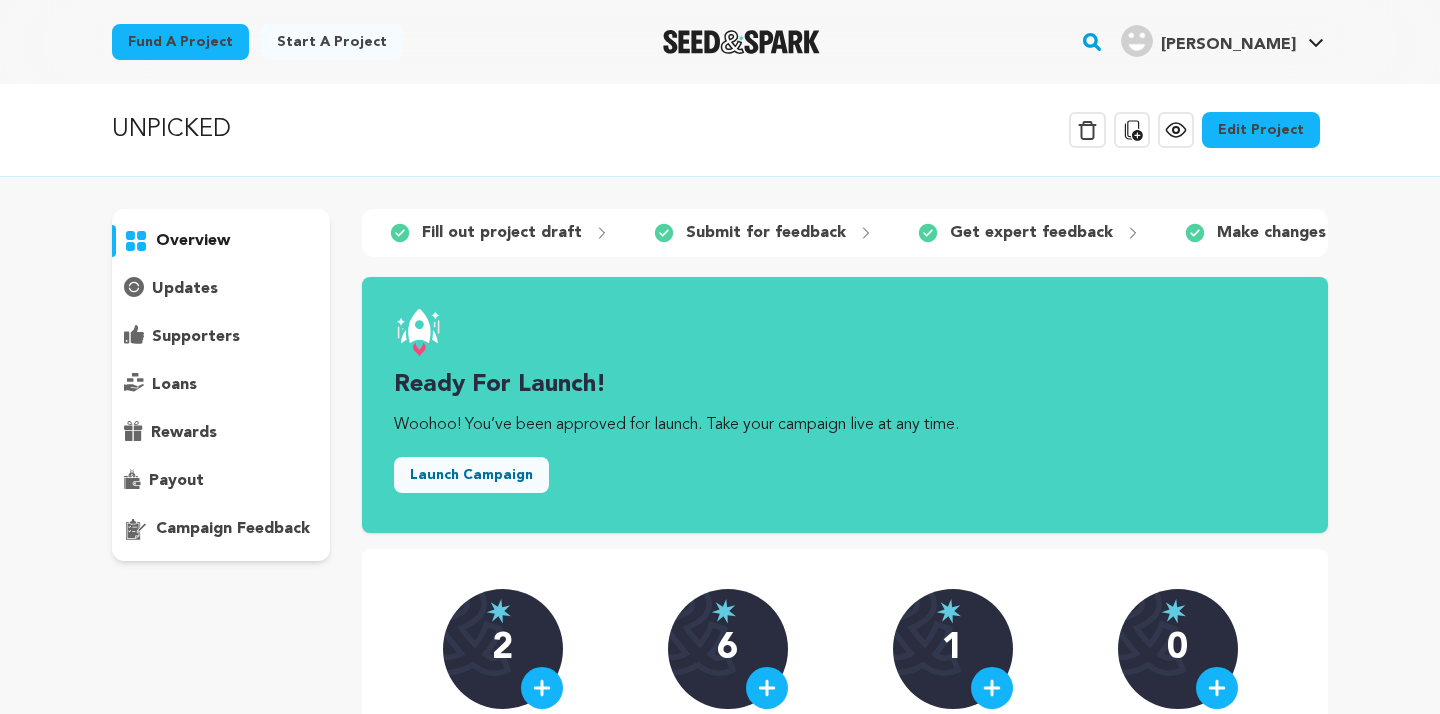 scroll, scrollTop: 0, scrollLeft: 0, axis: both 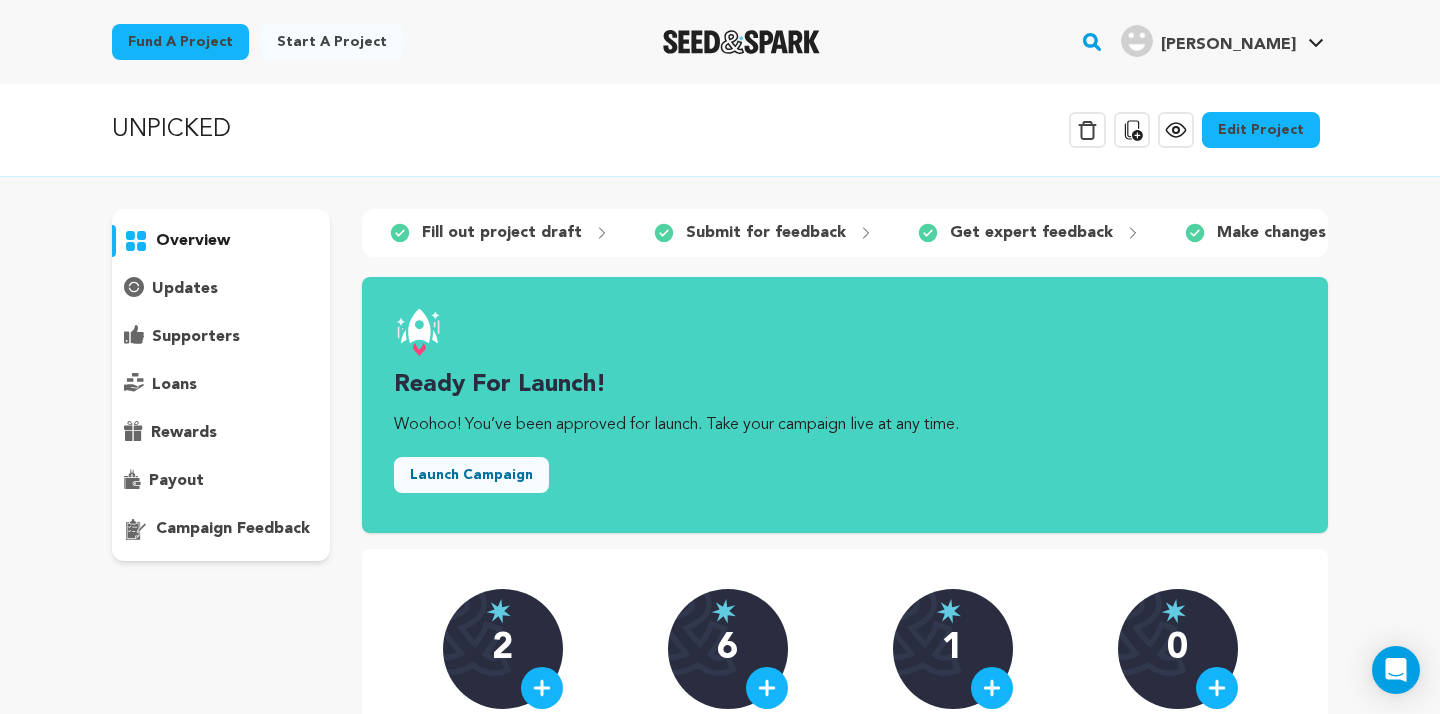 click on "Edit Project" at bounding box center [1261, 130] 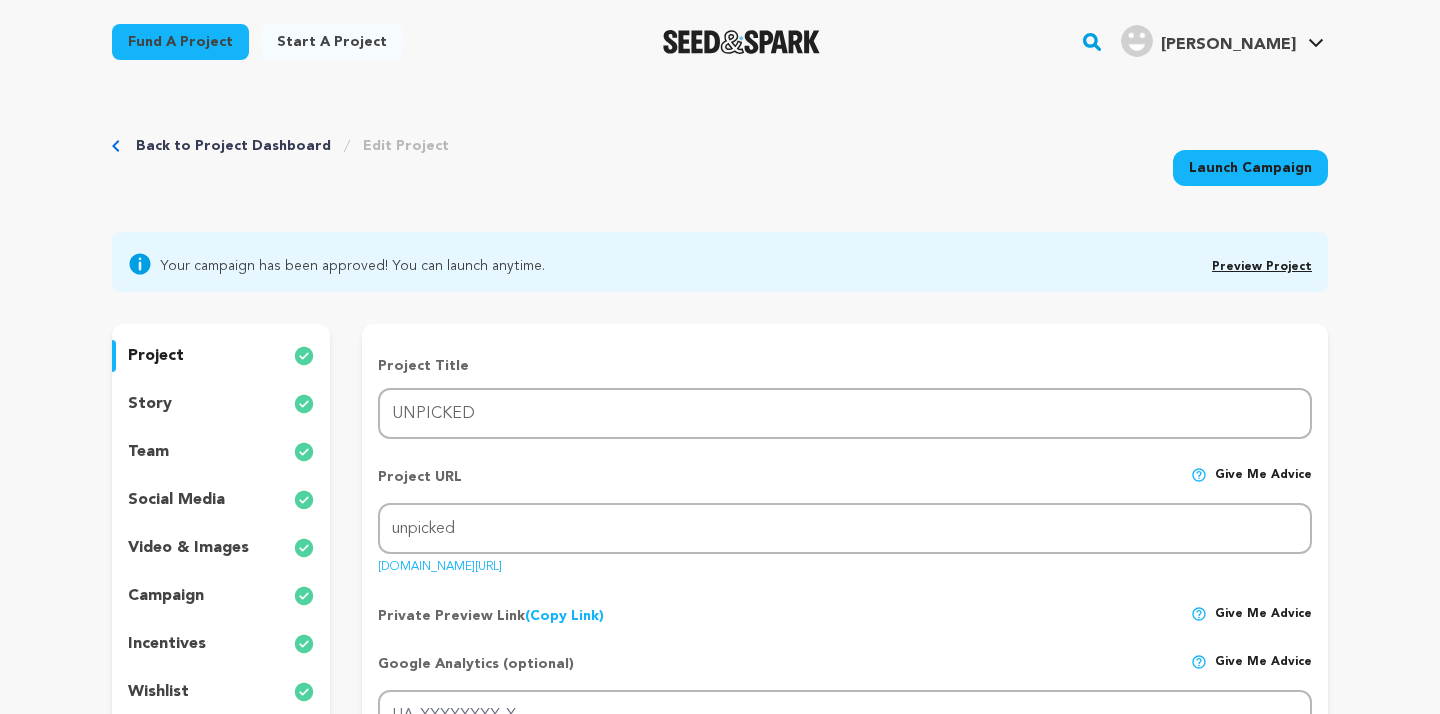 scroll, scrollTop: 0, scrollLeft: 0, axis: both 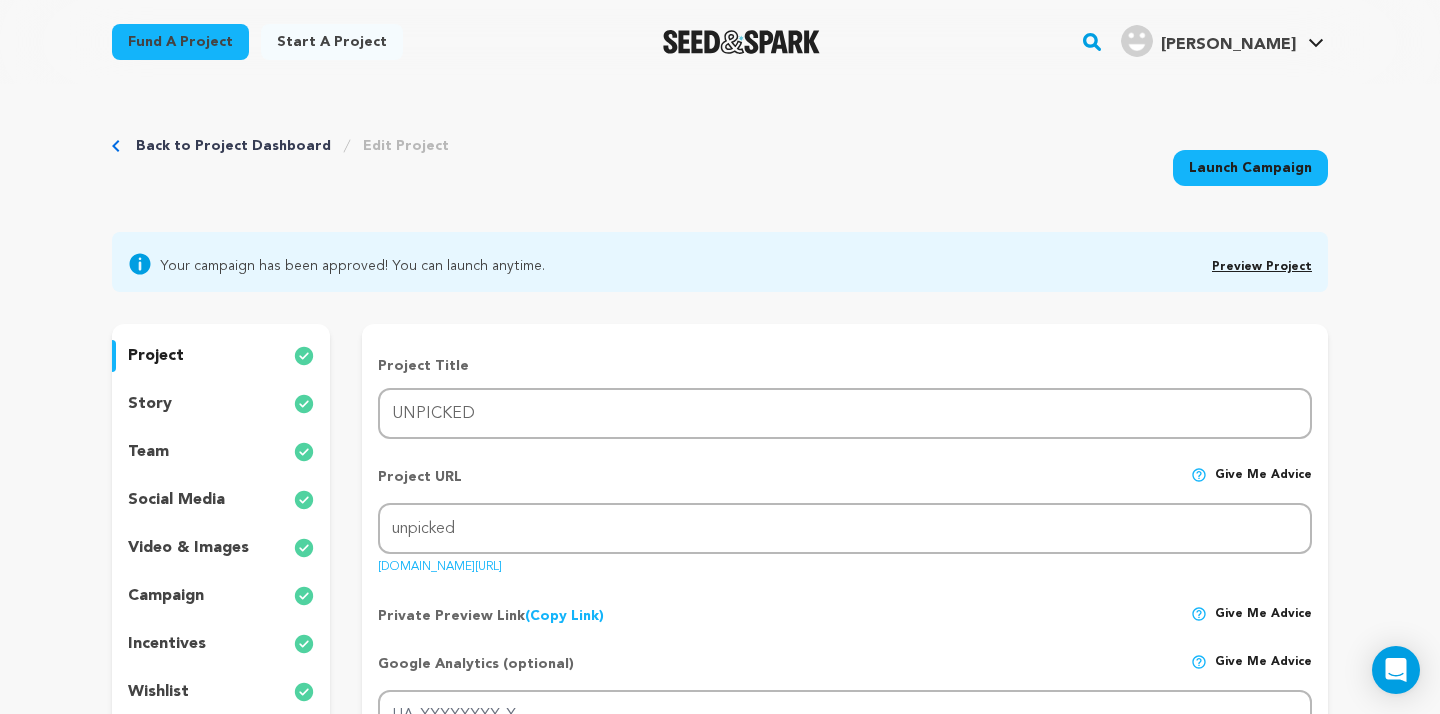 click on "wishlist" at bounding box center (158, 692) 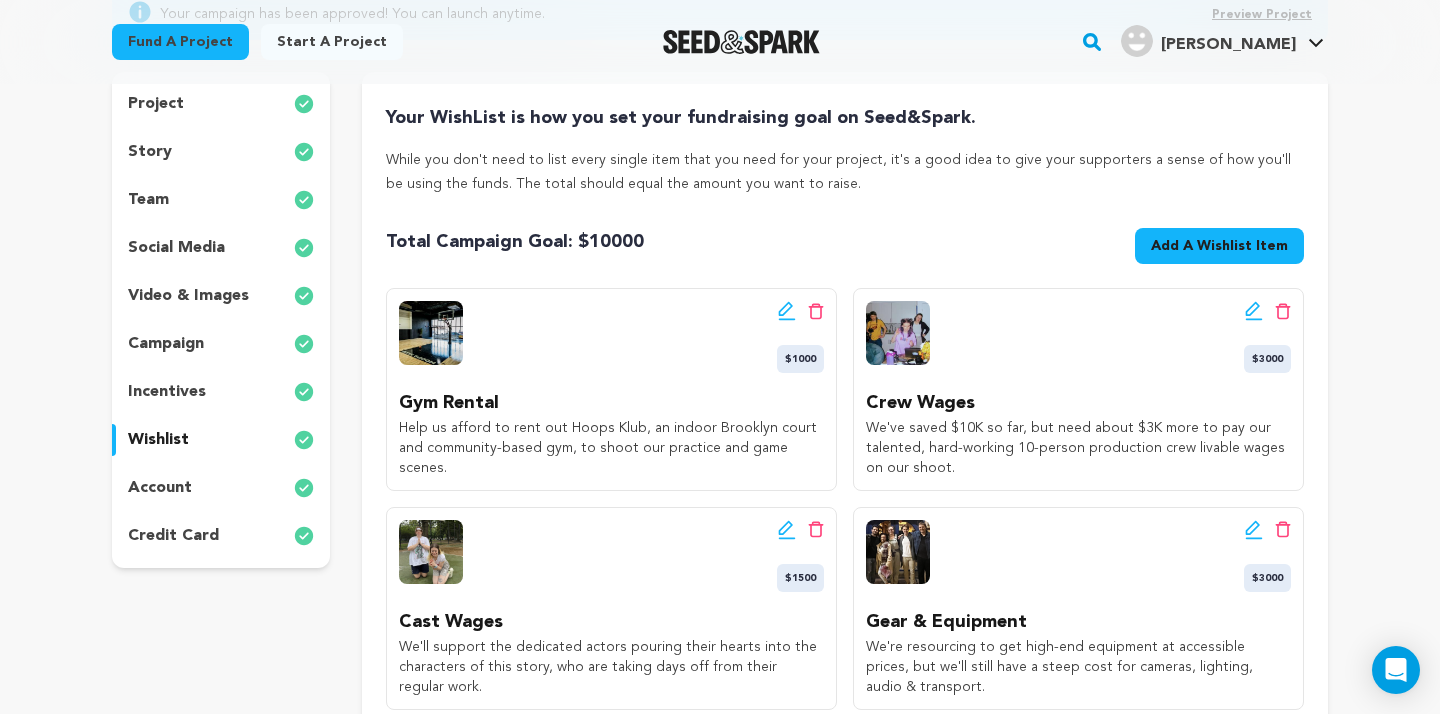 scroll, scrollTop: 253, scrollLeft: 0, axis: vertical 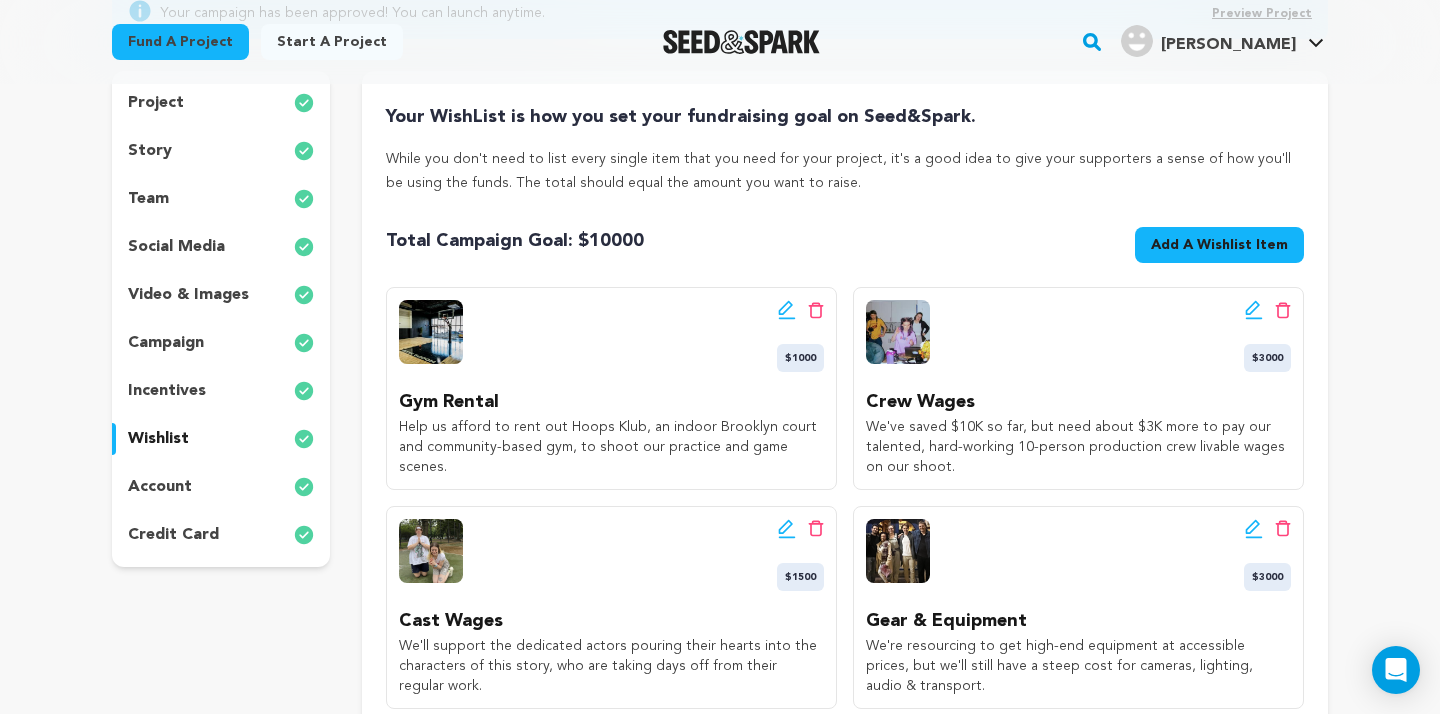 drag, startPoint x: 697, startPoint y: 355, endPoint x: 882, endPoint y: 445, distance: 205.73041 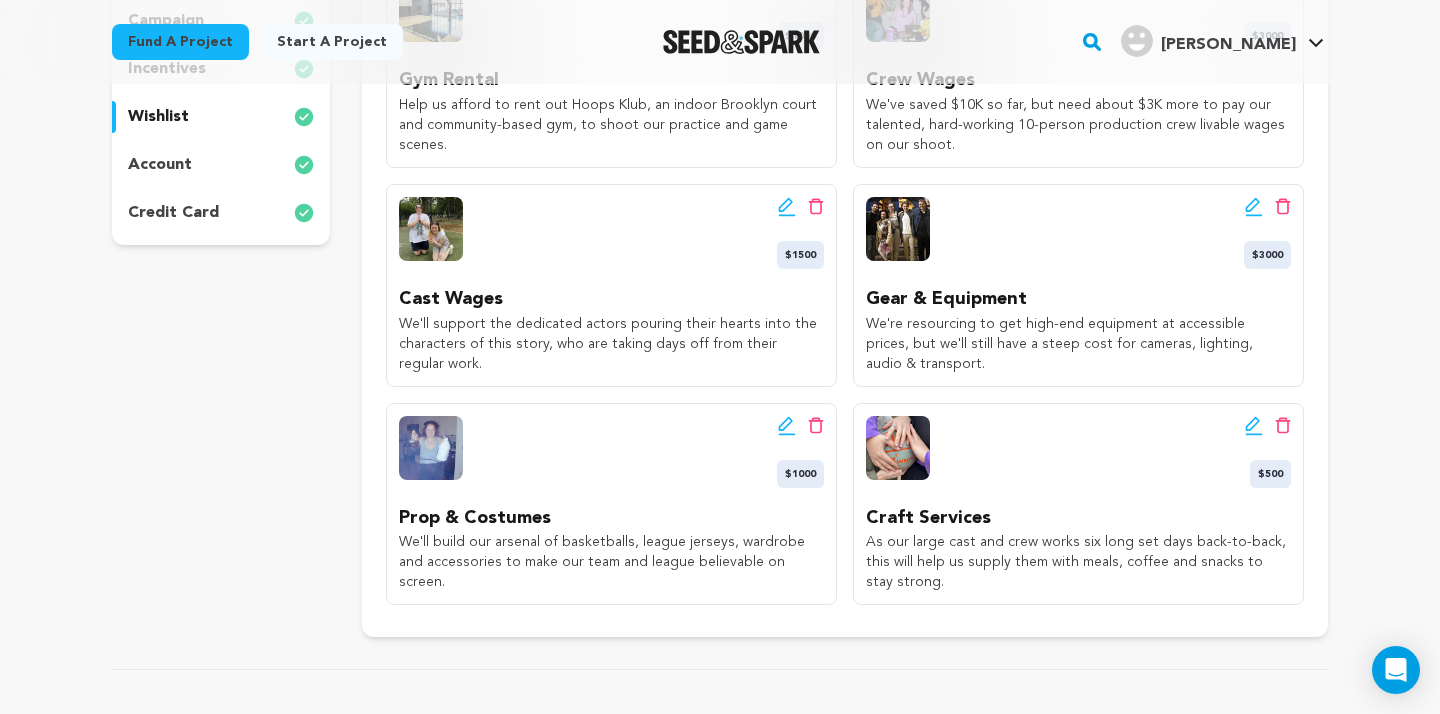 scroll, scrollTop: 576, scrollLeft: 0, axis: vertical 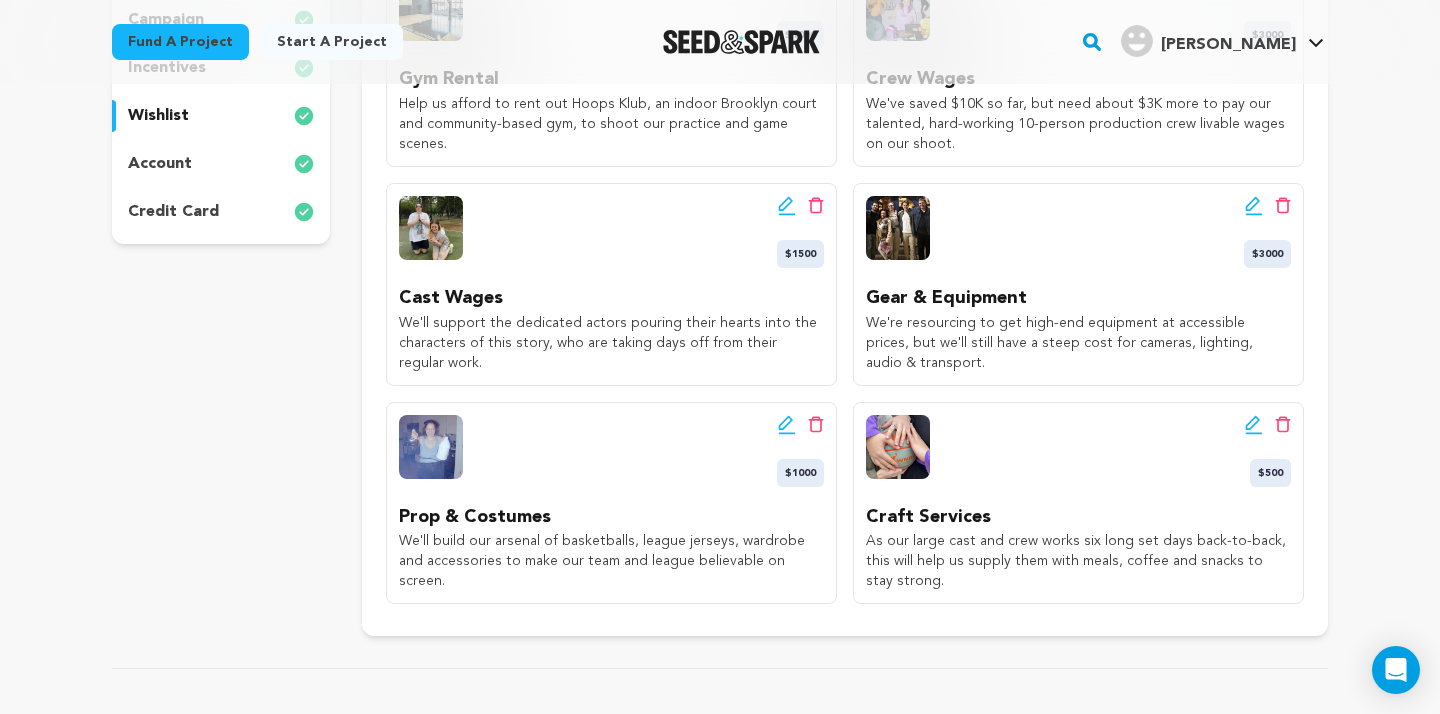 click on "Back to Project Dashboard
Edit Project
Launch Campaign
Your campaign has been approved! You can launch anytime.
team" at bounding box center [720, 200] 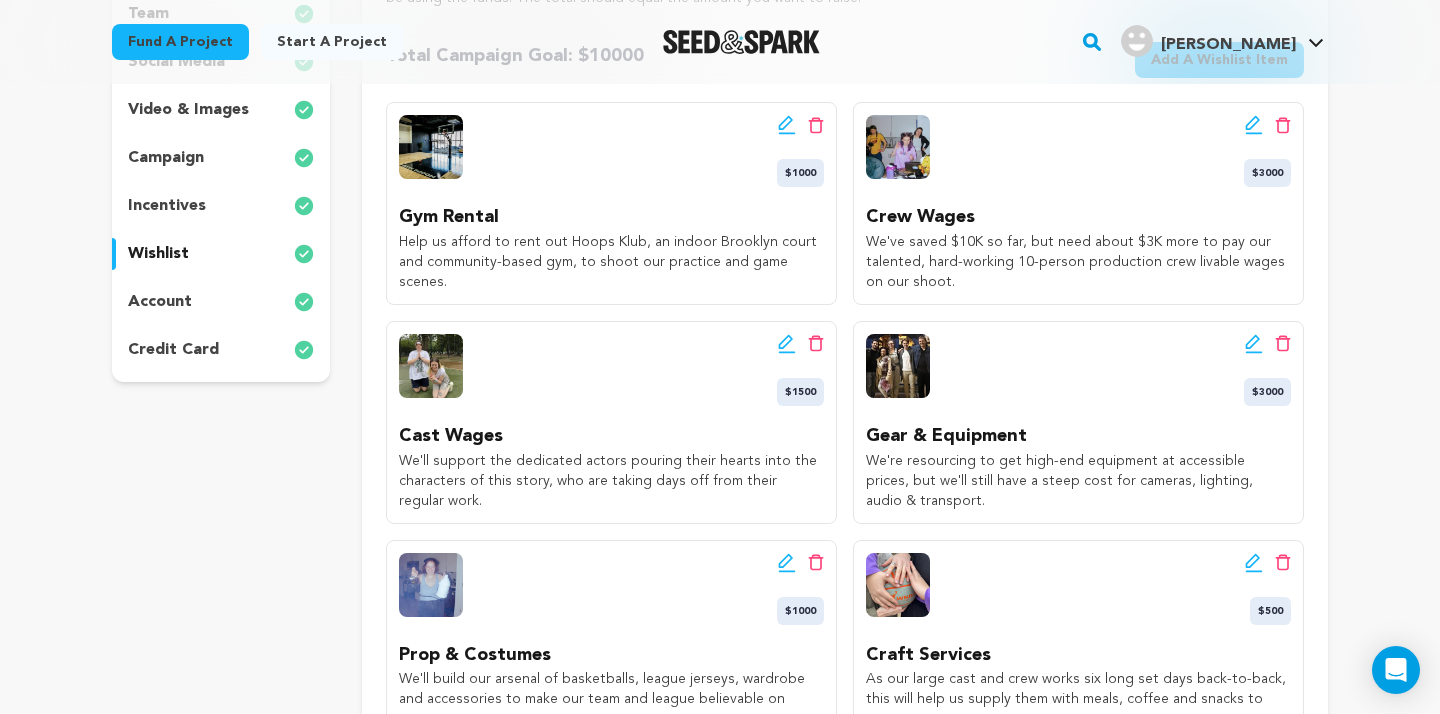 scroll, scrollTop: 453, scrollLeft: 0, axis: vertical 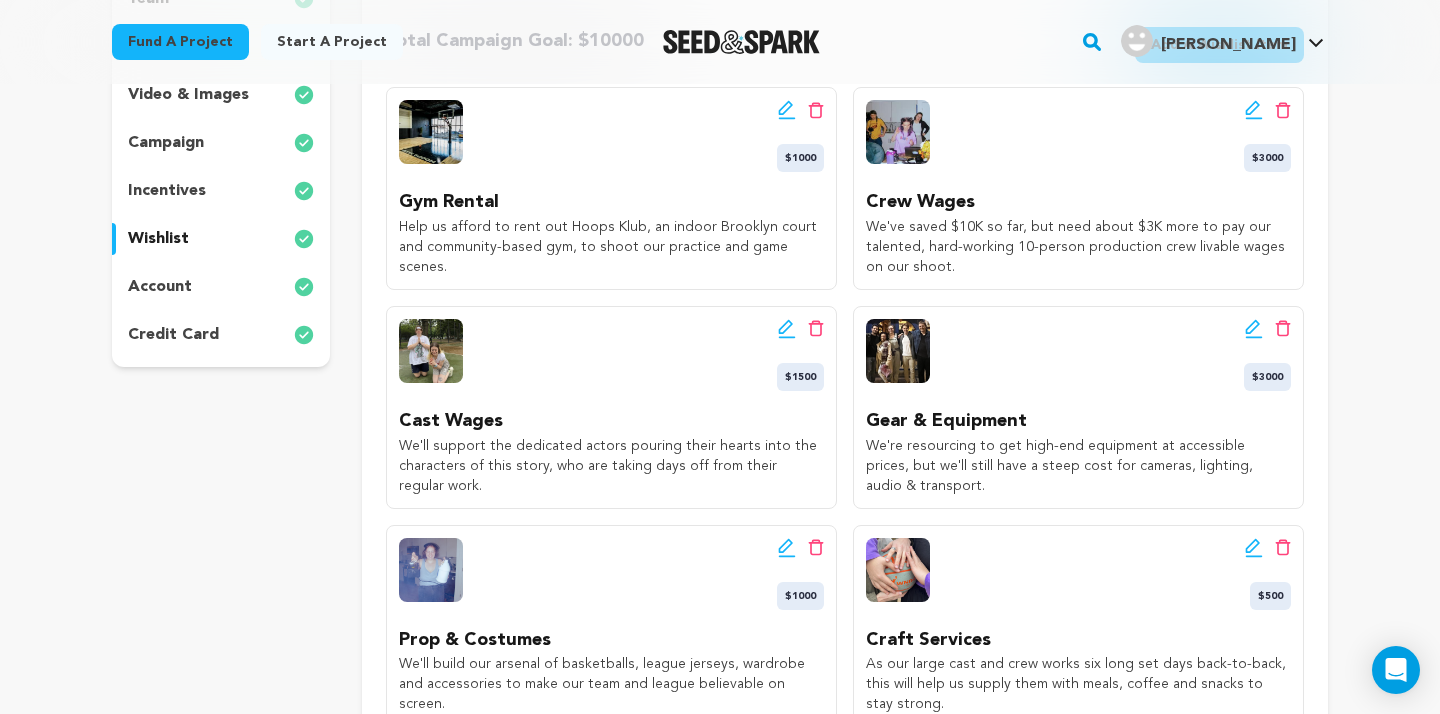 click 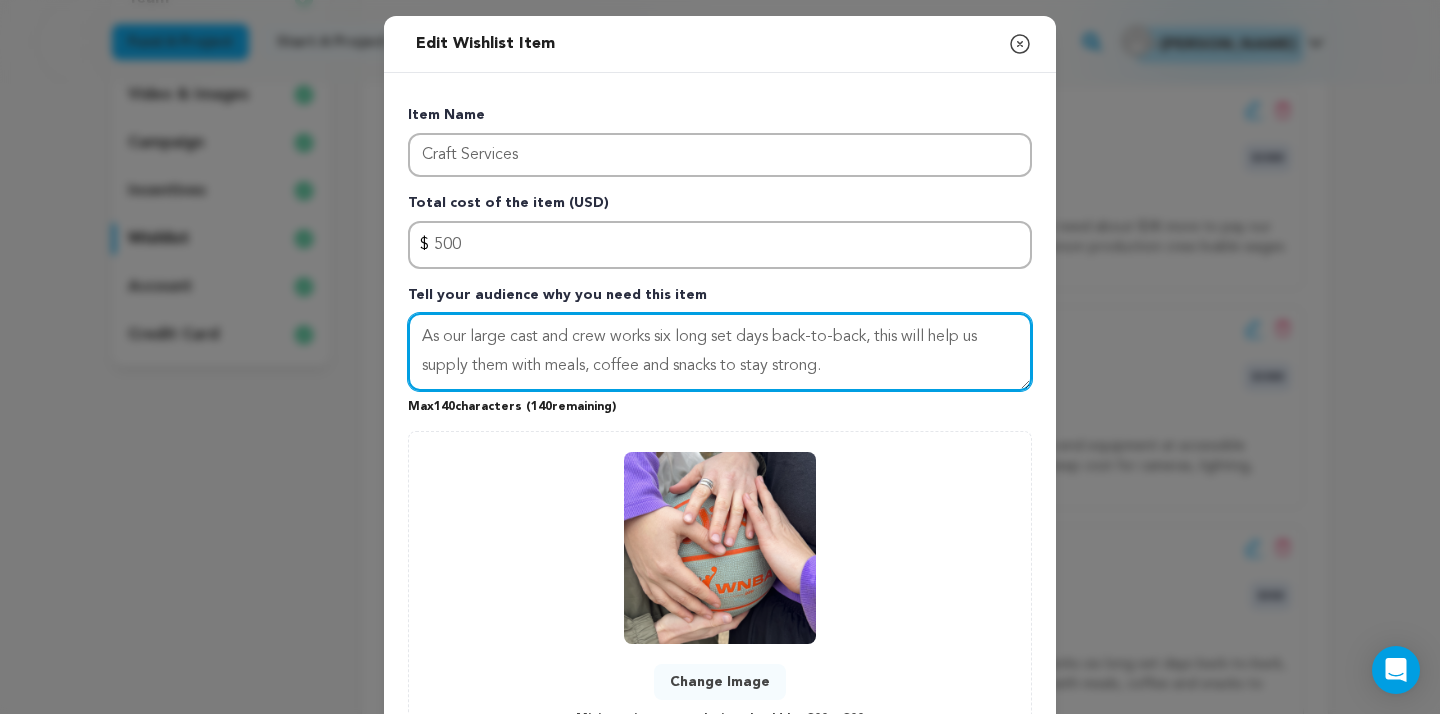 drag, startPoint x: 887, startPoint y: 364, endPoint x: 380, endPoint y: 307, distance: 510.1941 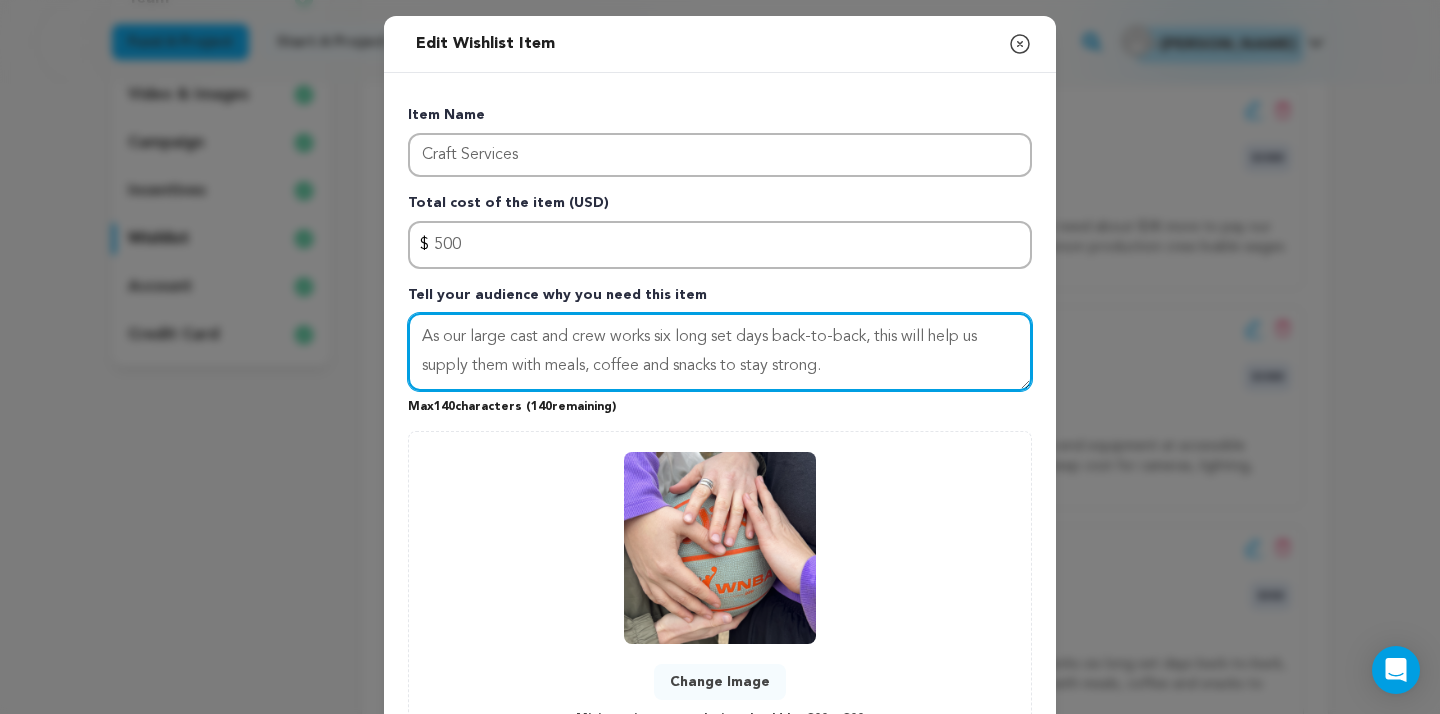 click on "Edit Wishlist Item
Close modal
Item Name
Craft Services
Total cost of the item (USD)
$
Amount
500
Tell your audience why you need this item
Max  140  characters
( 140
0 0" at bounding box center [720, 441] 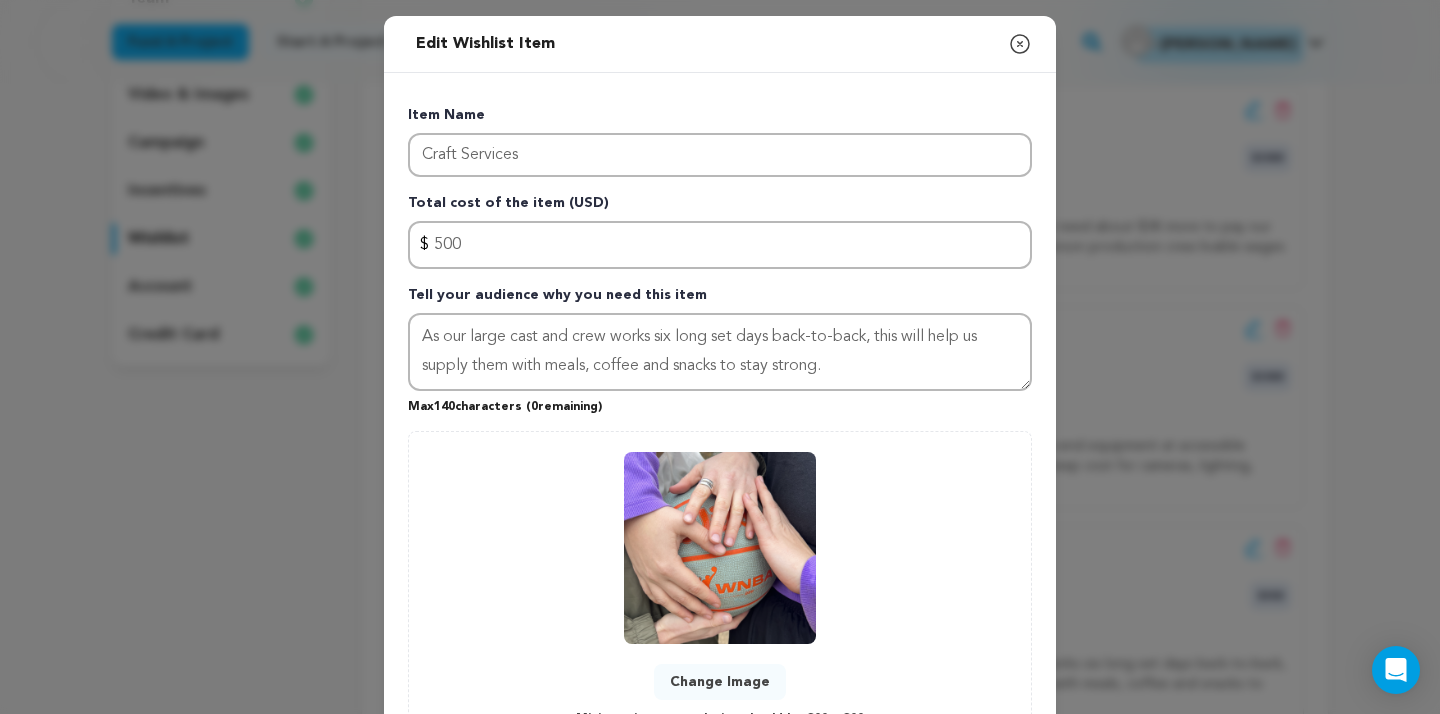 click 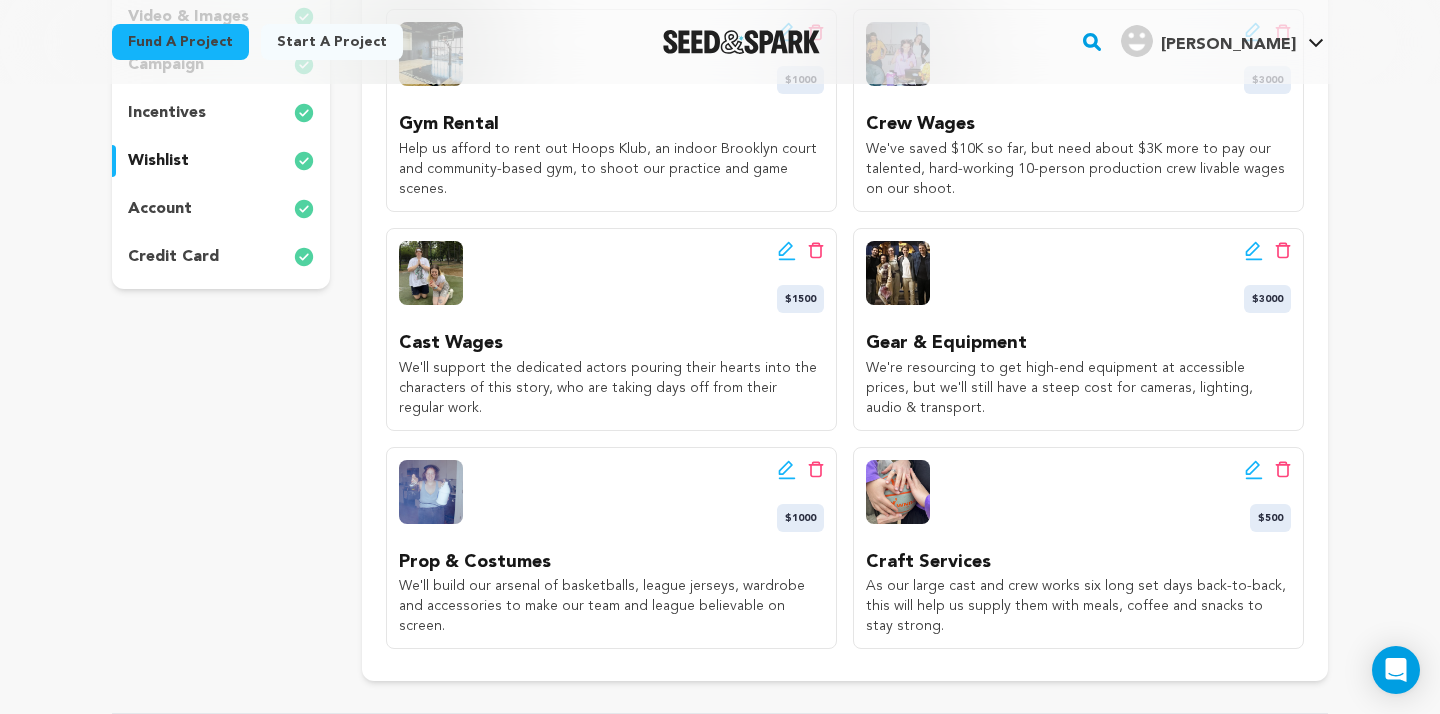 scroll, scrollTop: 540, scrollLeft: 0, axis: vertical 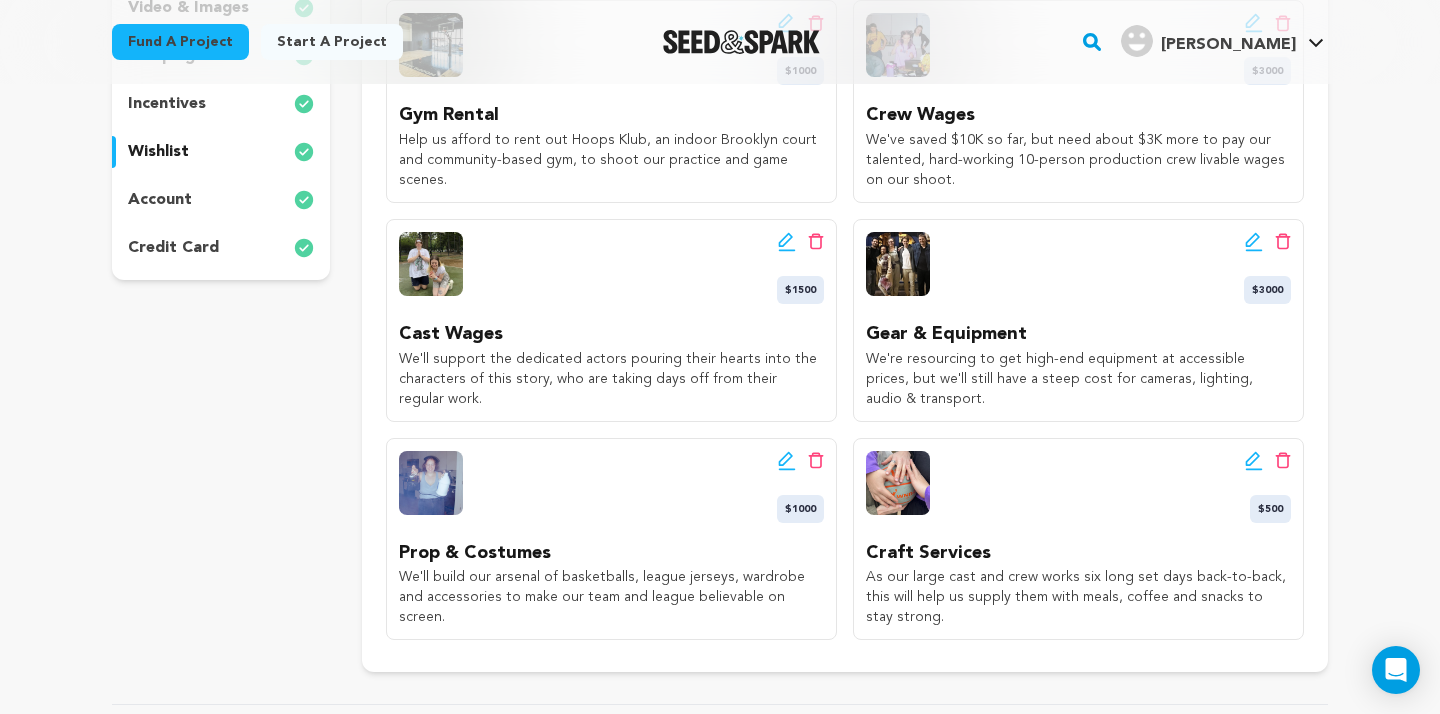 drag, startPoint x: 918, startPoint y: 619, endPoint x: 858, endPoint y: 580, distance: 71.561165 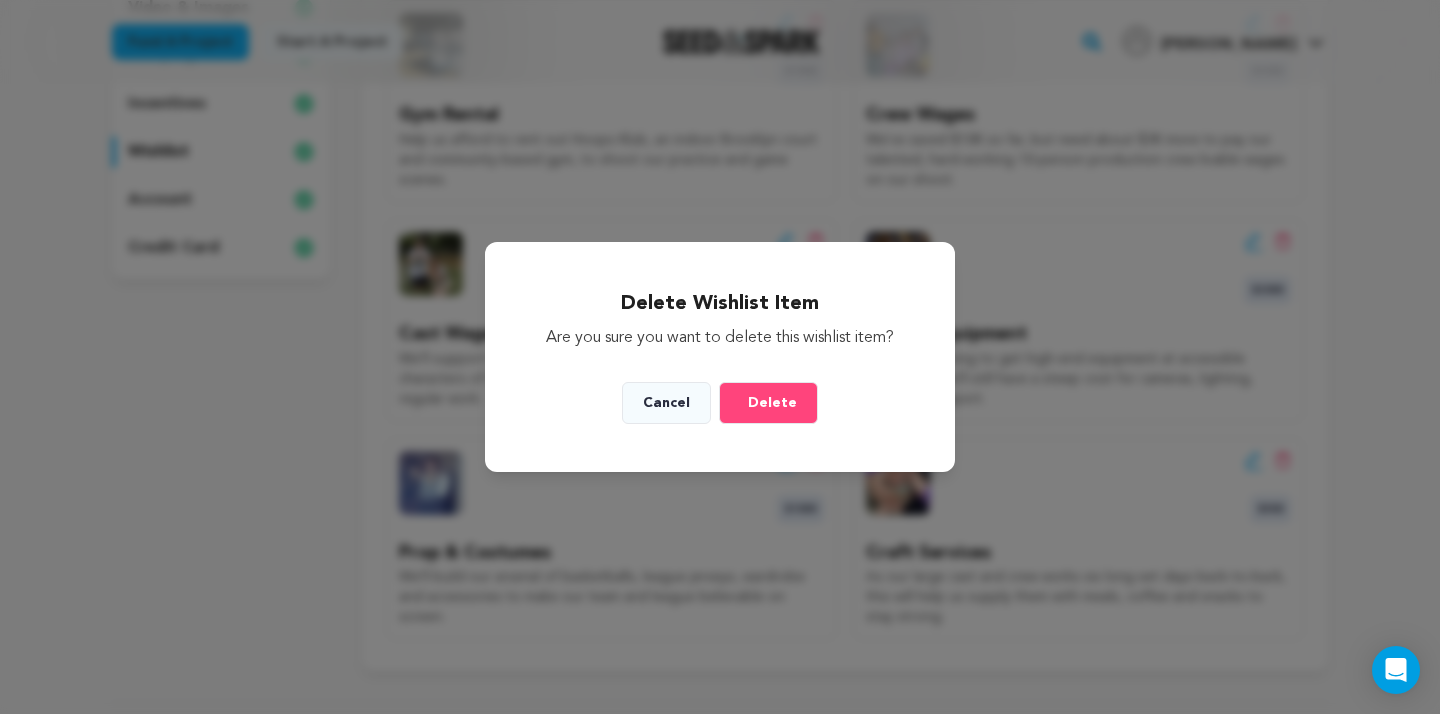 click on "Delete" at bounding box center [772, 403] 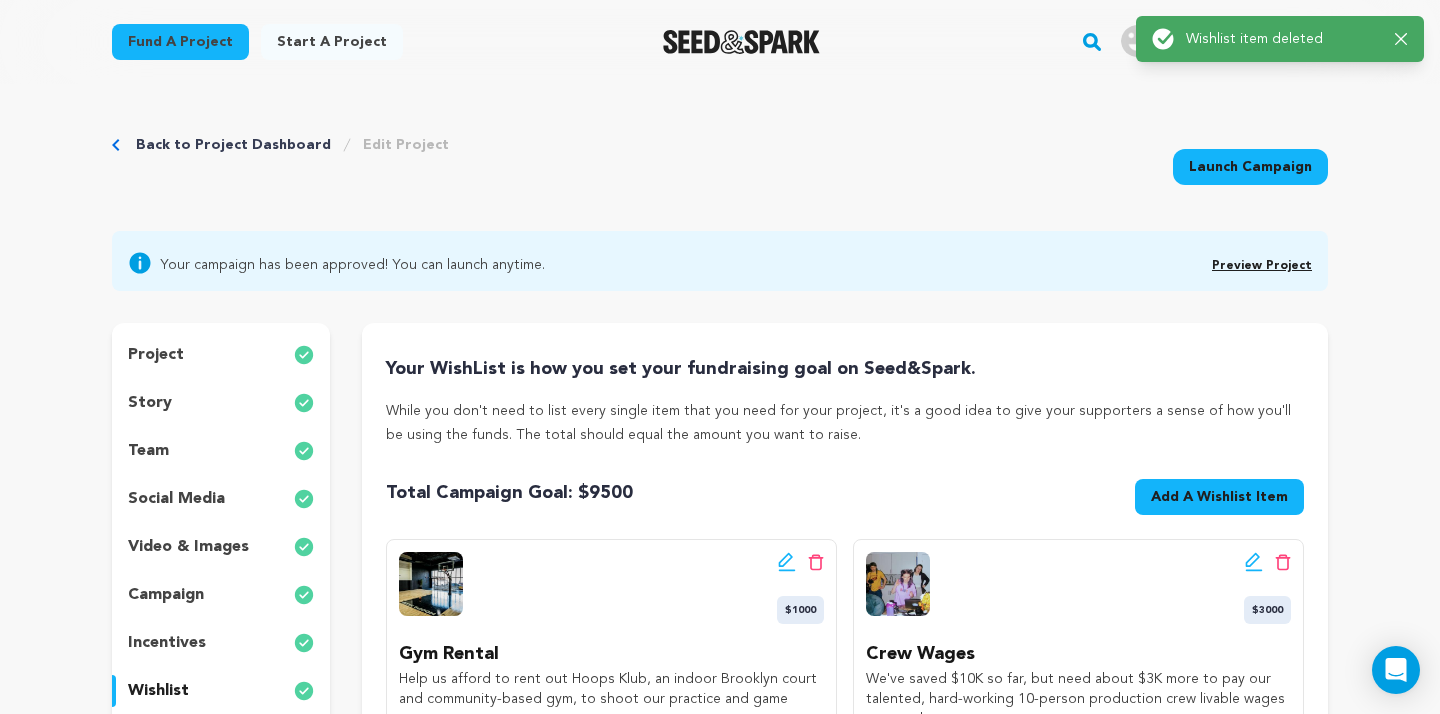 scroll, scrollTop: 0, scrollLeft: 0, axis: both 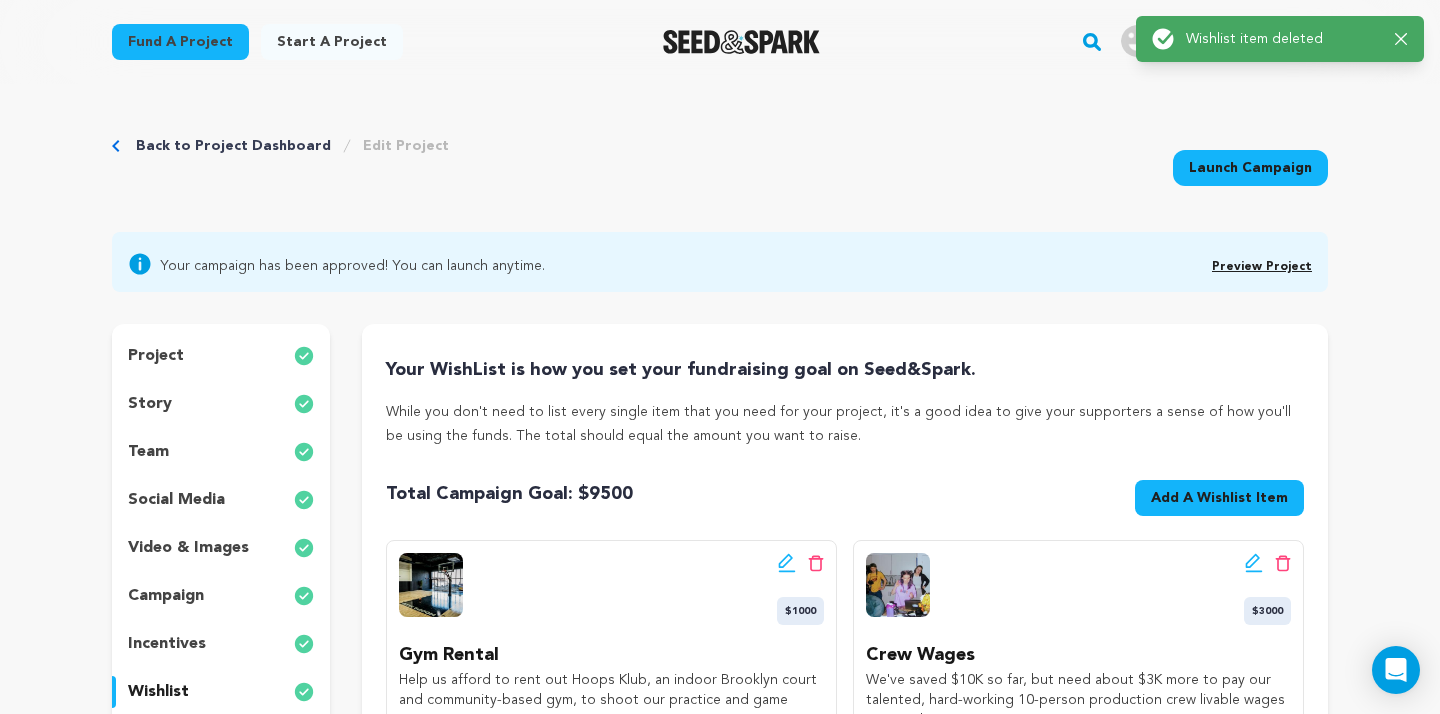 click on "Add A Wishlist Item" at bounding box center [1219, 498] 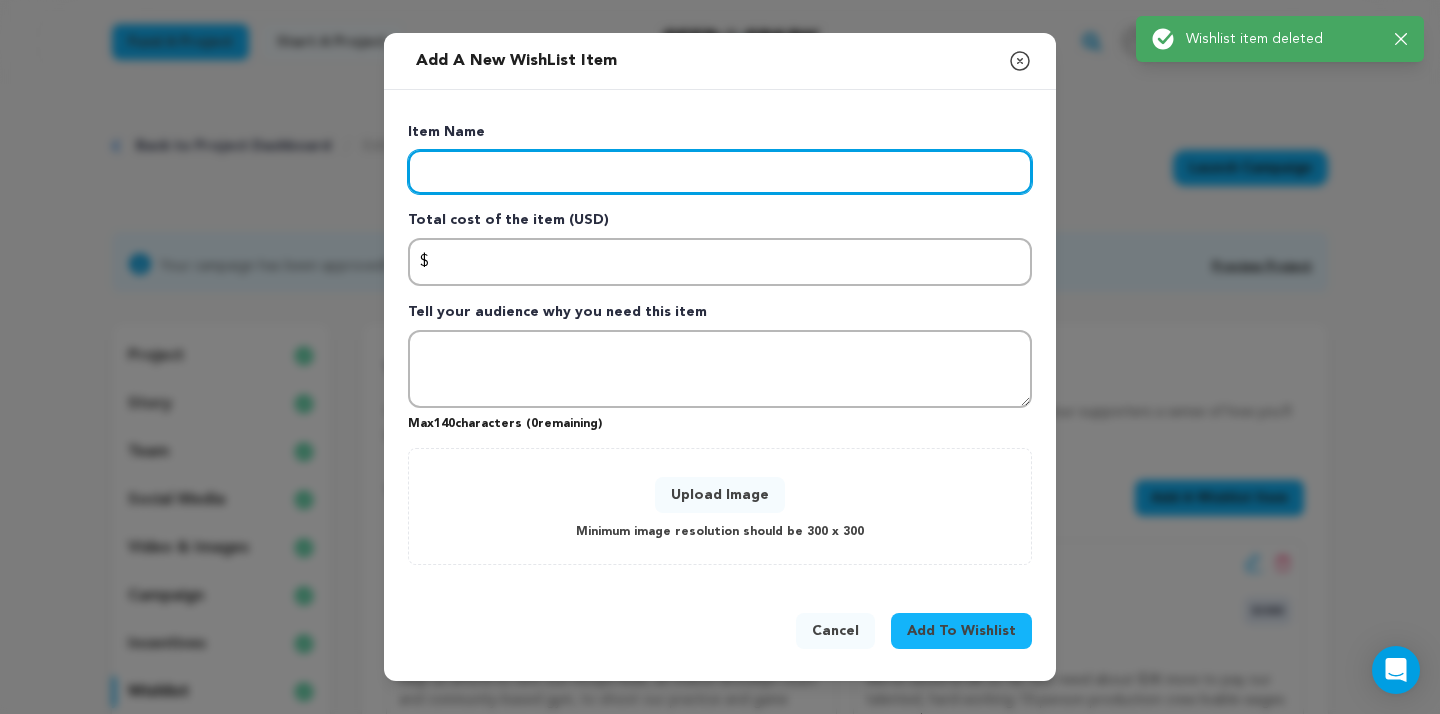 click at bounding box center (720, 172) 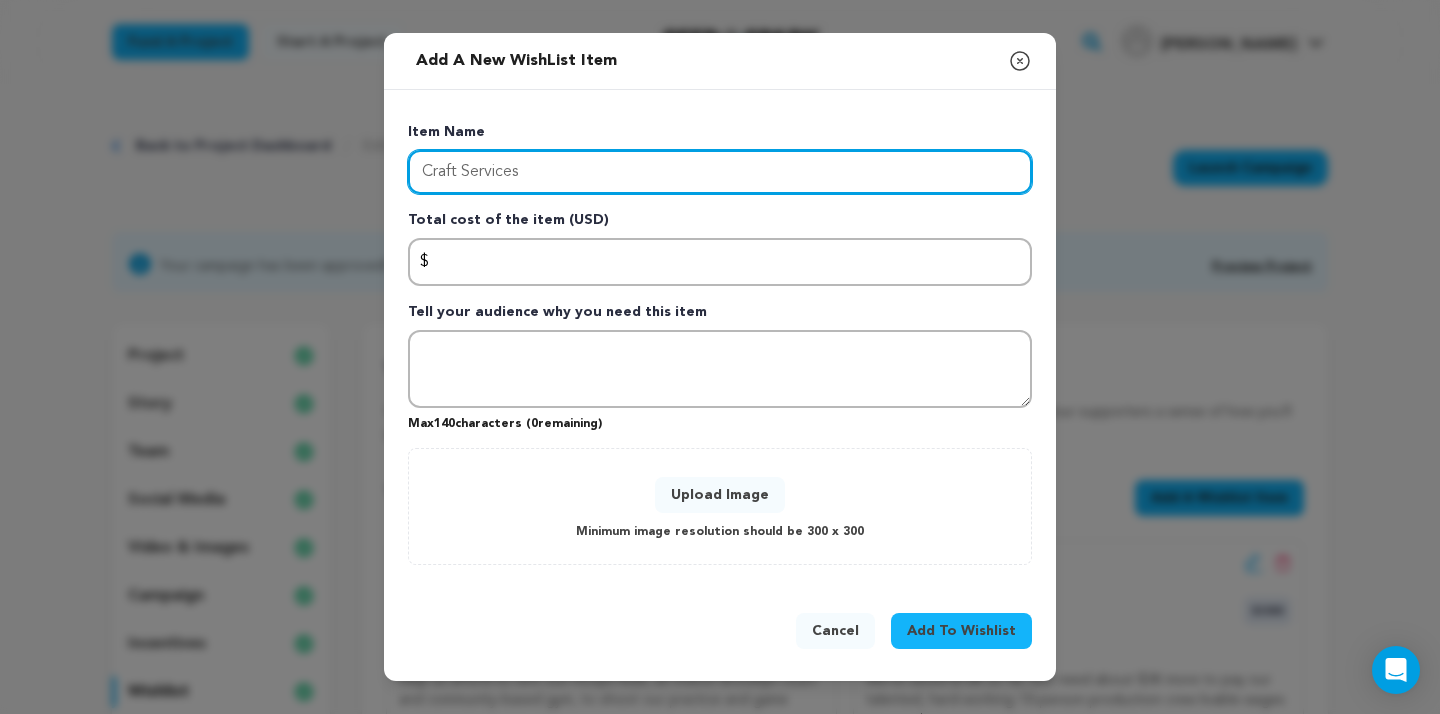 type on "Craft Services" 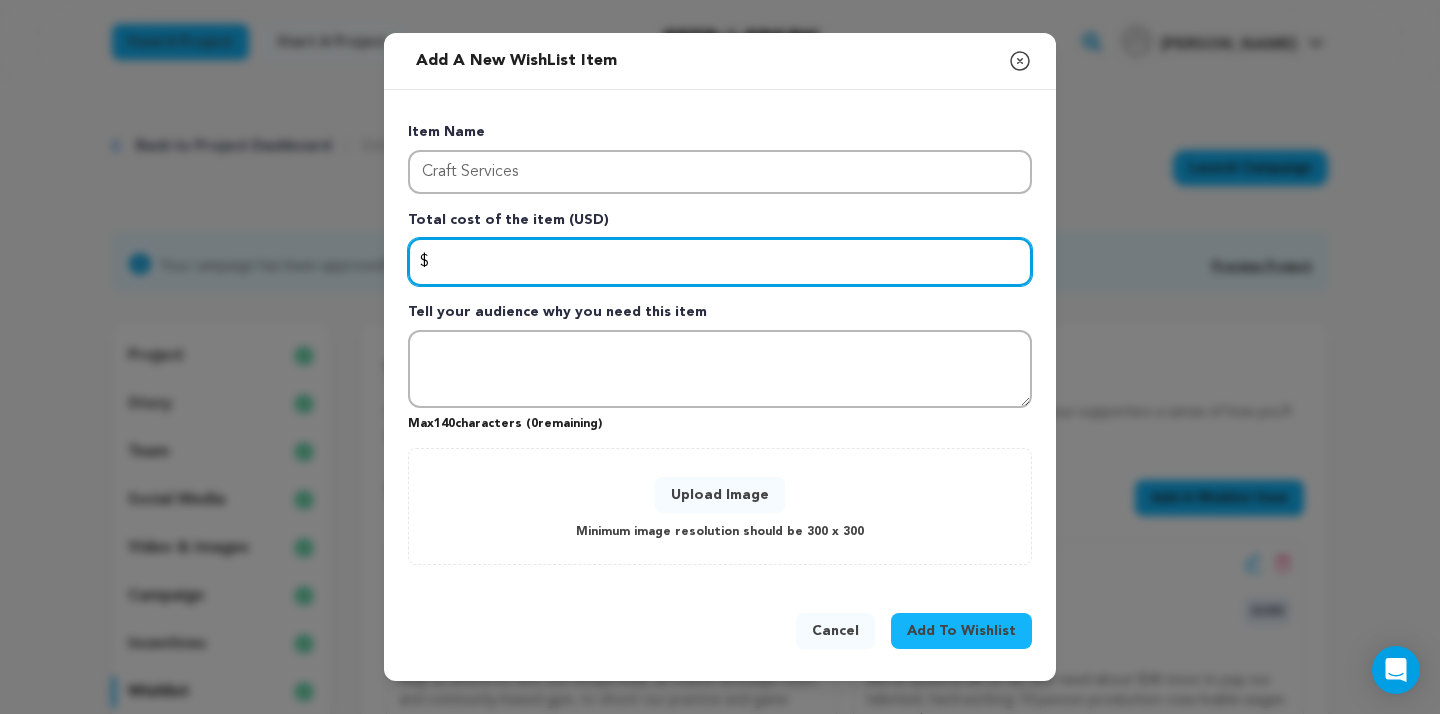 click at bounding box center (720, 262) 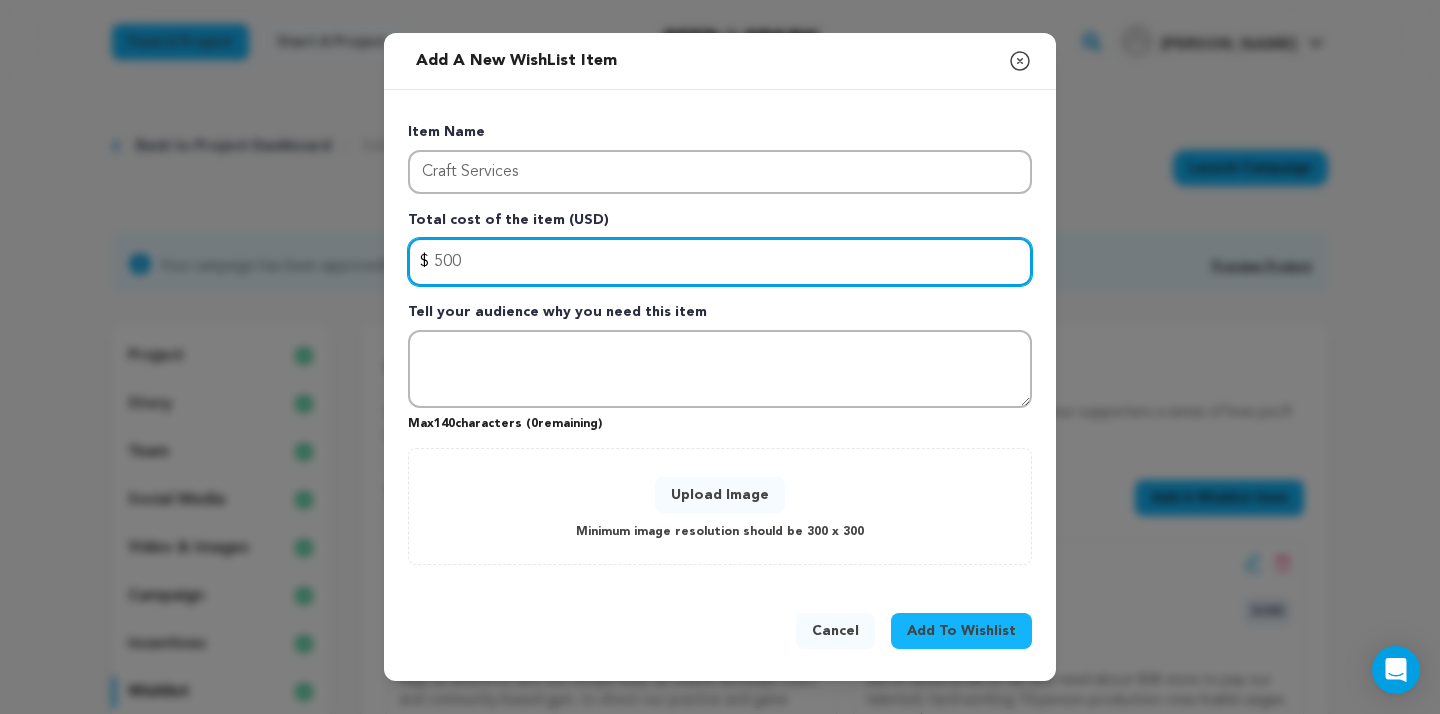 type on "500" 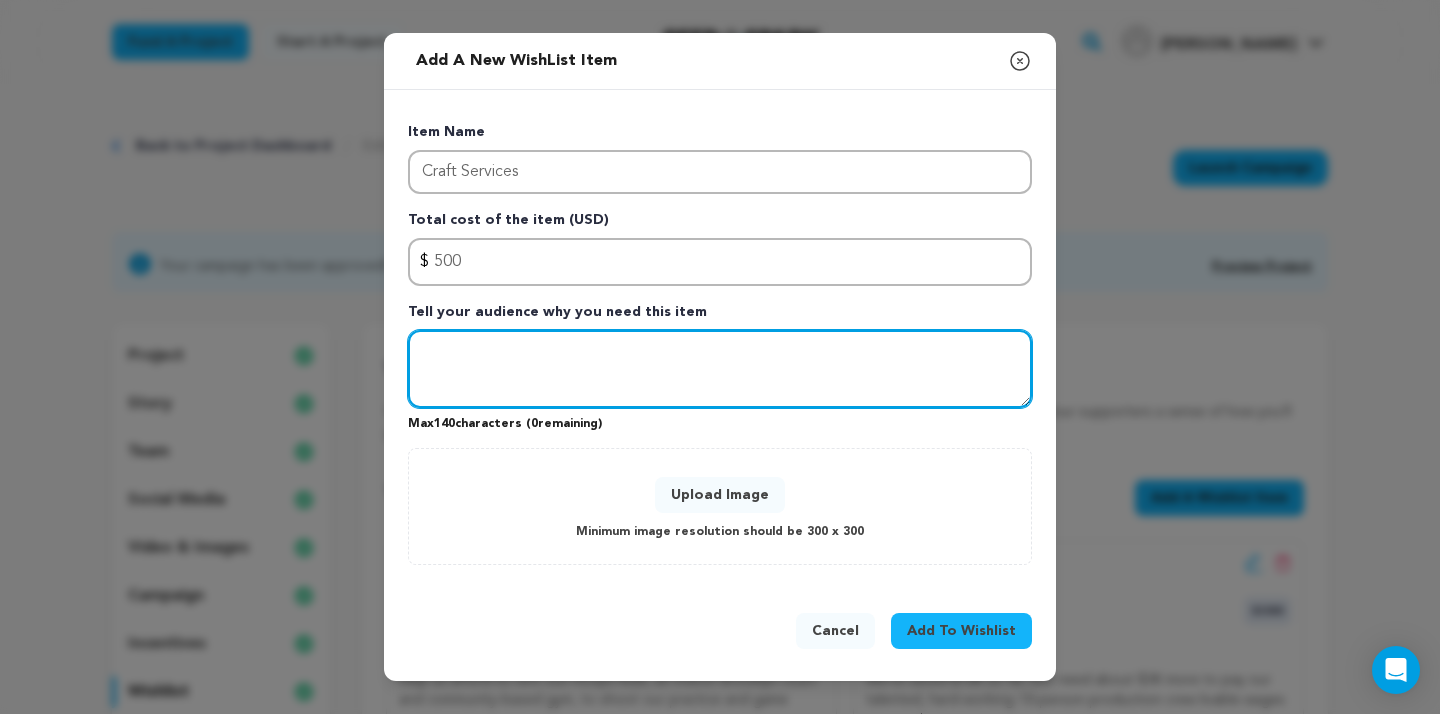 click at bounding box center (720, 369) 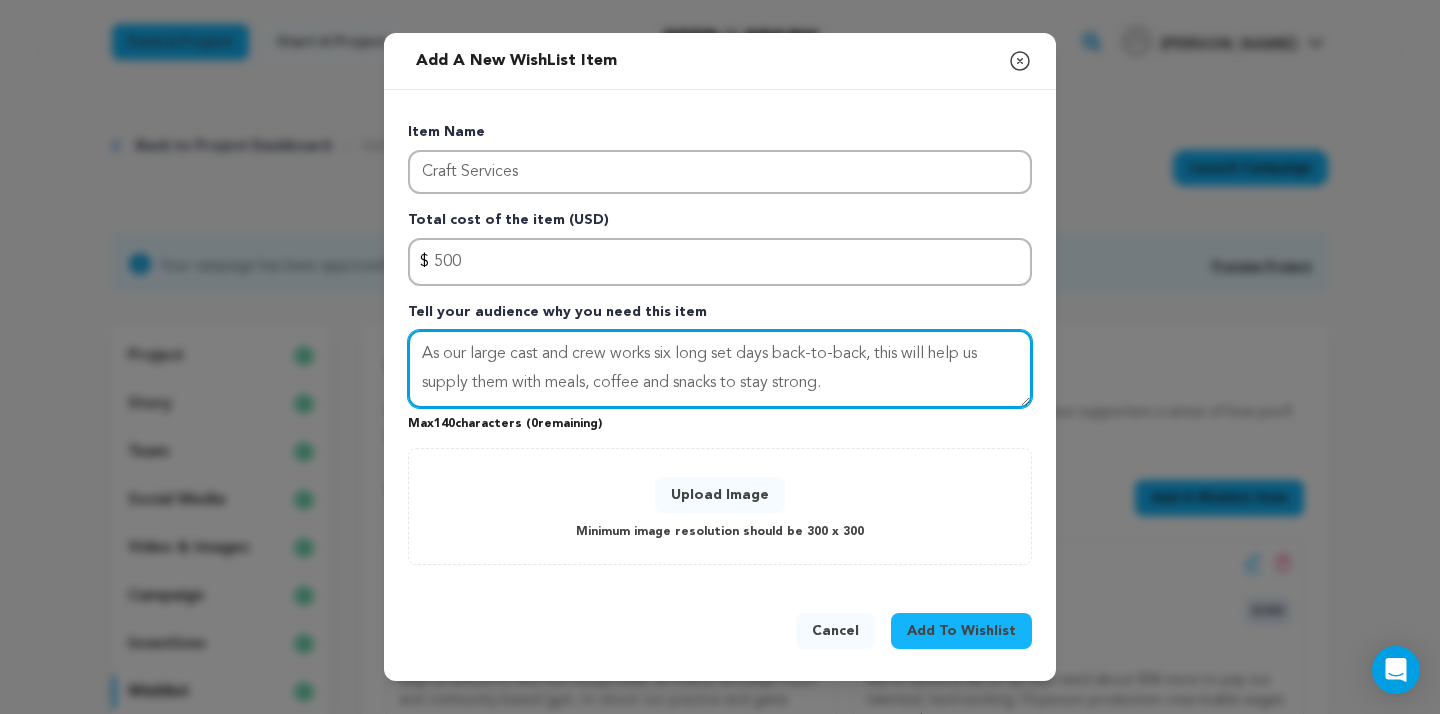 type on "As our large cast and crew works six long set days back-to-back, this will help us supply them with meals, coffee and snacks to stay strong." 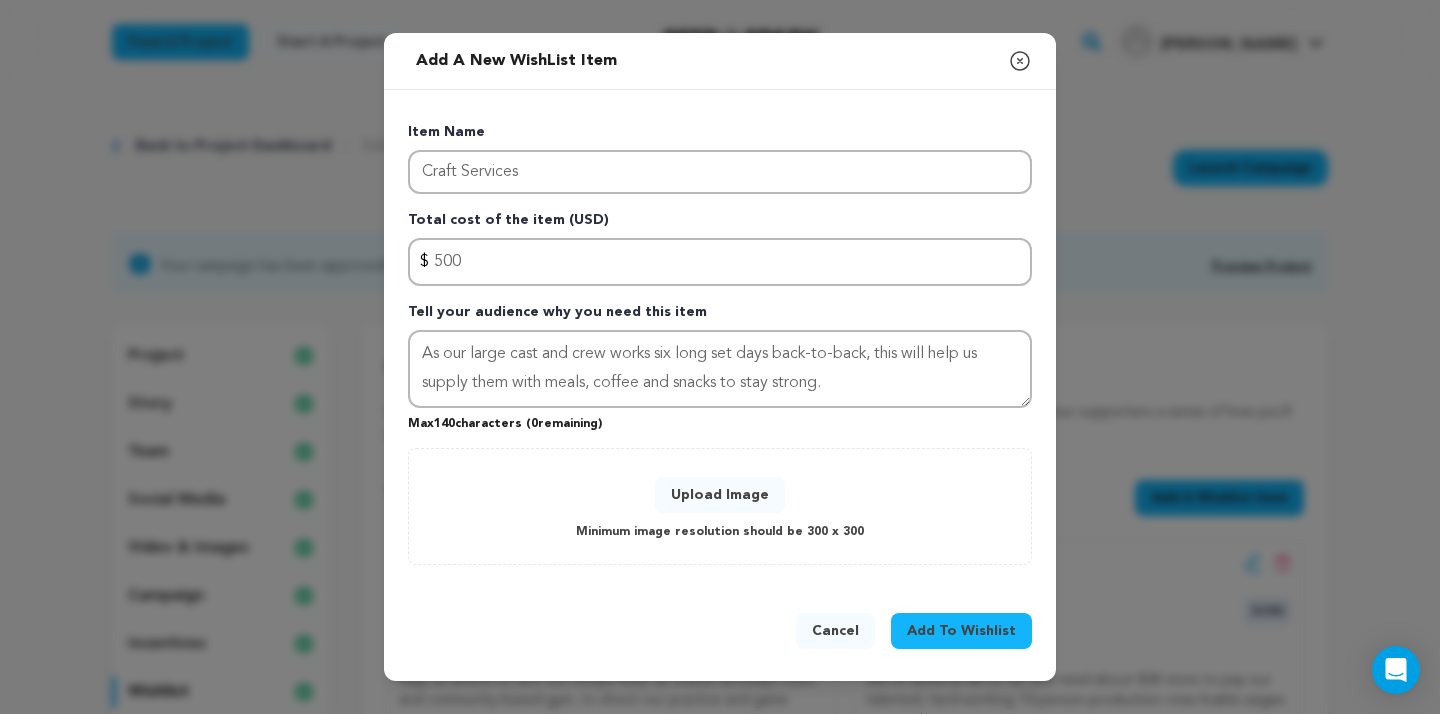 click on "Upload Image" at bounding box center [720, 495] 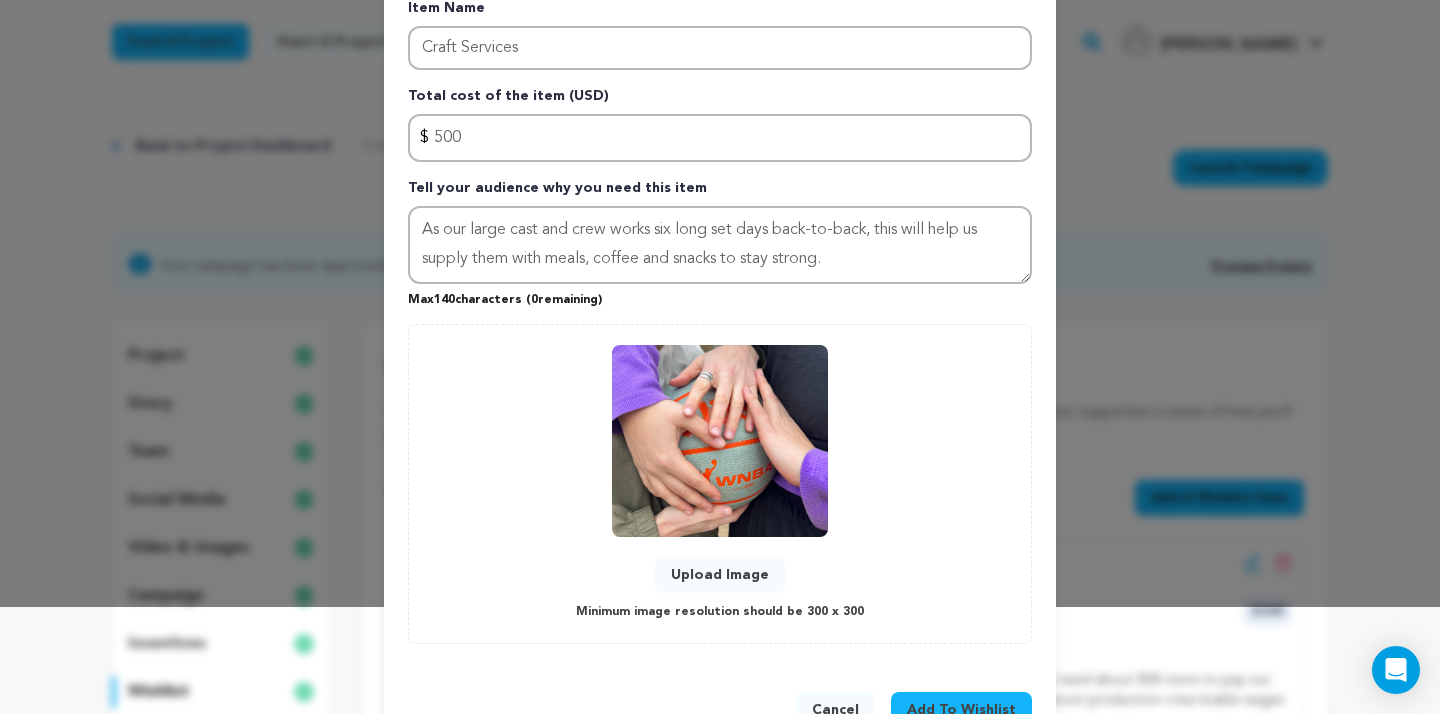 scroll, scrollTop: 169, scrollLeft: 0, axis: vertical 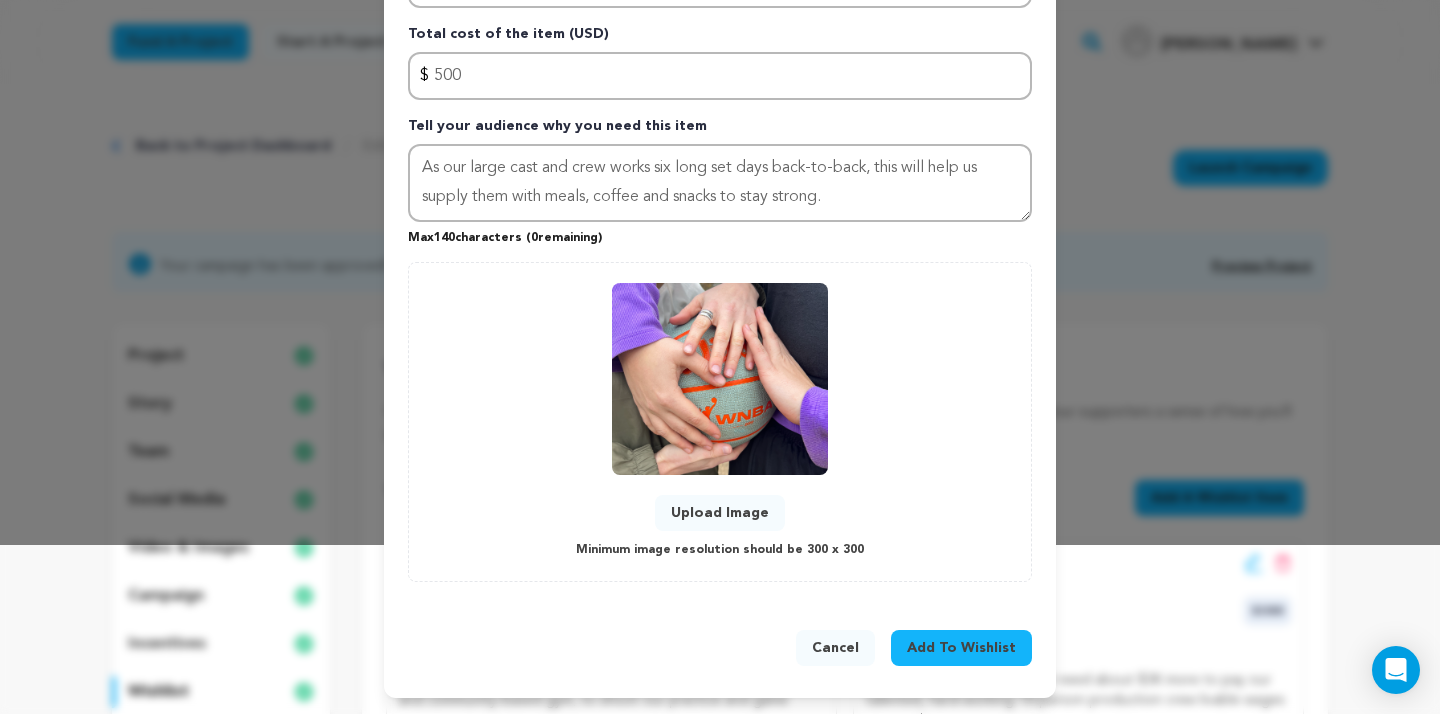 click on "Add To Wishlist" at bounding box center (961, 648) 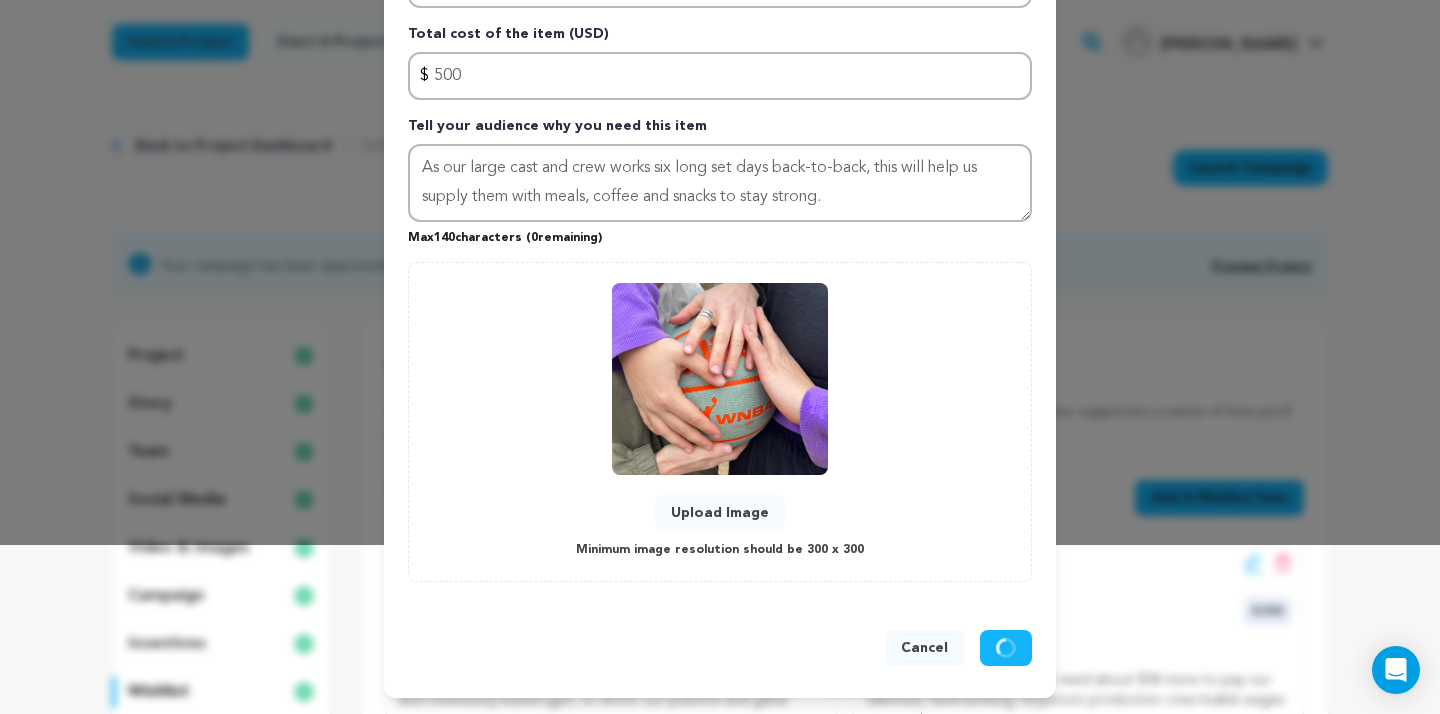 type 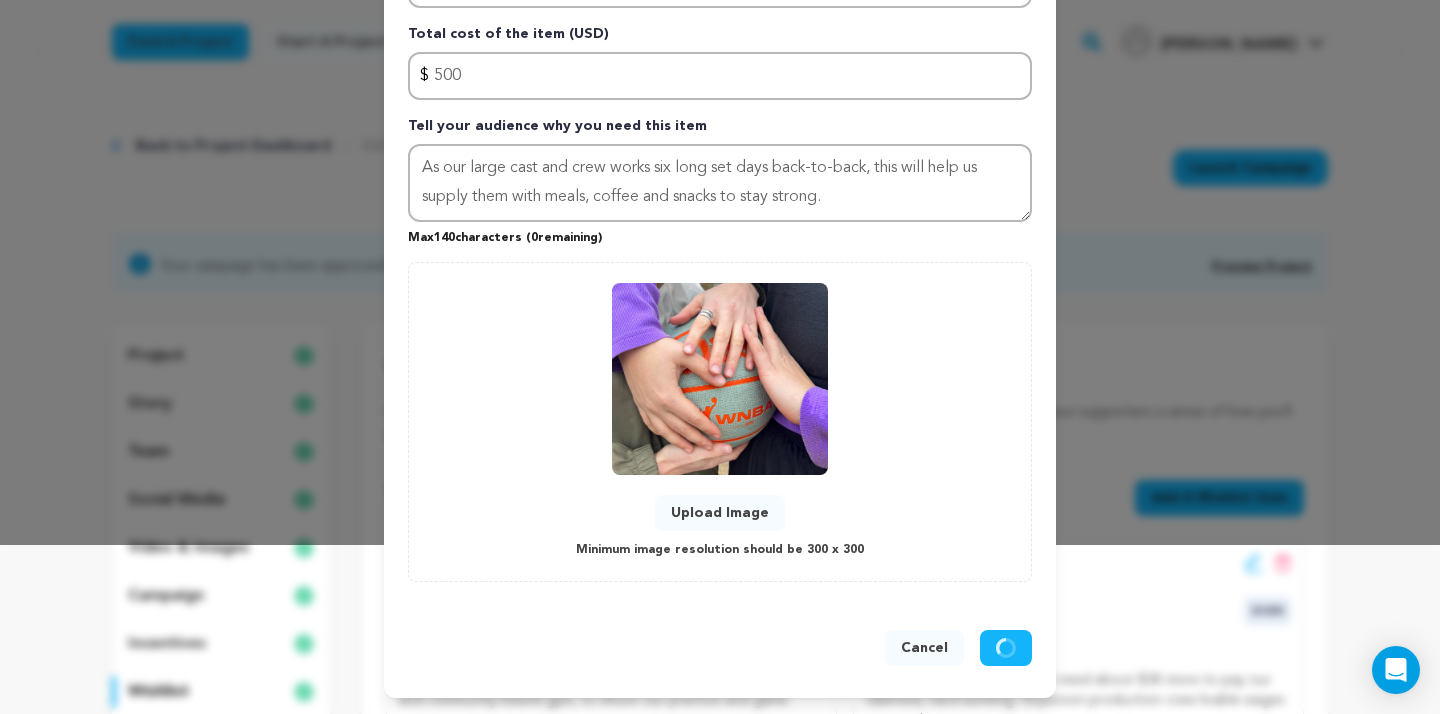 type 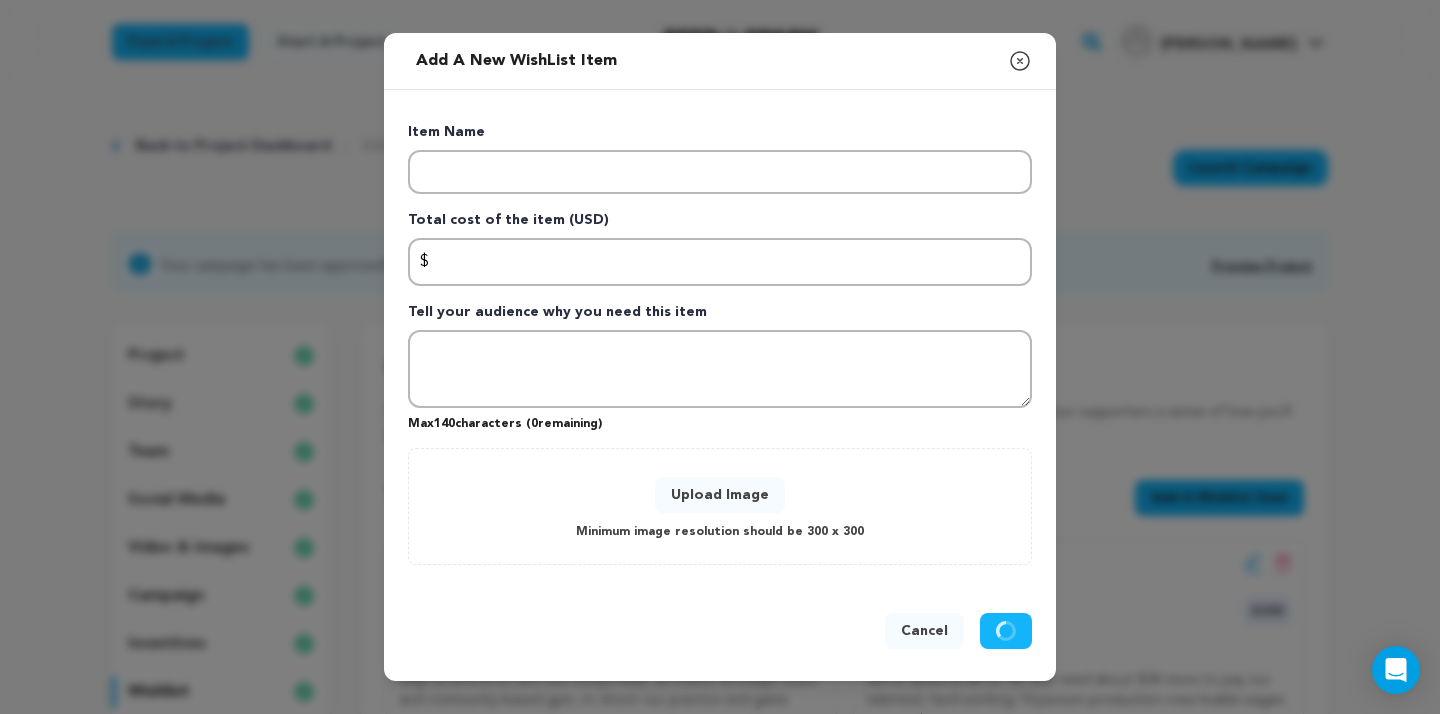 scroll, scrollTop: 0, scrollLeft: 0, axis: both 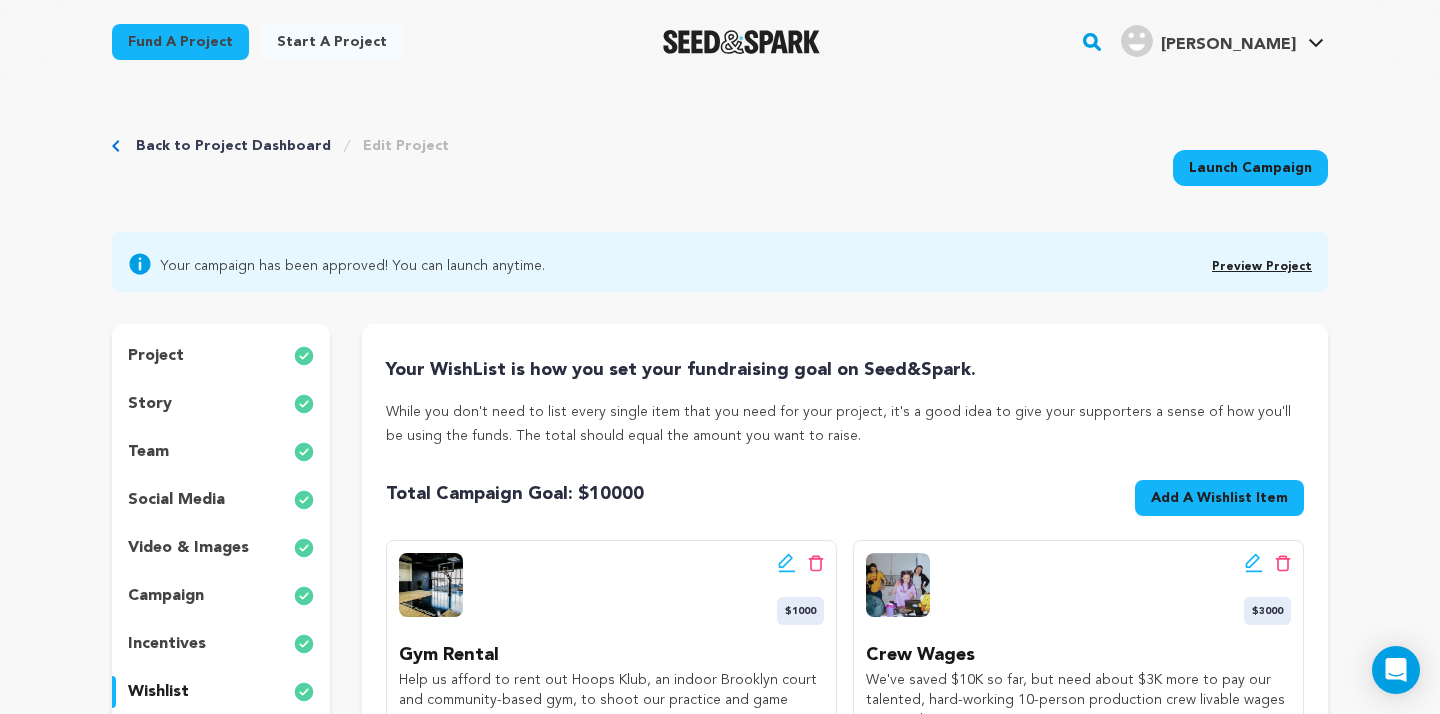 click on "Preview Project" at bounding box center [1262, 267] 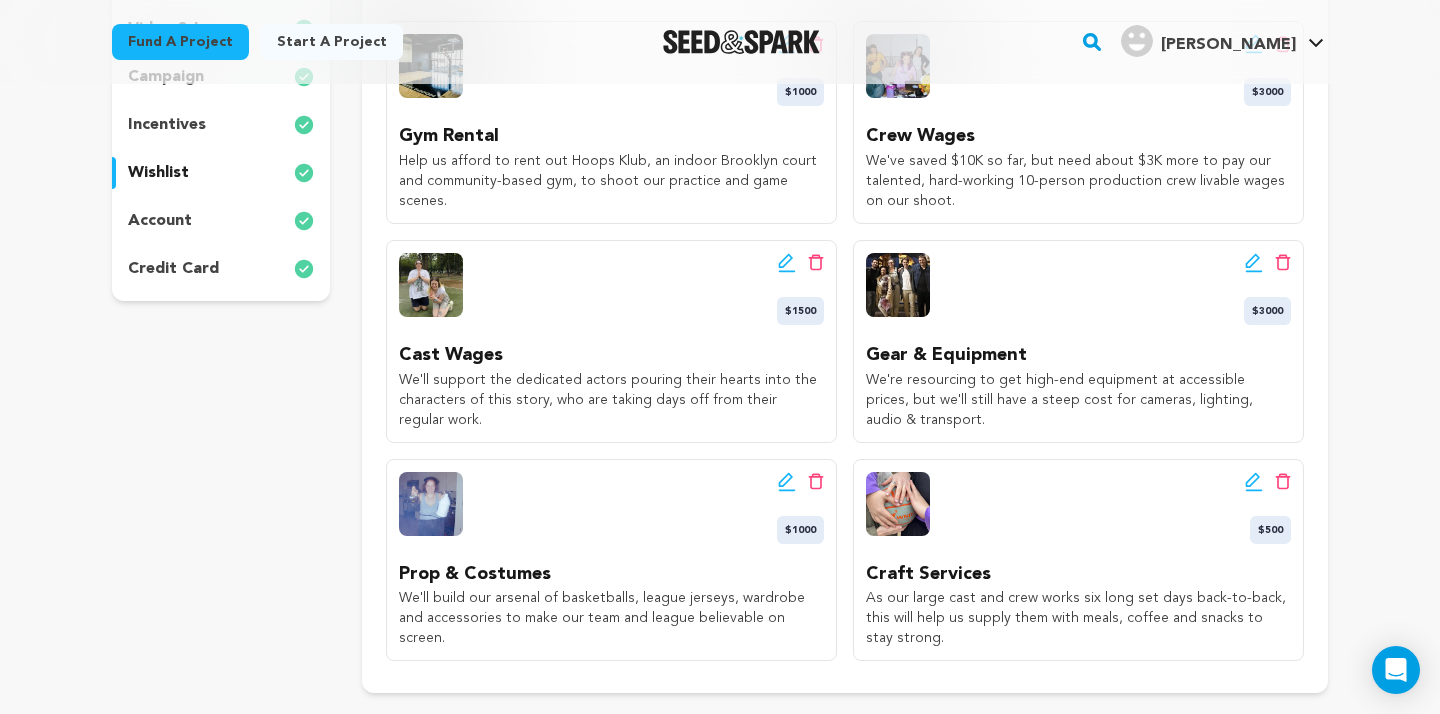 scroll, scrollTop: 522, scrollLeft: 0, axis: vertical 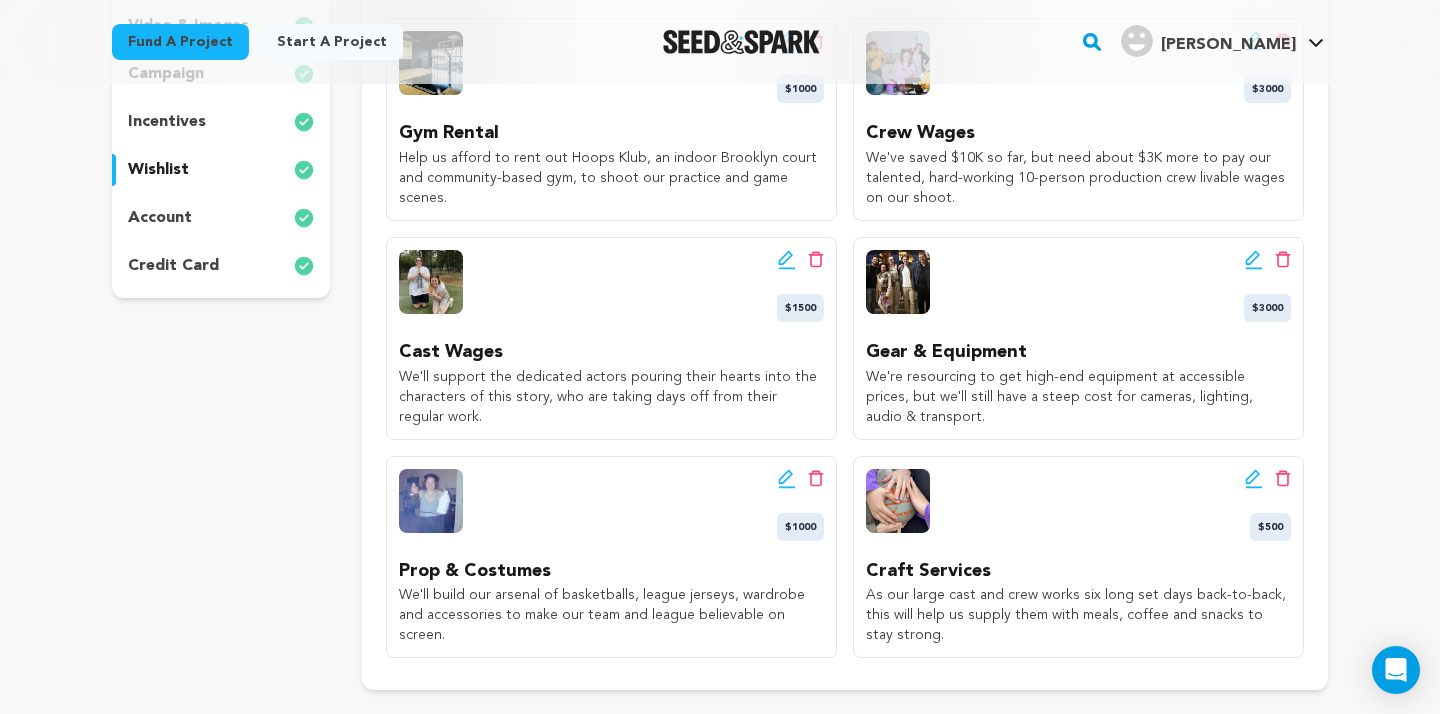 click 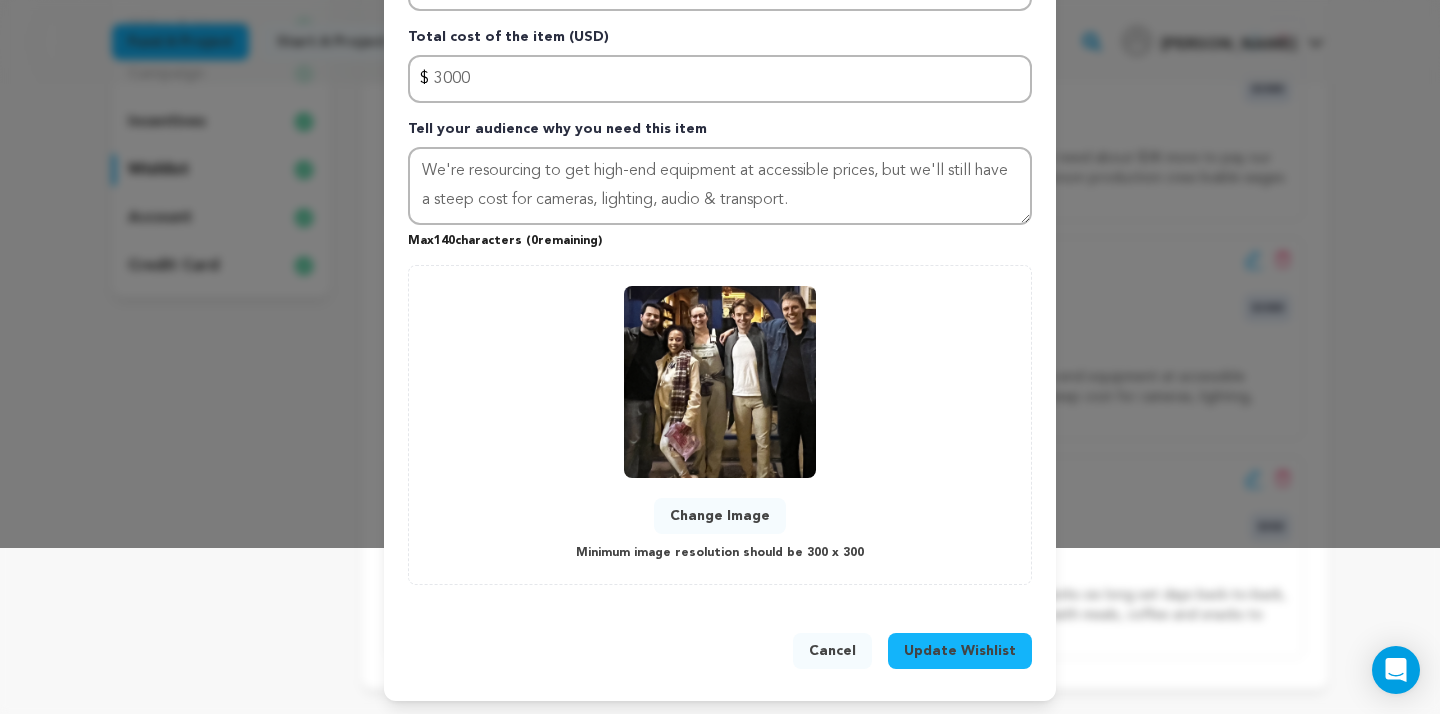 scroll, scrollTop: 169, scrollLeft: 0, axis: vertical 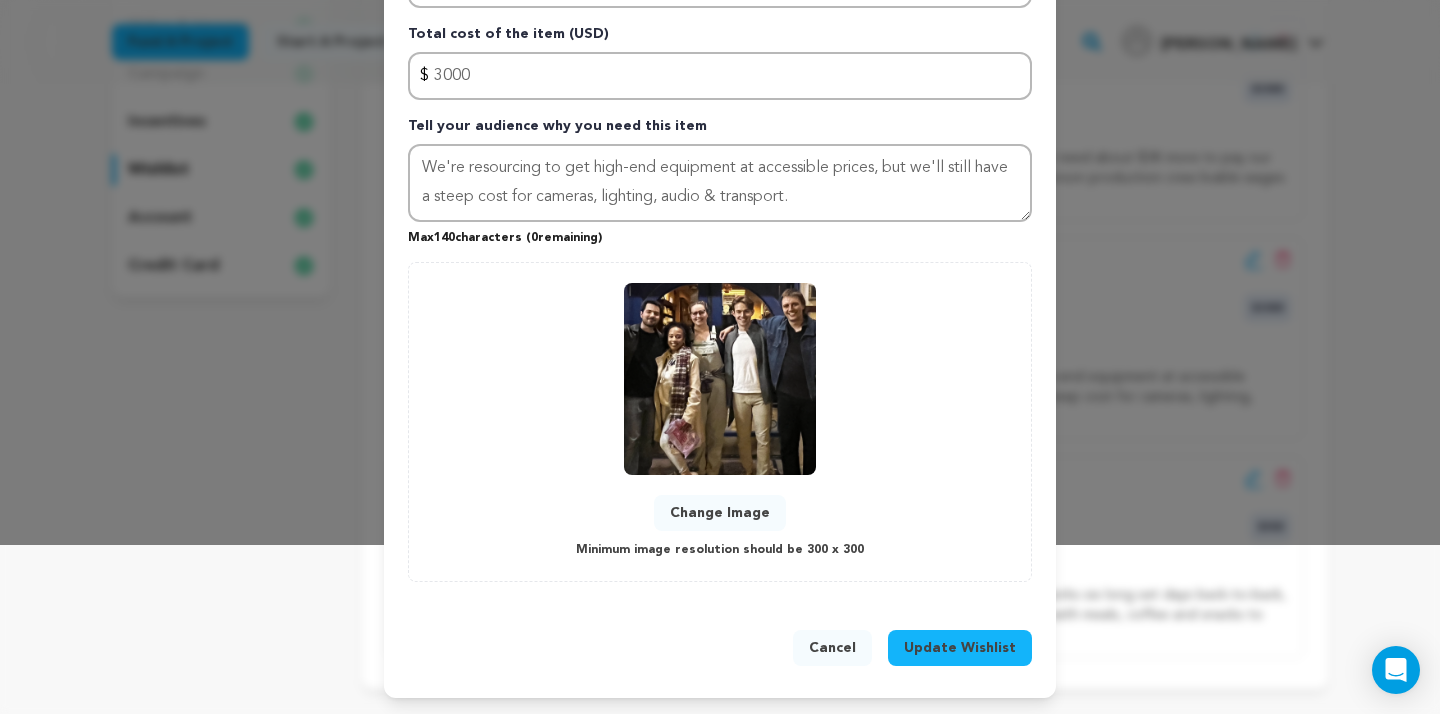 click on "Change Image" at bounding box center [720, 513] 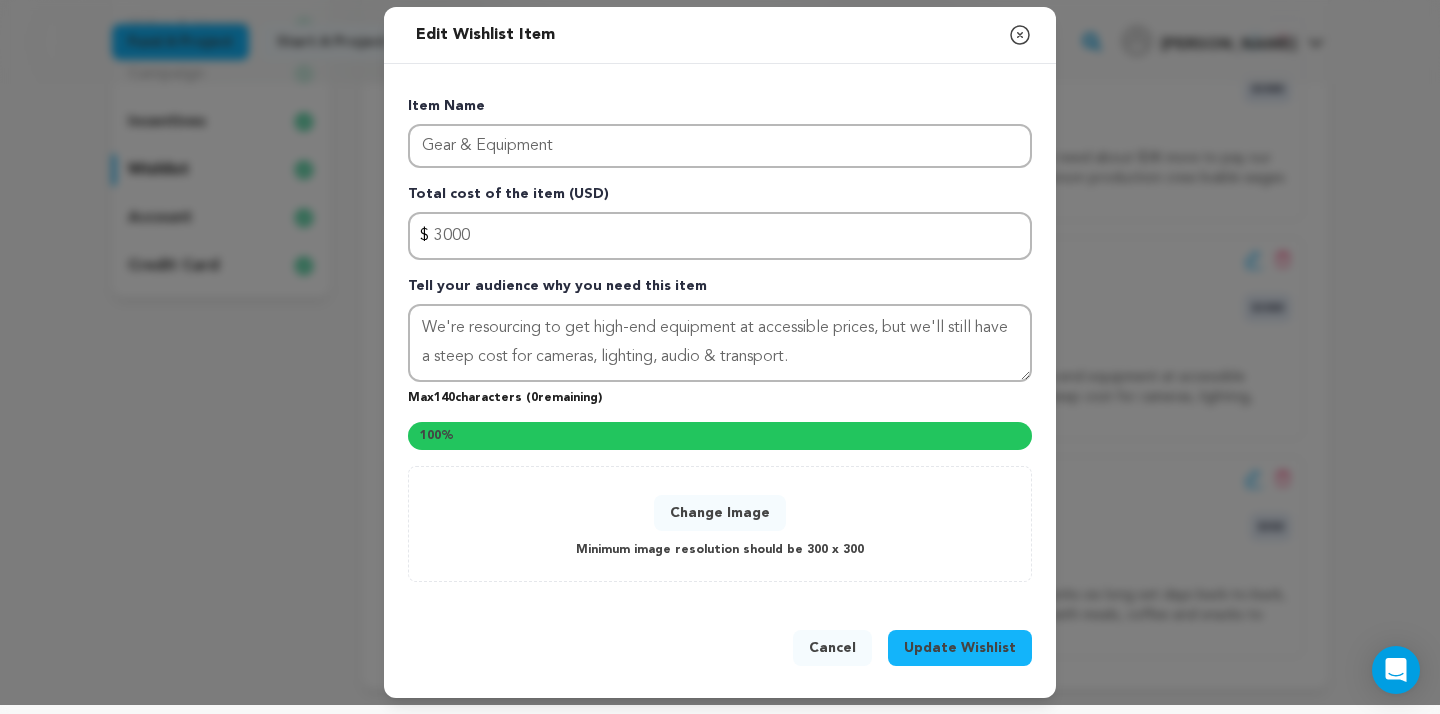 scroll, scrollTop: 169, scrollLeft: 0, axis: vertical 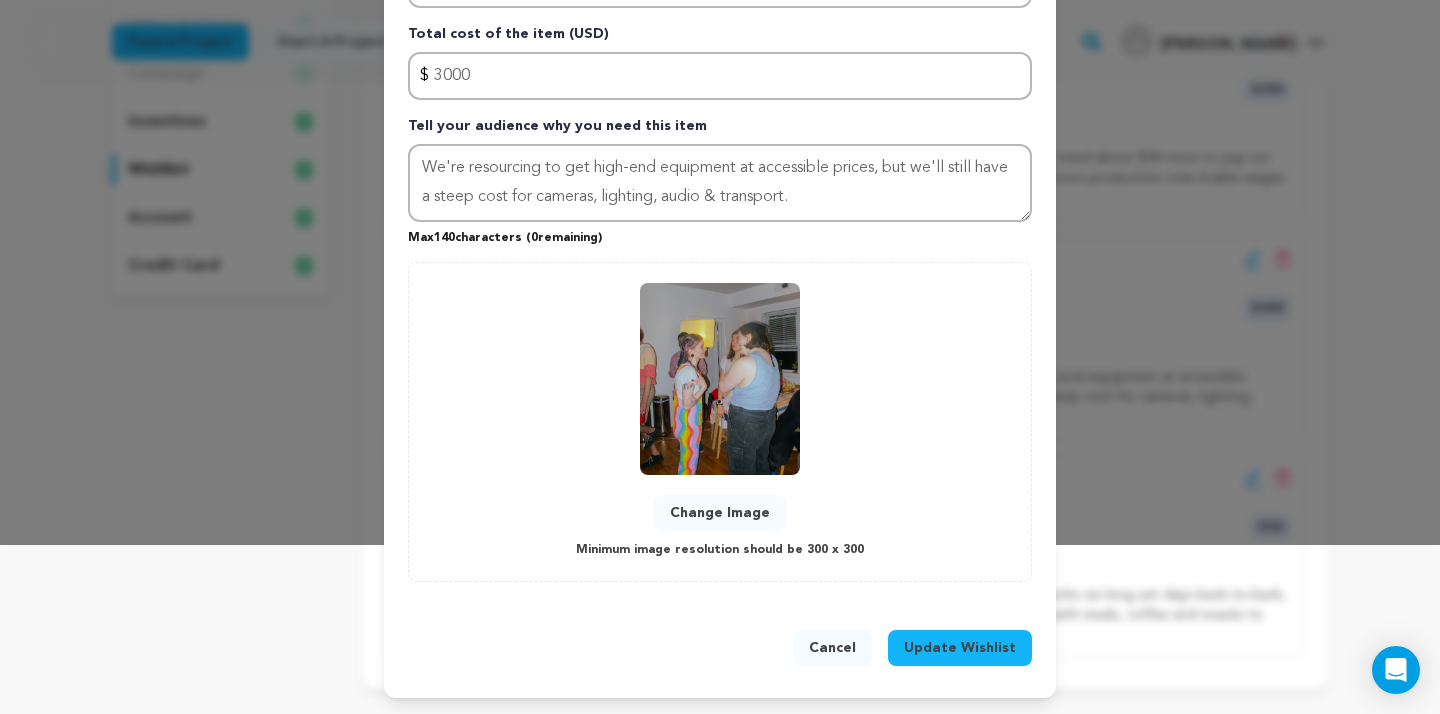 click on "Update Wishlist" at bounding box center [960, 648] 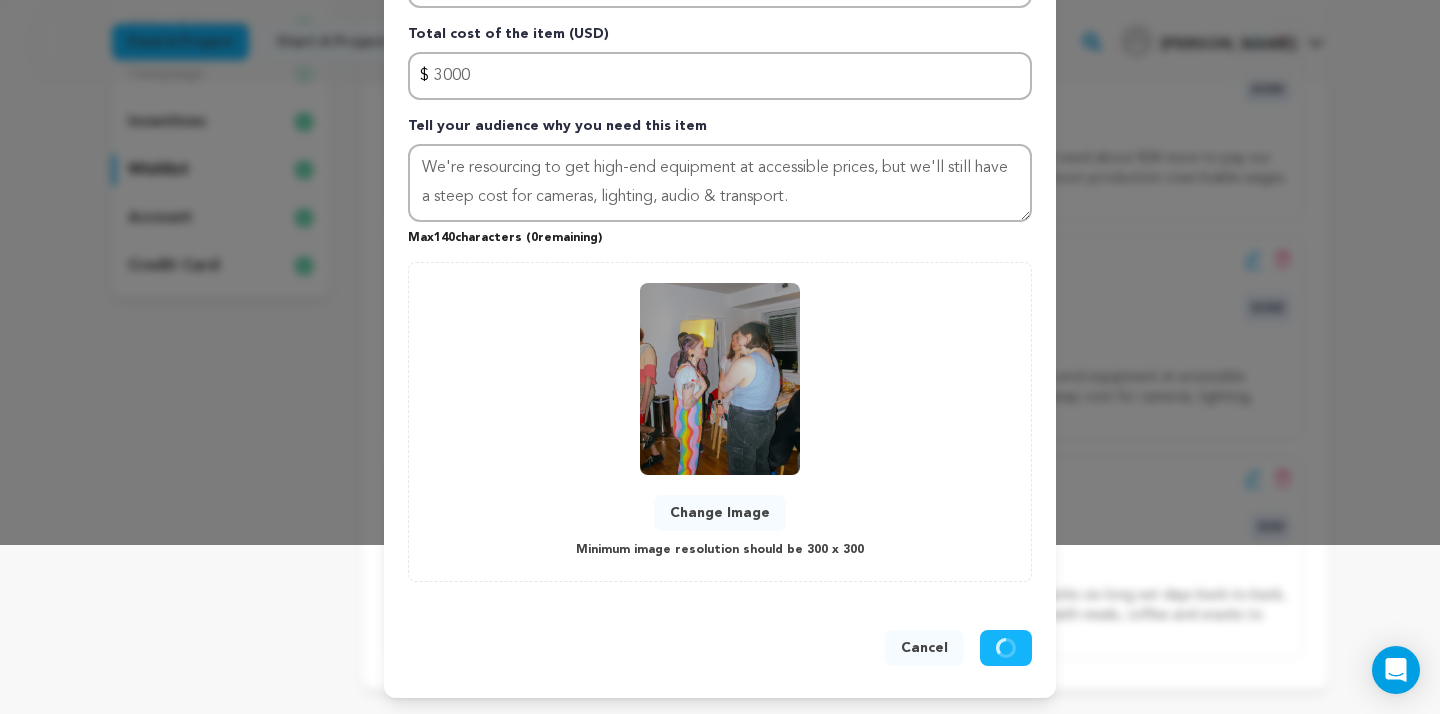type 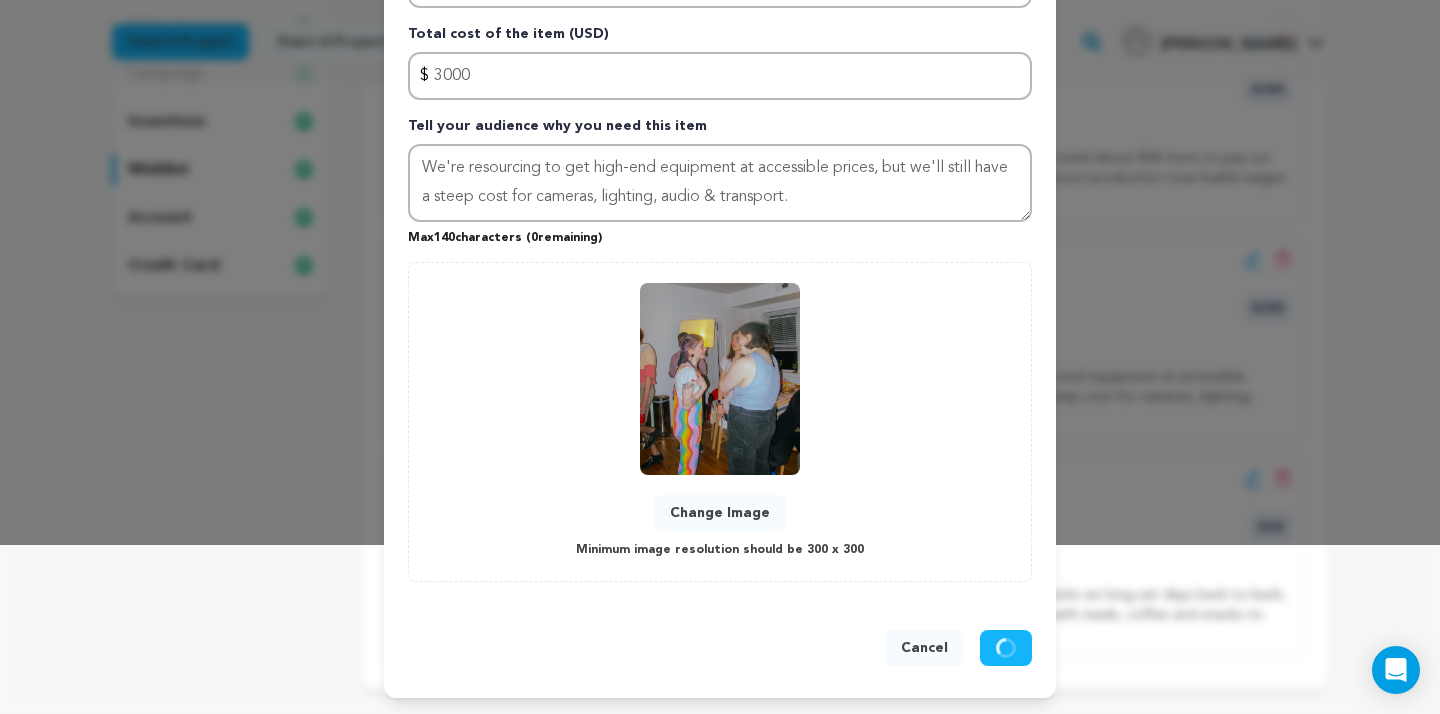 type 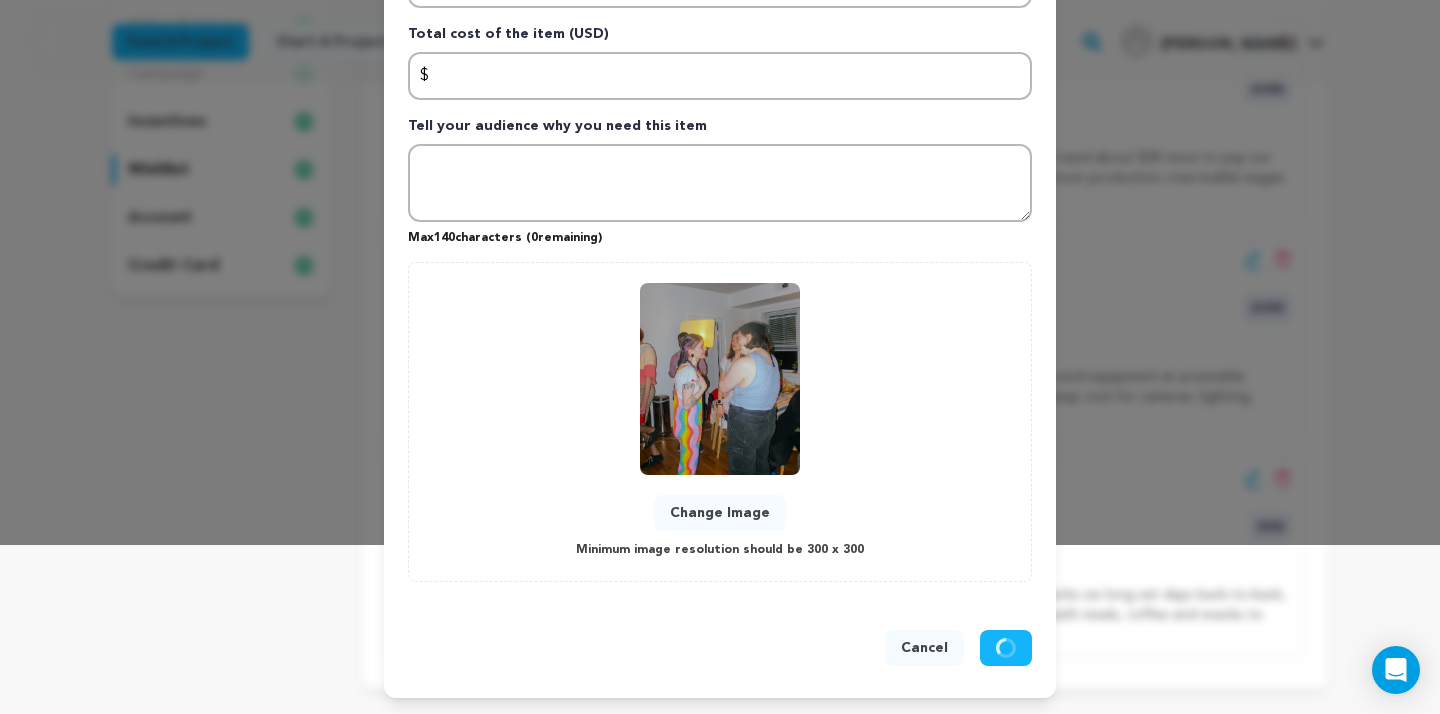 scroll, scrollTop: 0, scrollLeft: 0, axis: both 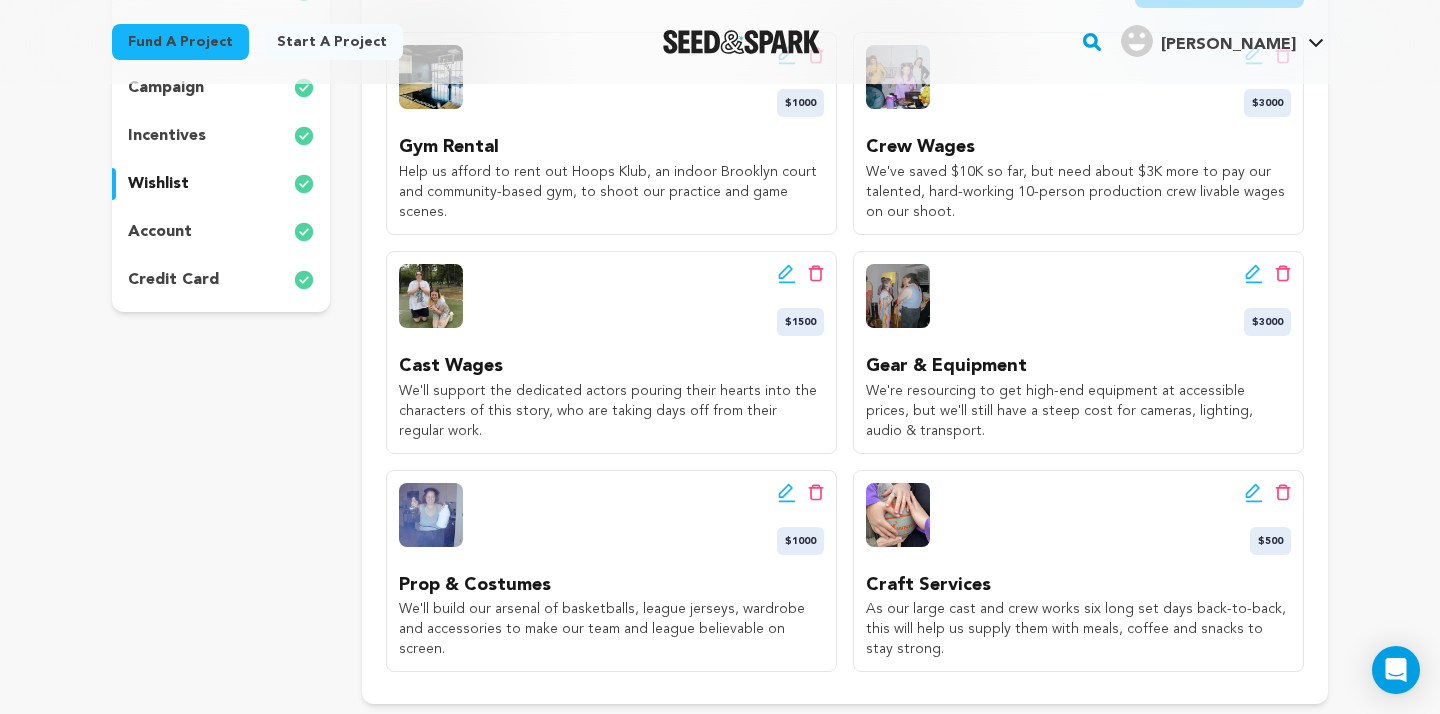 click 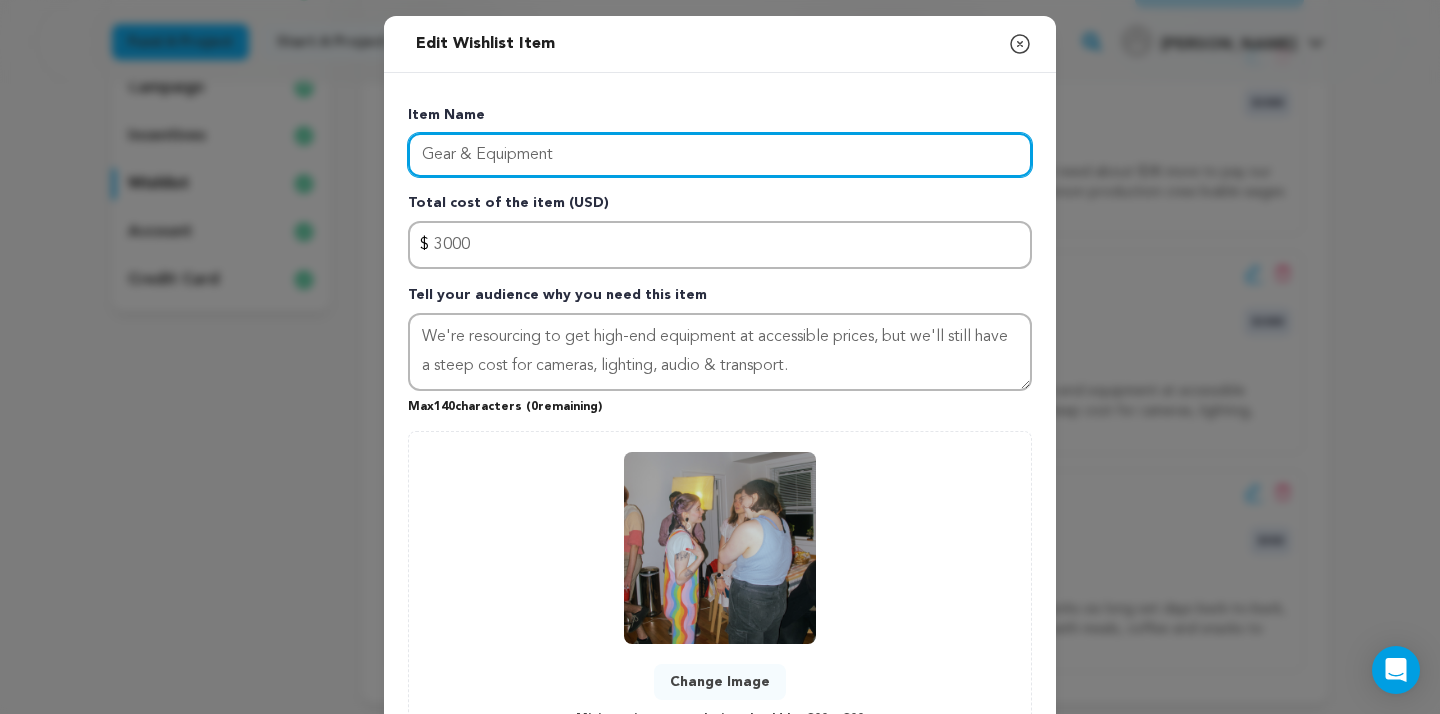 click on "Gear & Equipment" at bounding box center [720, 155] 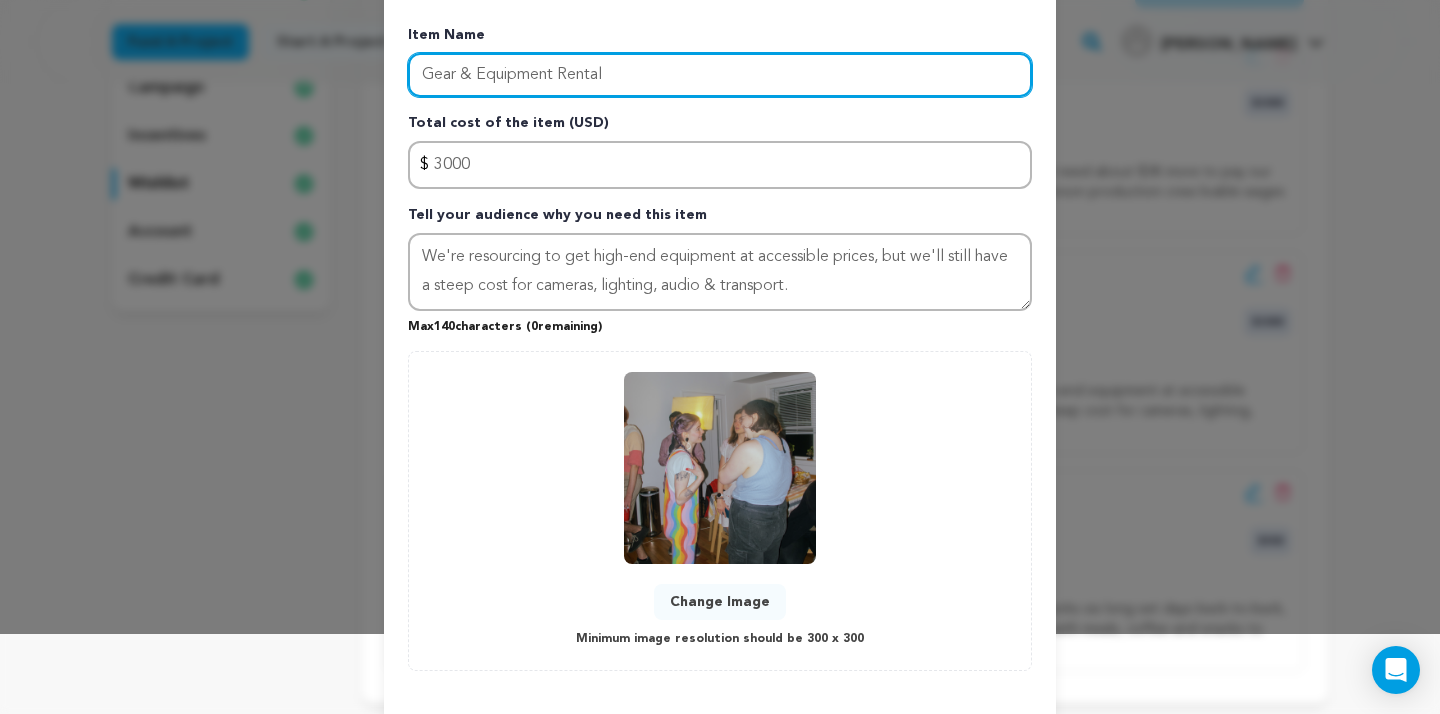 scroll, scrollTop: 169, scrollLeft: 0, axis: vertical 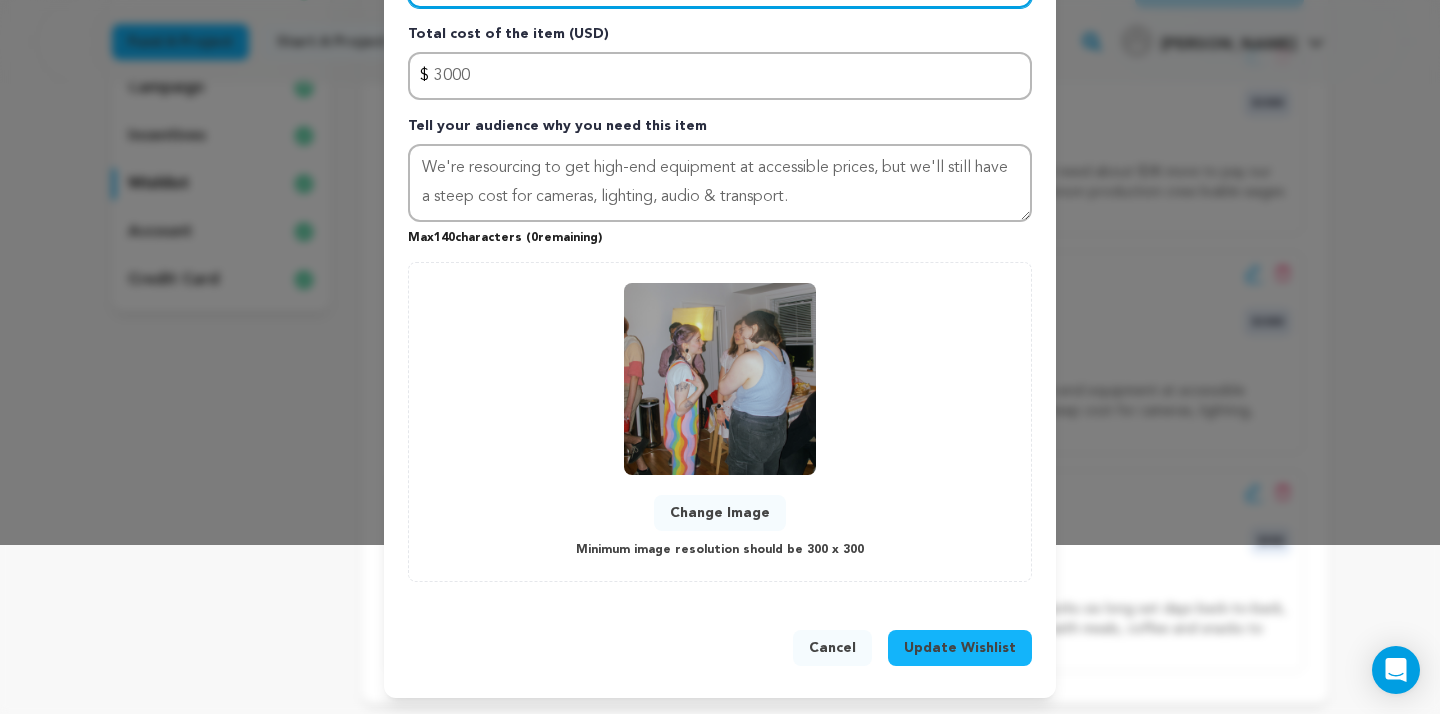 type on "Gear & Equipment Rental" 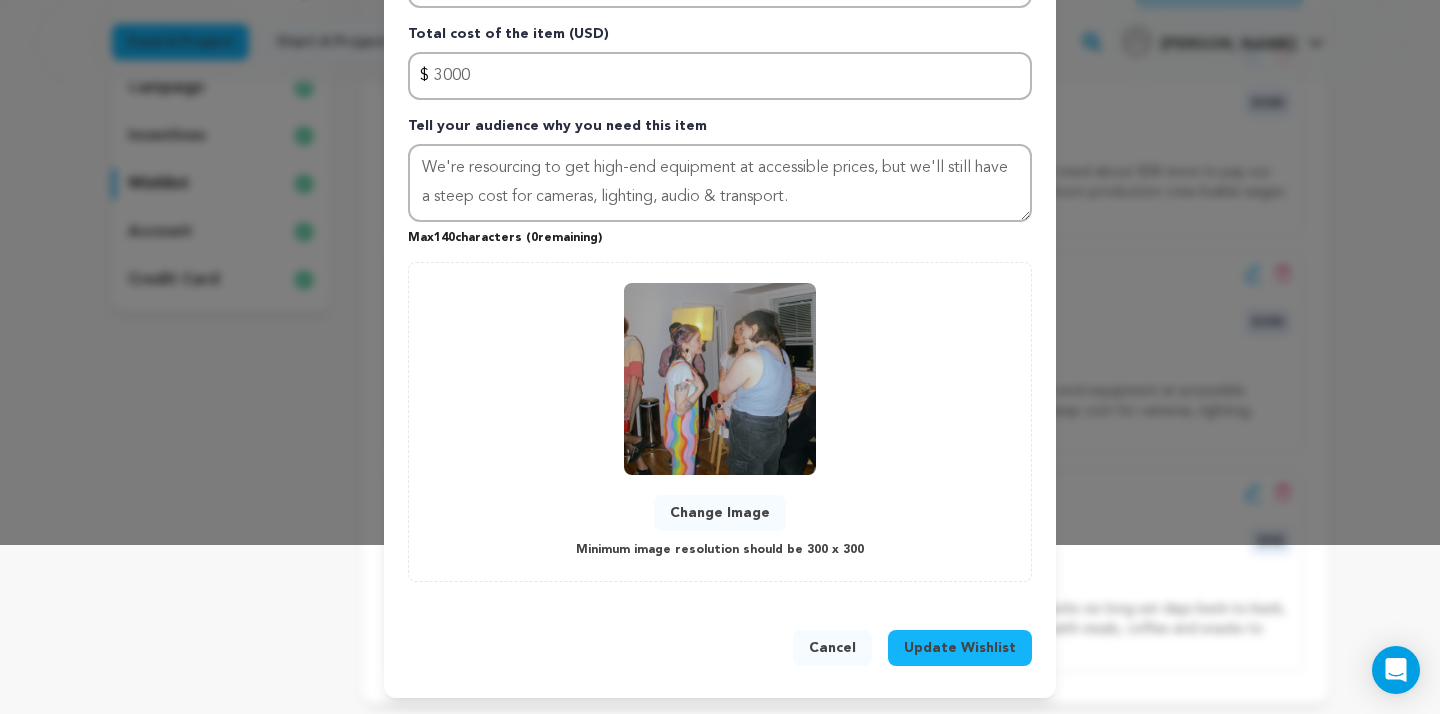 click on "Update Wishlist" at bounding box center (960, 648) 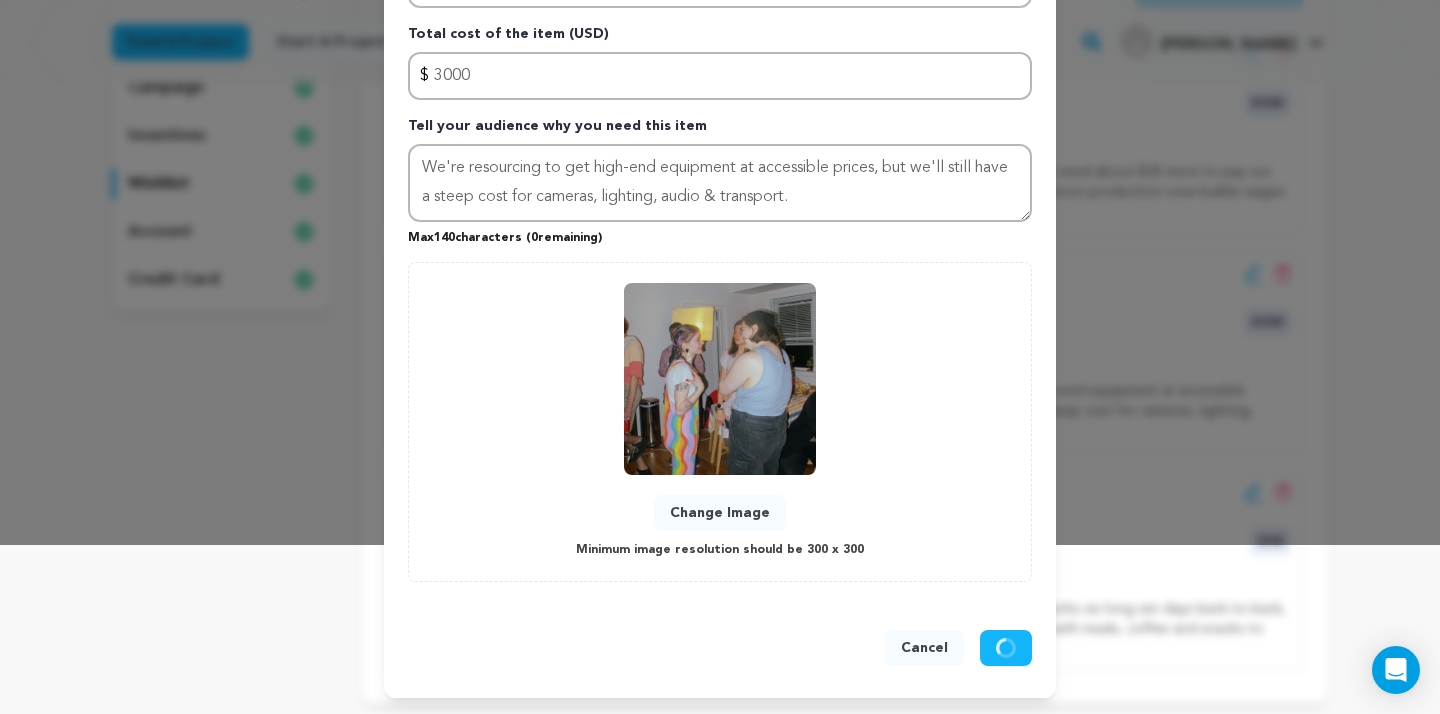 type 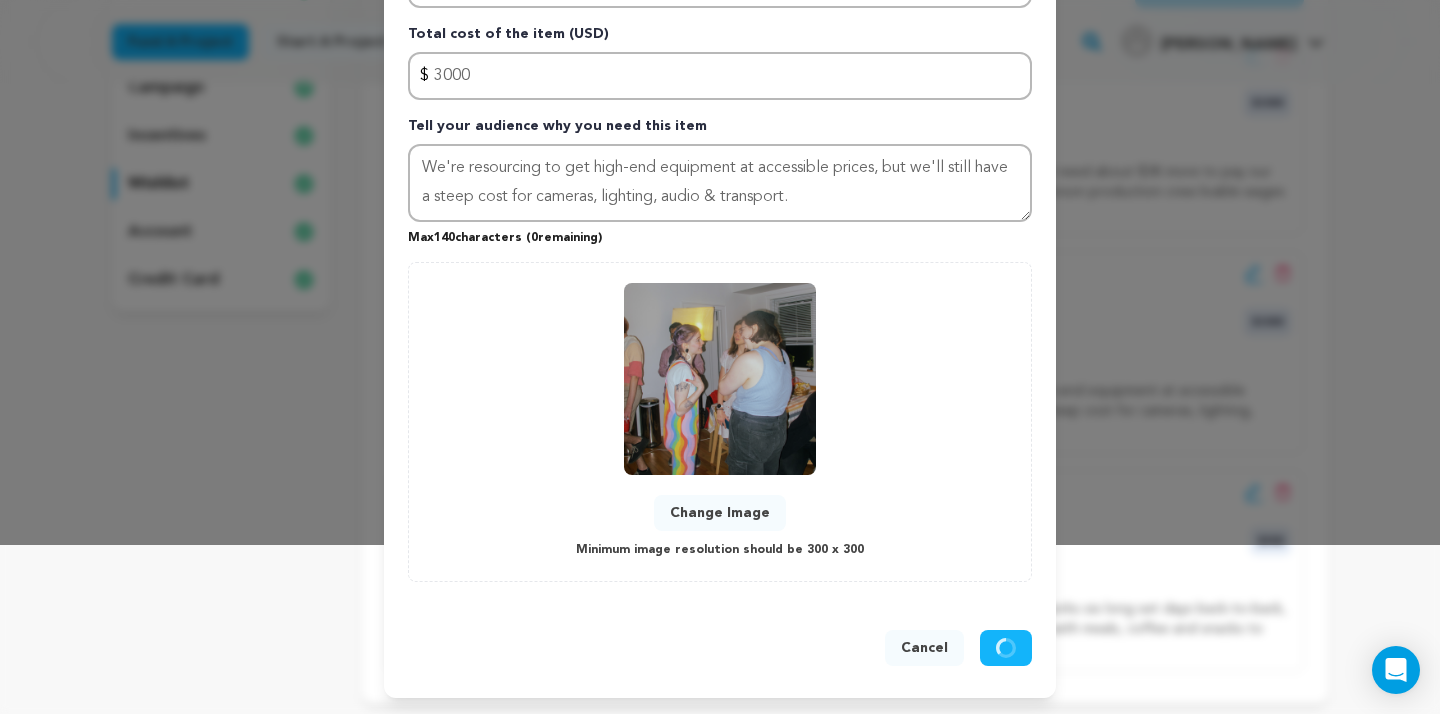 type 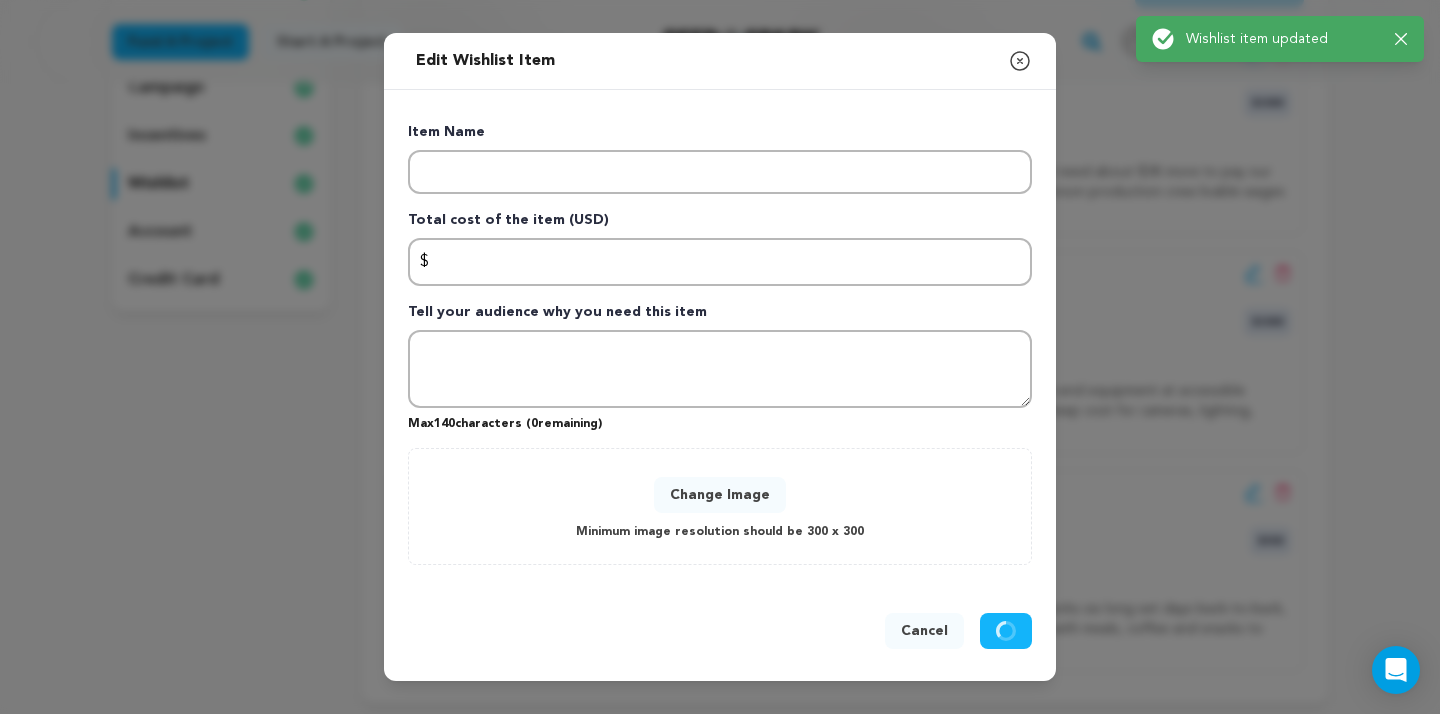 scroll, scrollTop: 0, scrollLeft: 0, axis: both 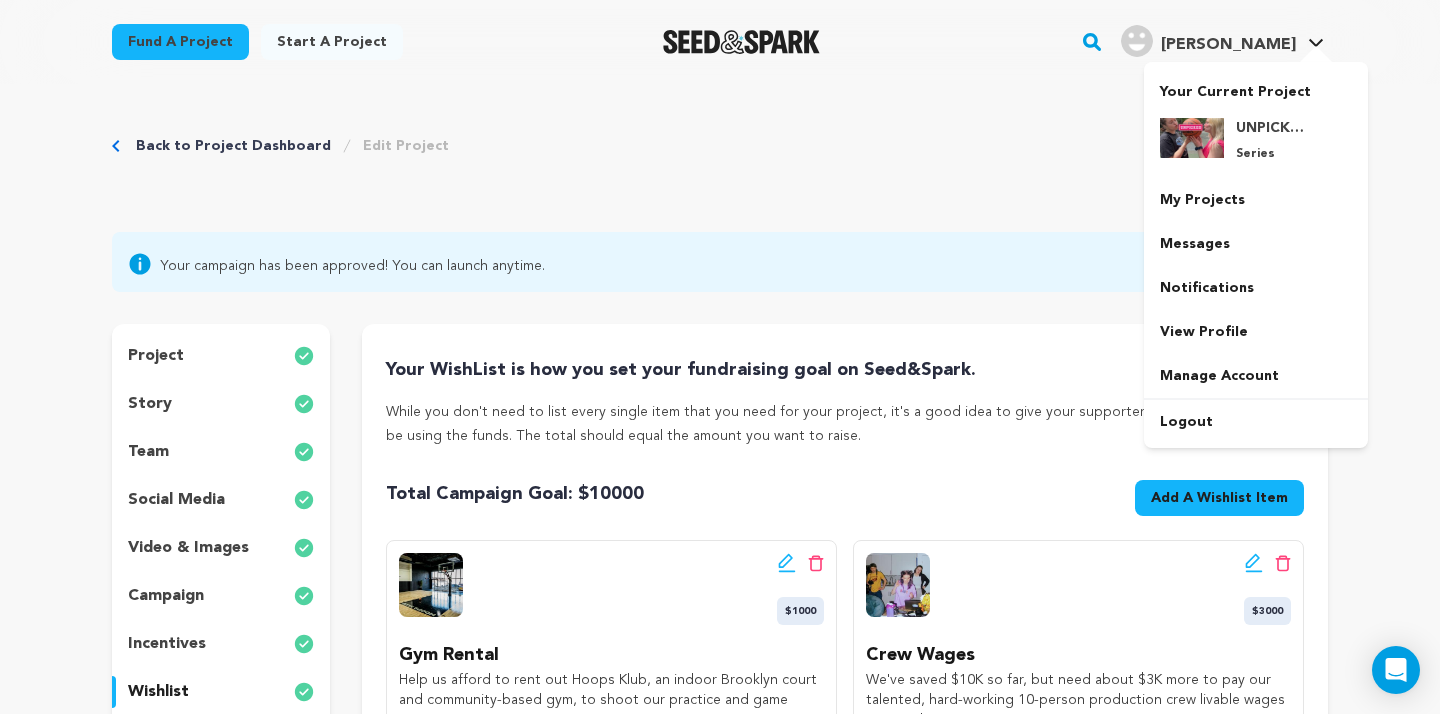 click on "[PERSON_NAME]" at bounding box center [1228, 45] 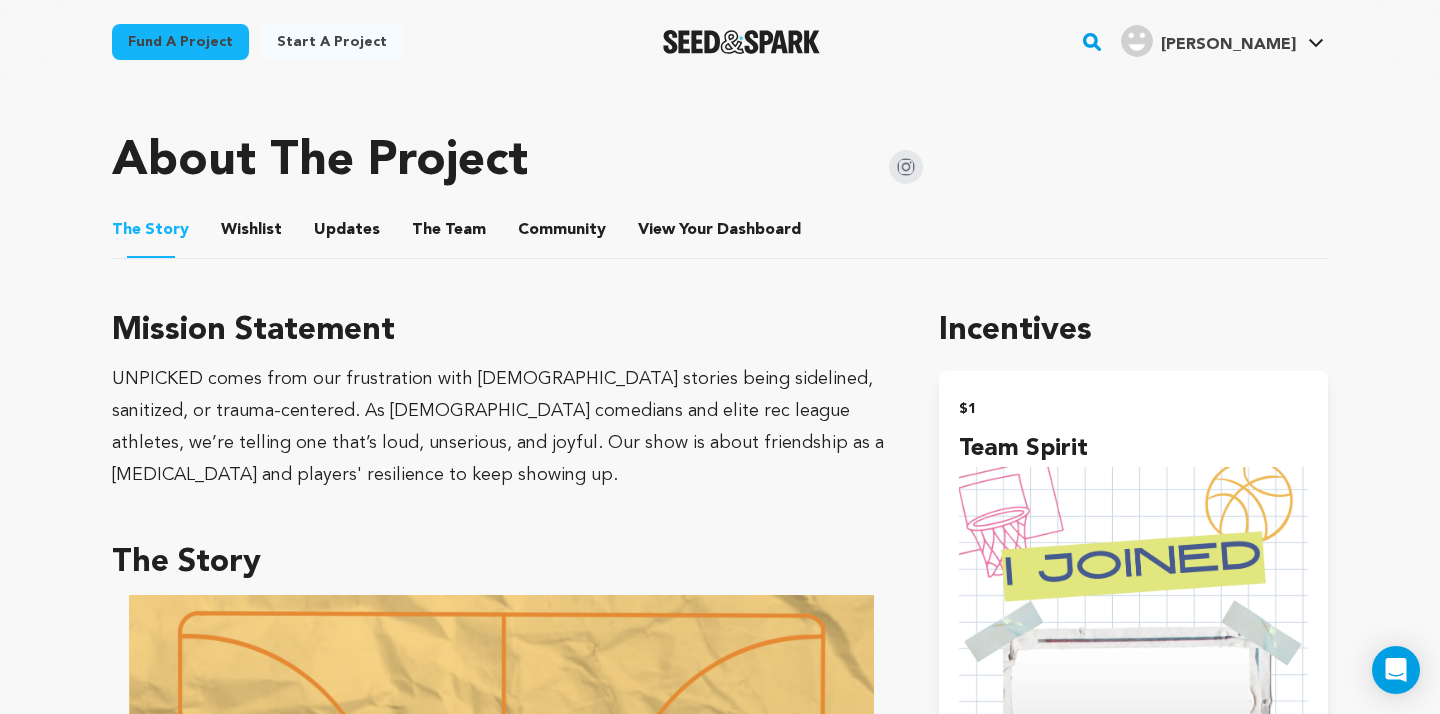 scroll, scrollTop: 771, scrollLeft: 0, axis: vertical 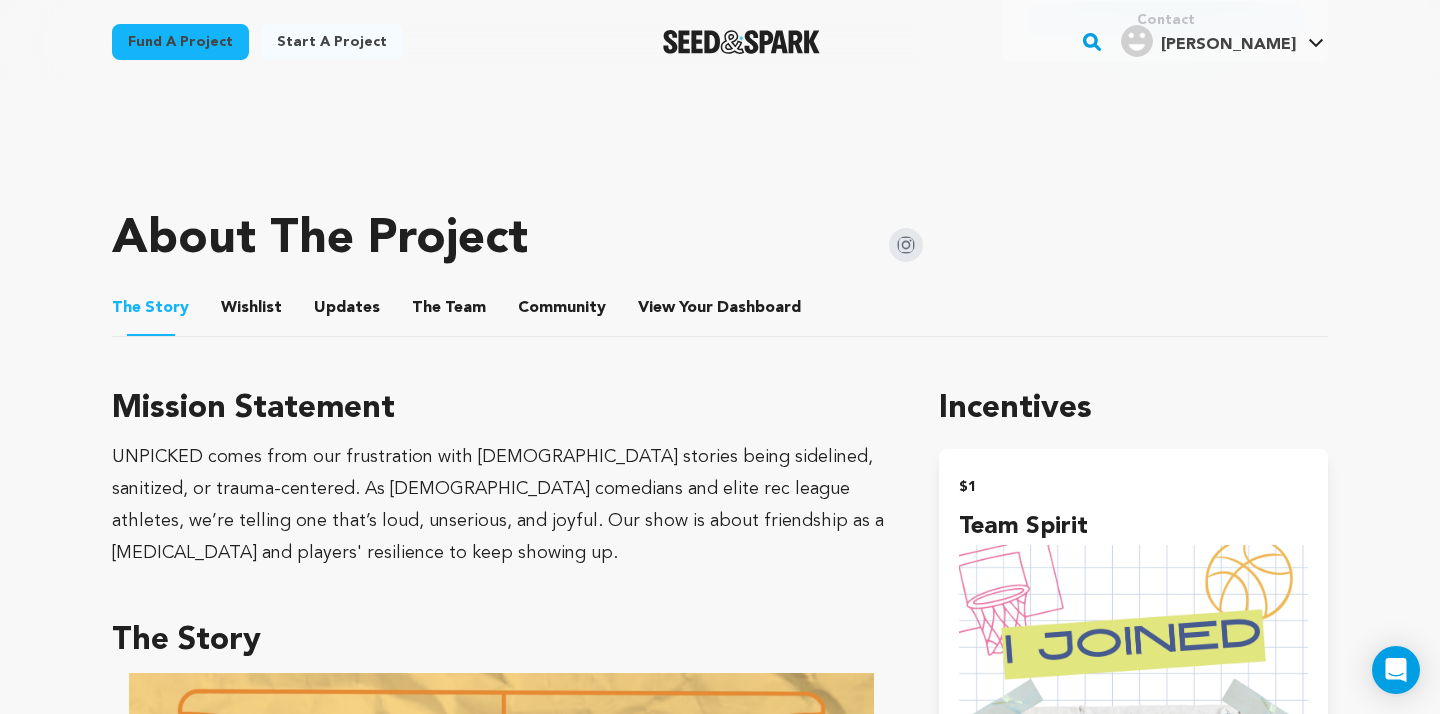 click on "Wishlist" at bounding box center (252, 312) 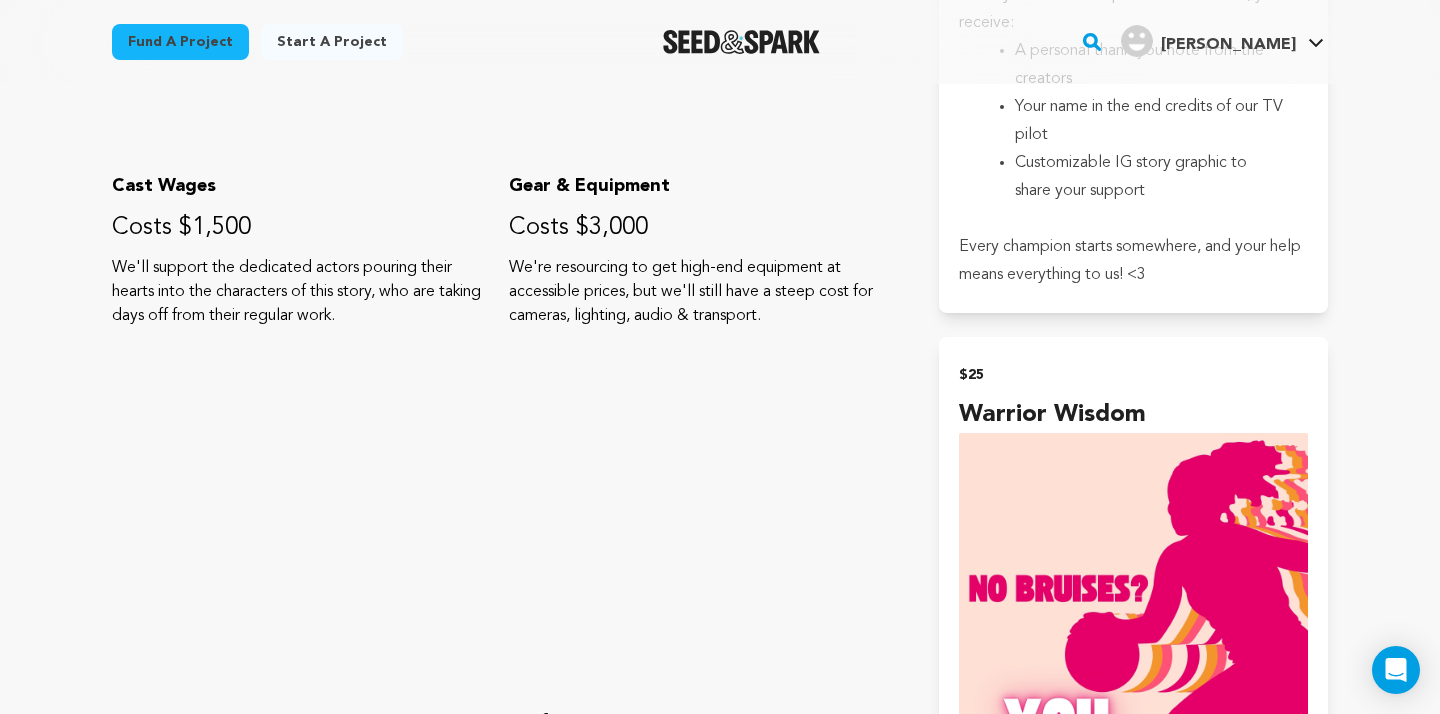 scroll, scrollTop: 1664, scrollLeft: 0, axis: vertical 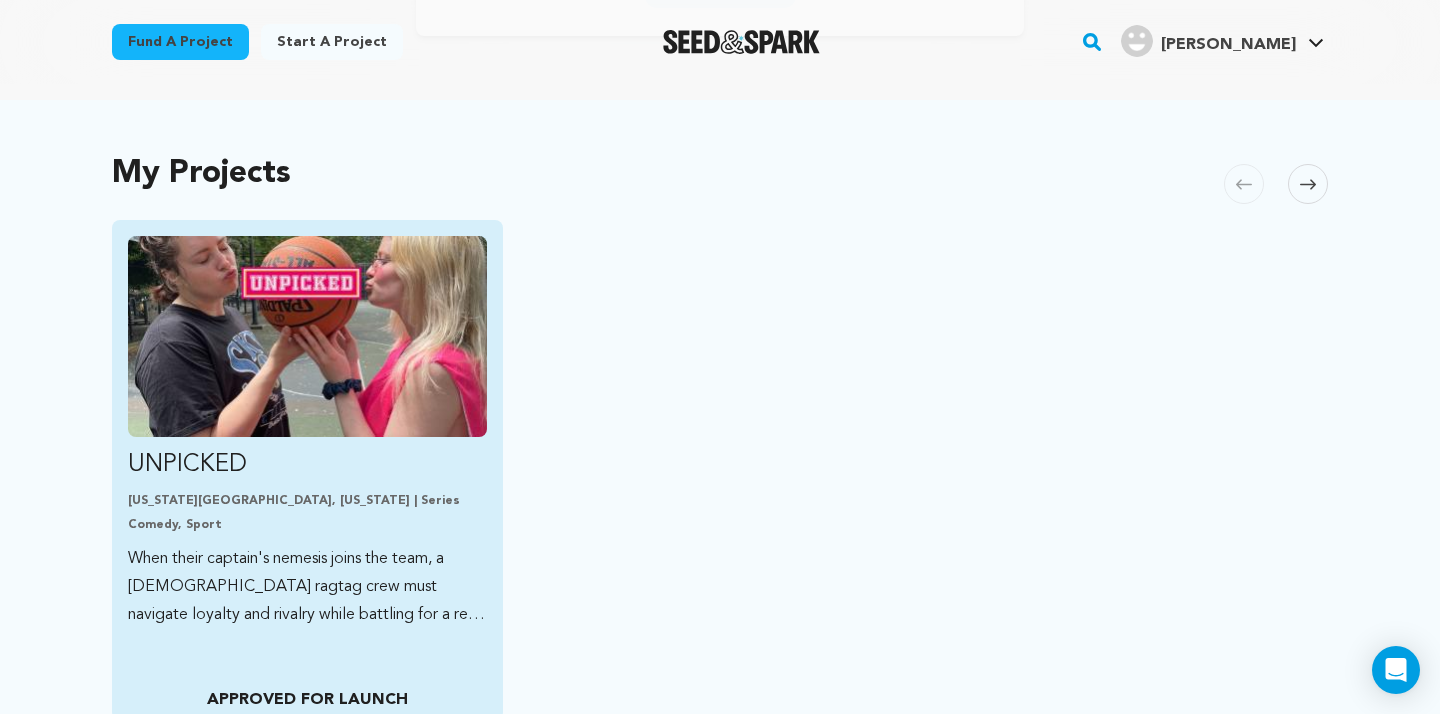 click at bounding box center [307, 336] 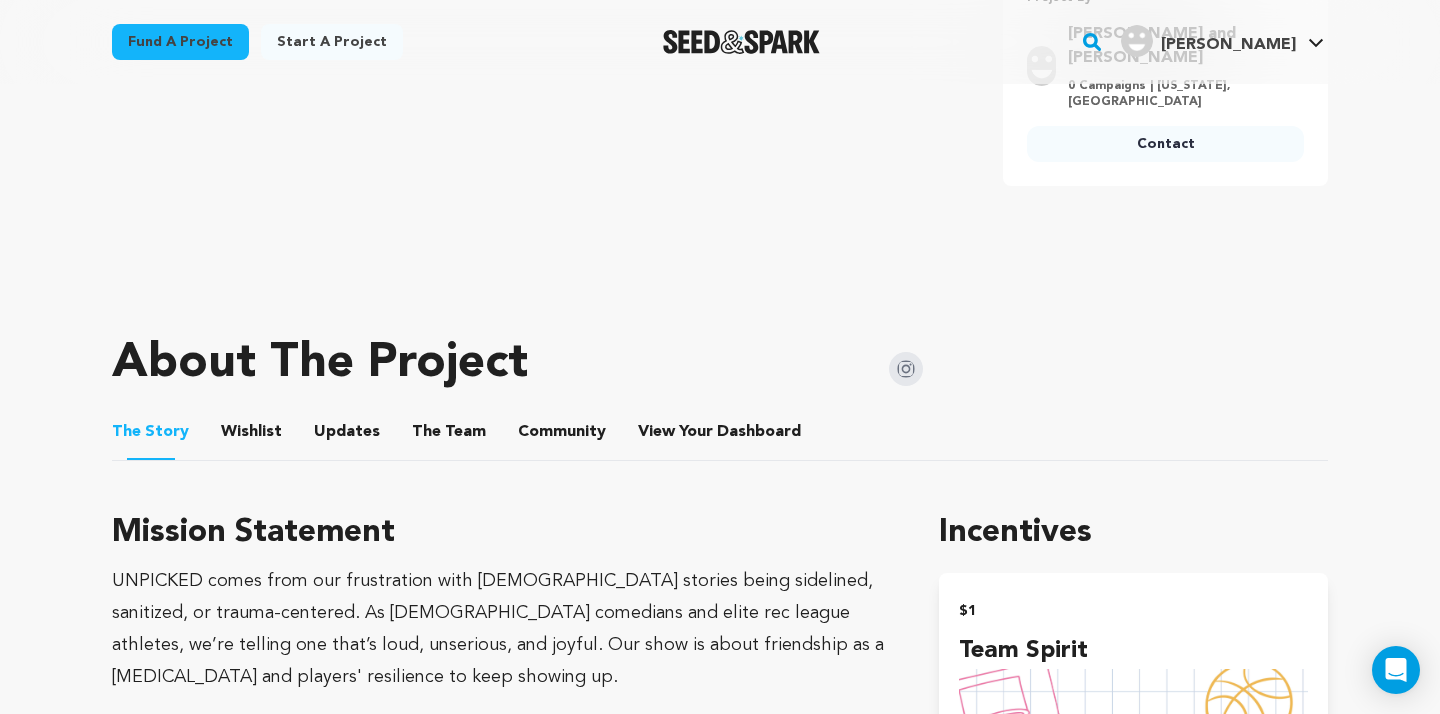 scroll, scrollTop: 697, scrollLeft: 0, axis: vertical 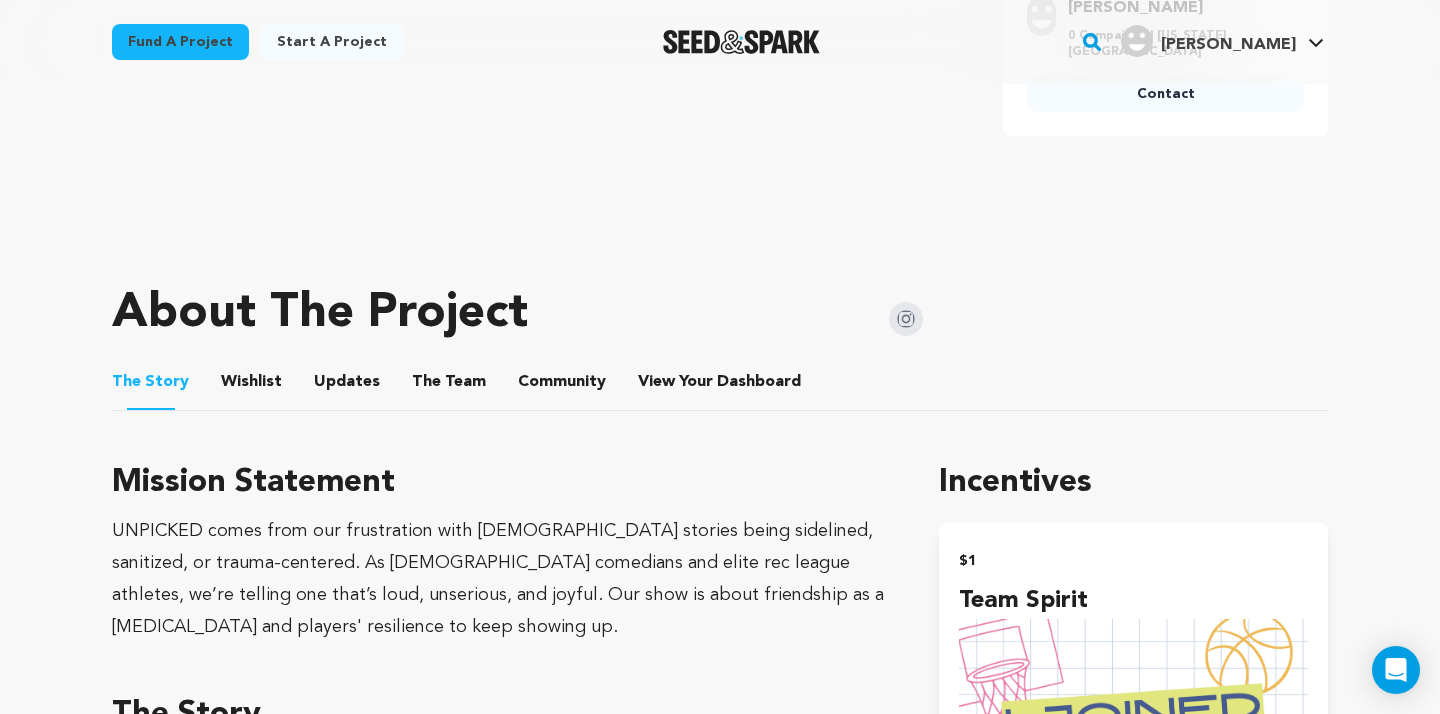click on "Wishlist" at bounding box center (252, 386) 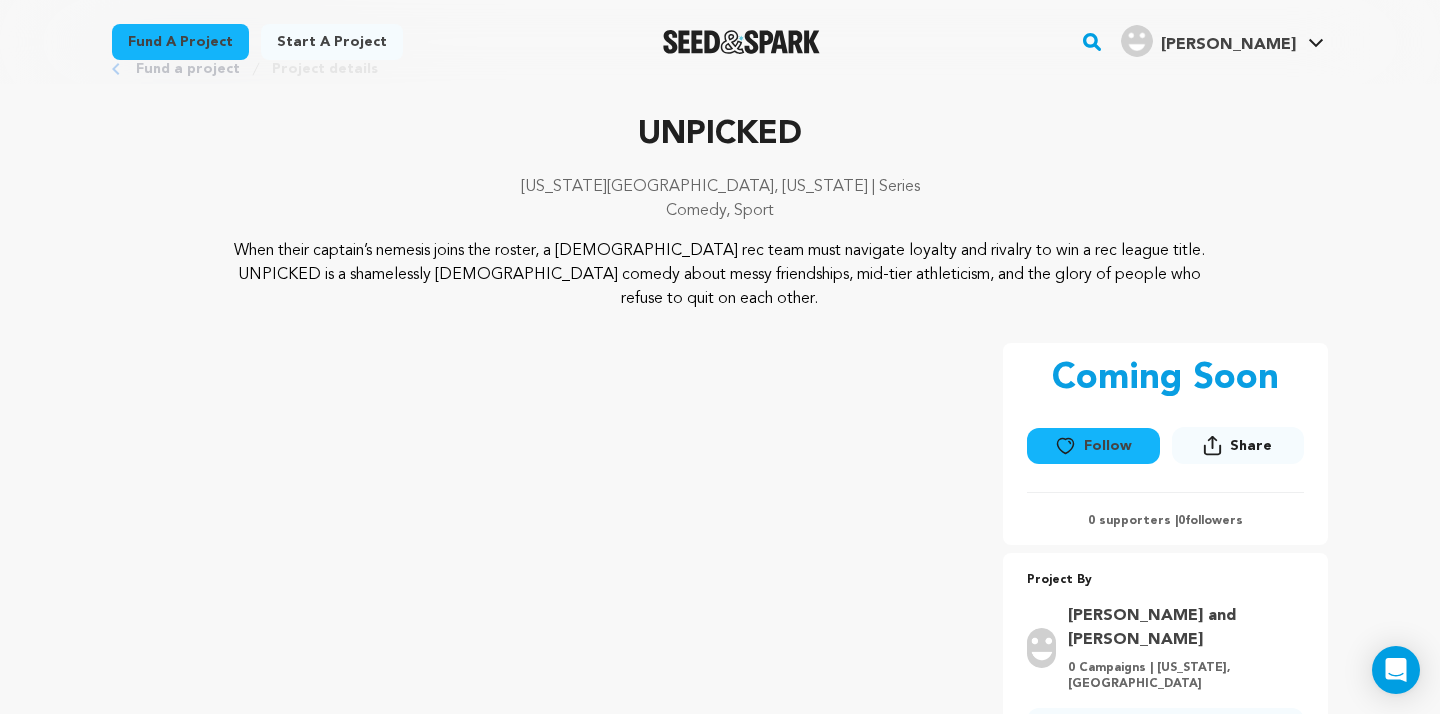 scroll, scrollTop: 0, scrollLeft: 0, axis: both 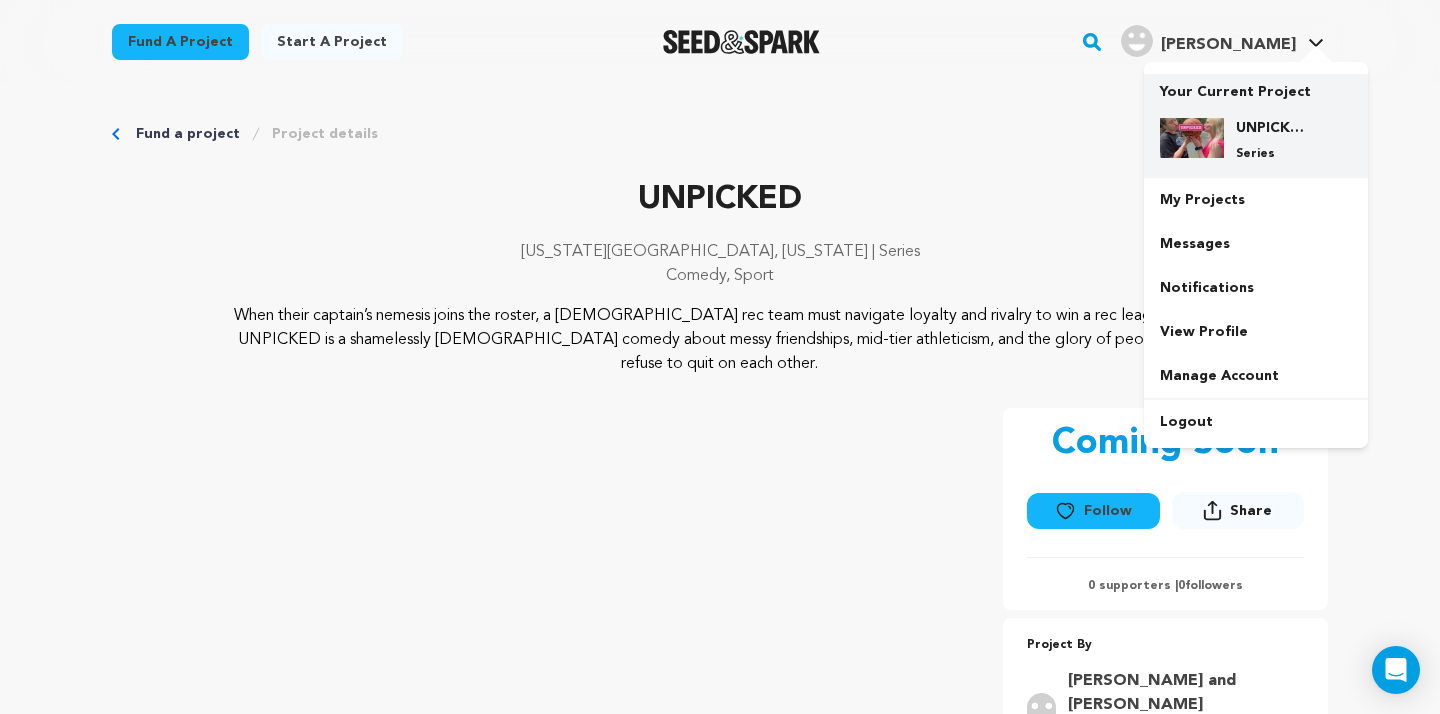 click on "UNPICKED
Series" at bounding box center (1272, 140) 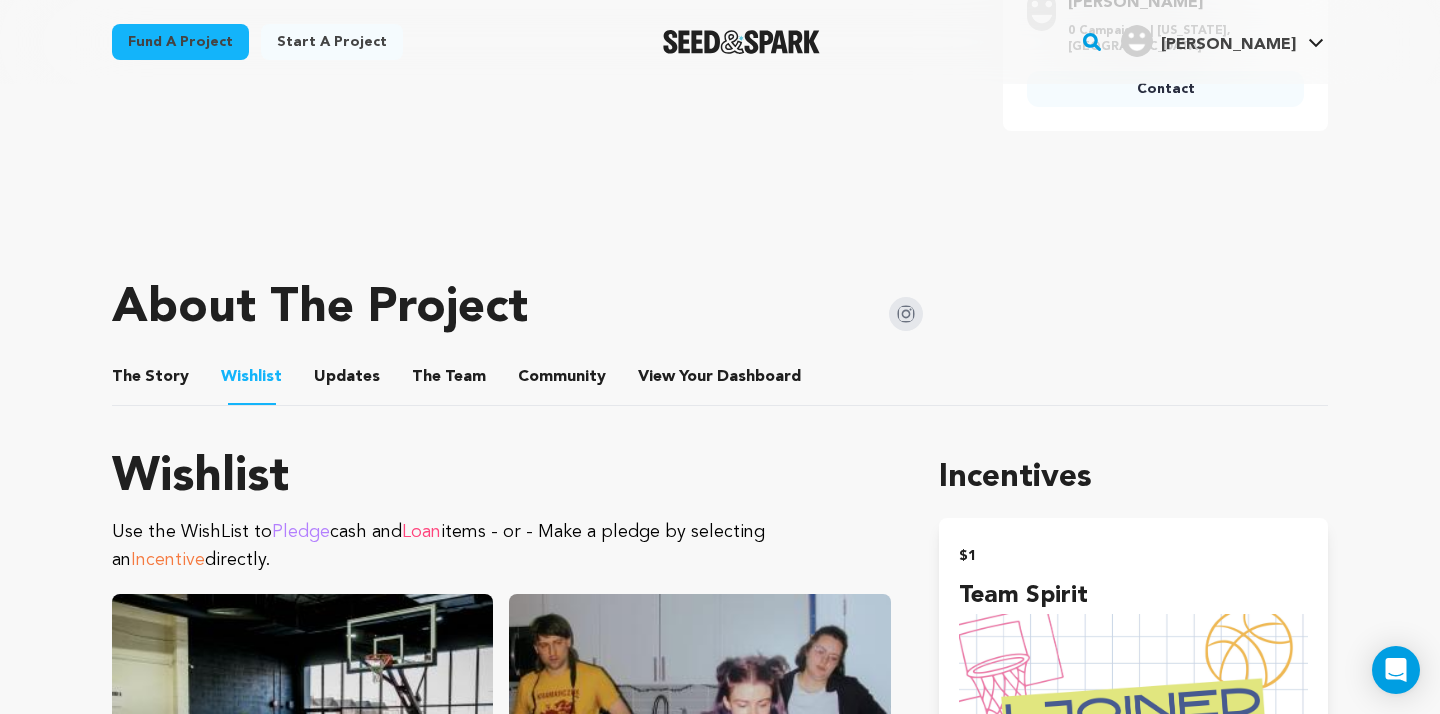 scroll, scrollTop: 723, scrollLeft: 0, axis: vertical 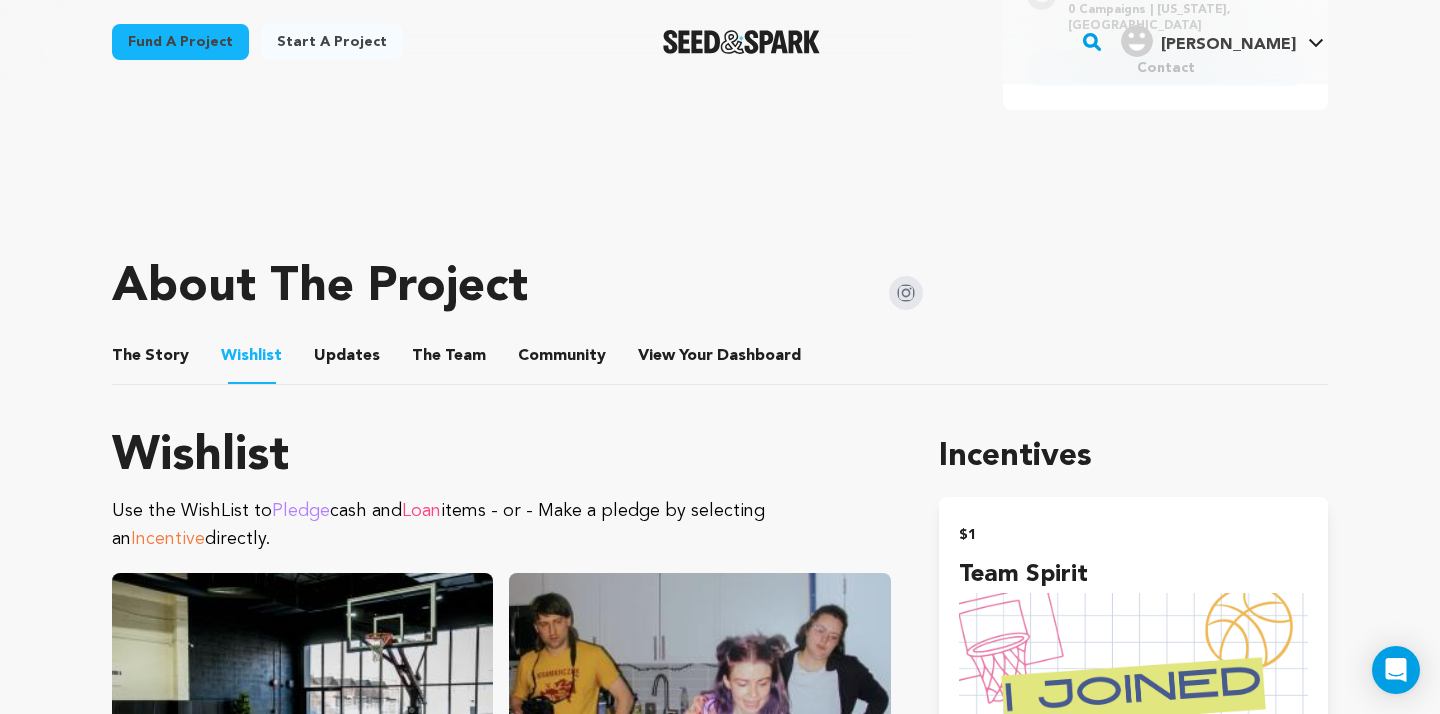 click on "The Story" at bounding box center (151, 360) 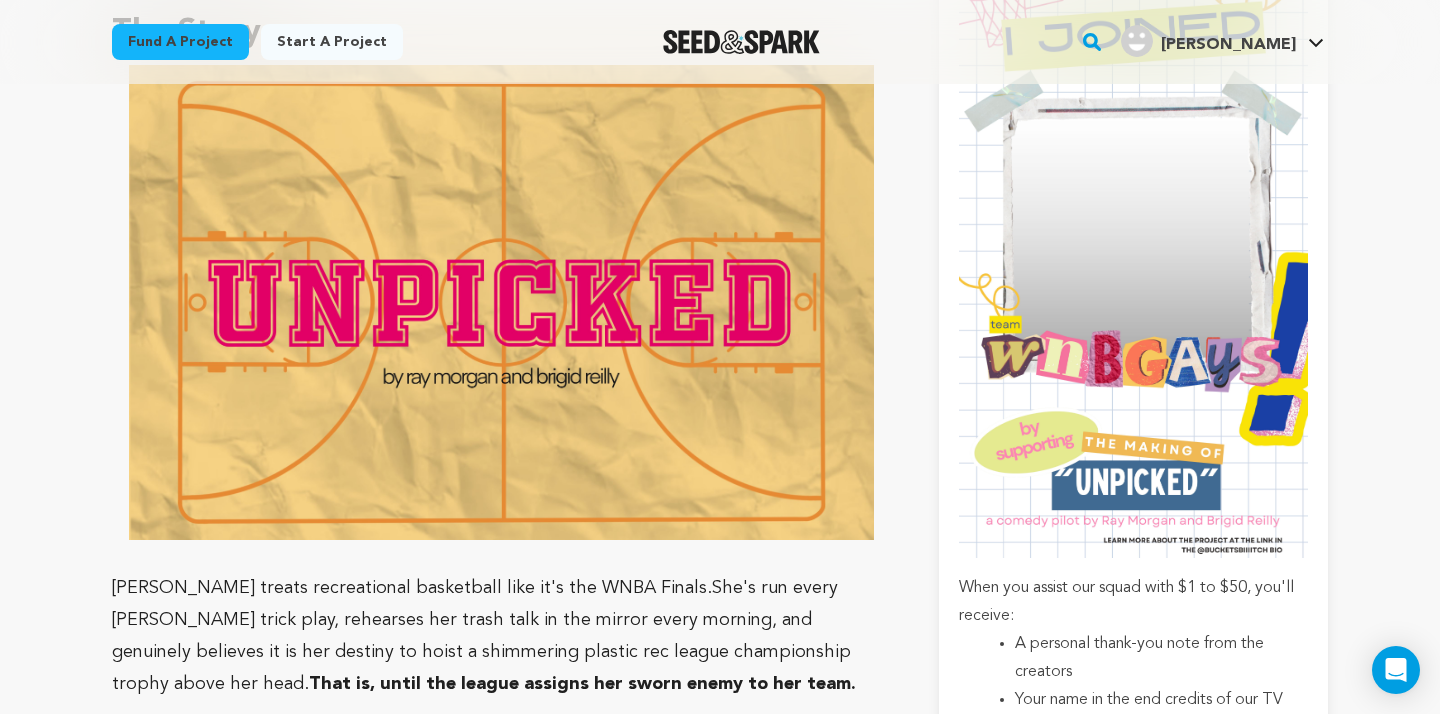 scroll, scrollTop: 1336, scrollLeft: 0, axis: vertical 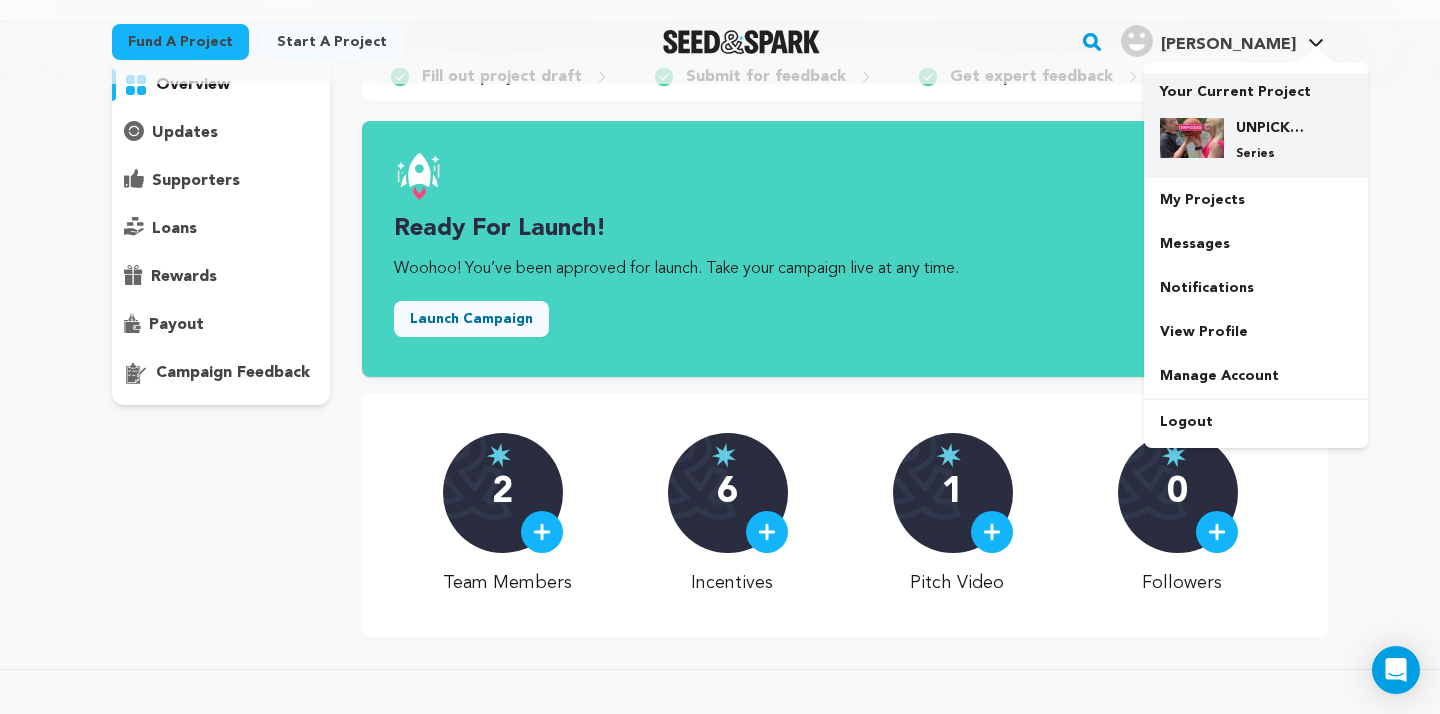 click at bounding box center [1192, 138] 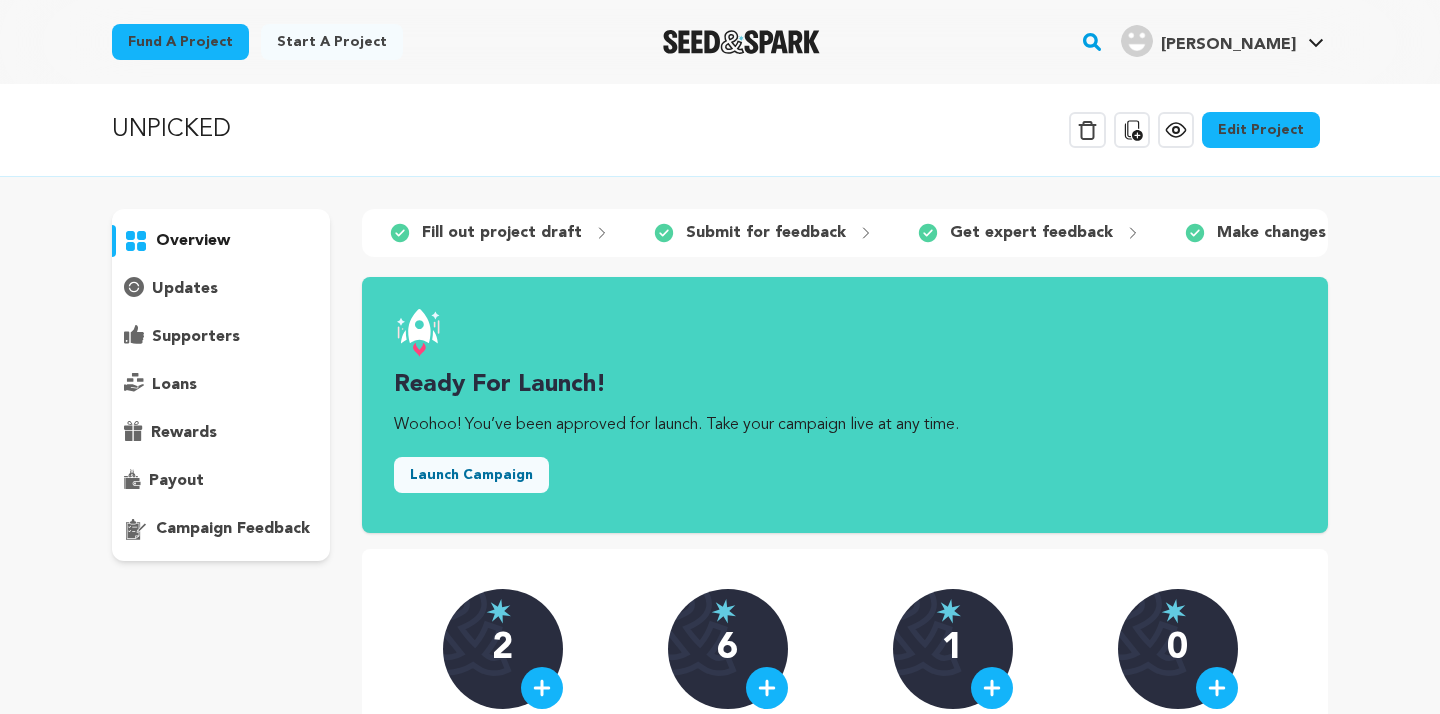scroll, scrollTop: 0, scrollLeft: 0, axis: both 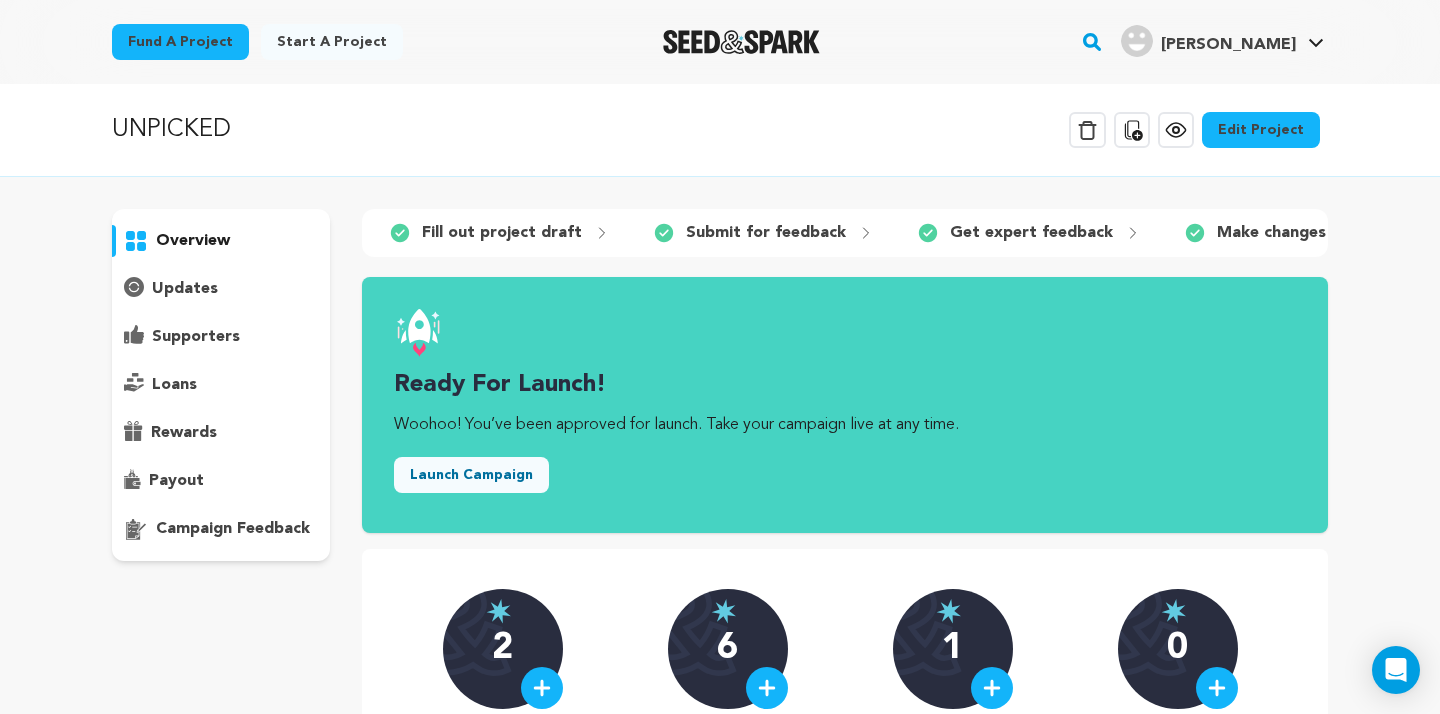 click on "Edit Project" at bounding box center [1261, 130] 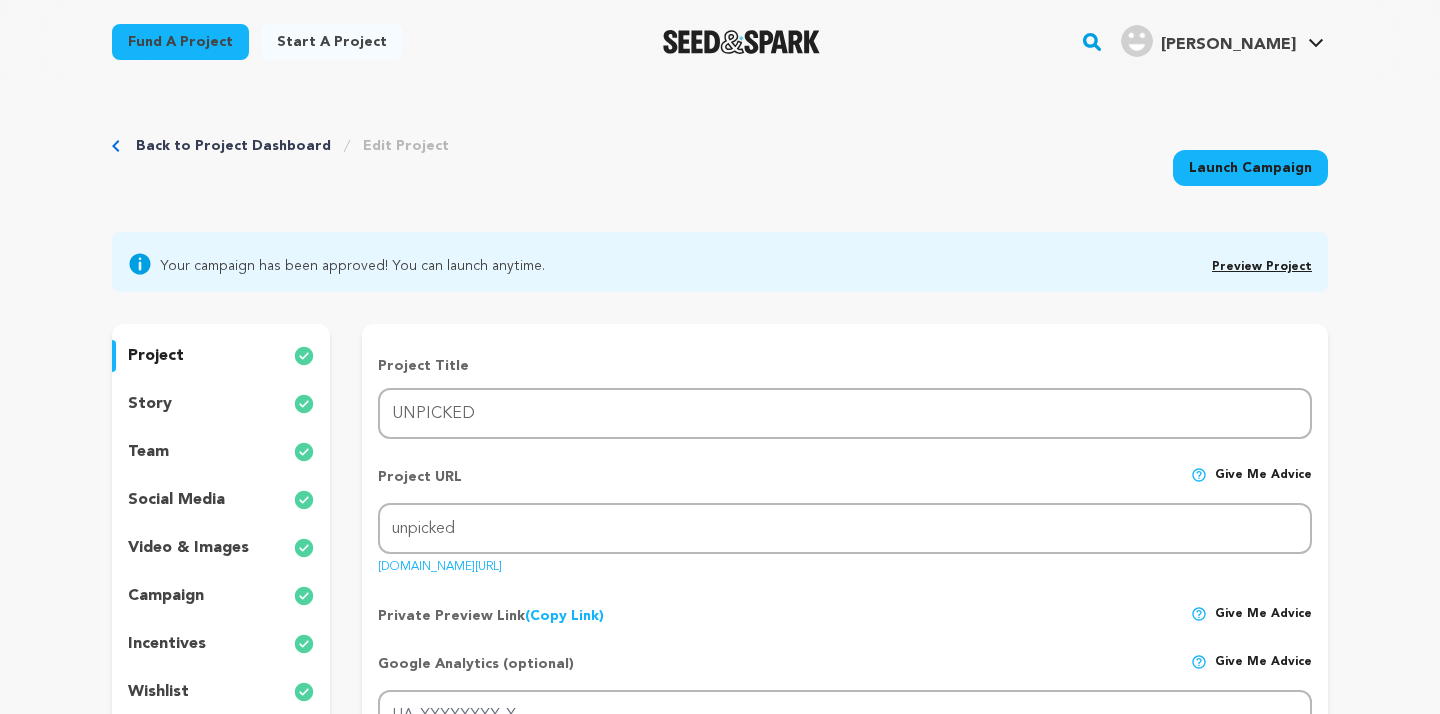 scroll, scrollTop: 0, scrollLeft: 0, axis: both 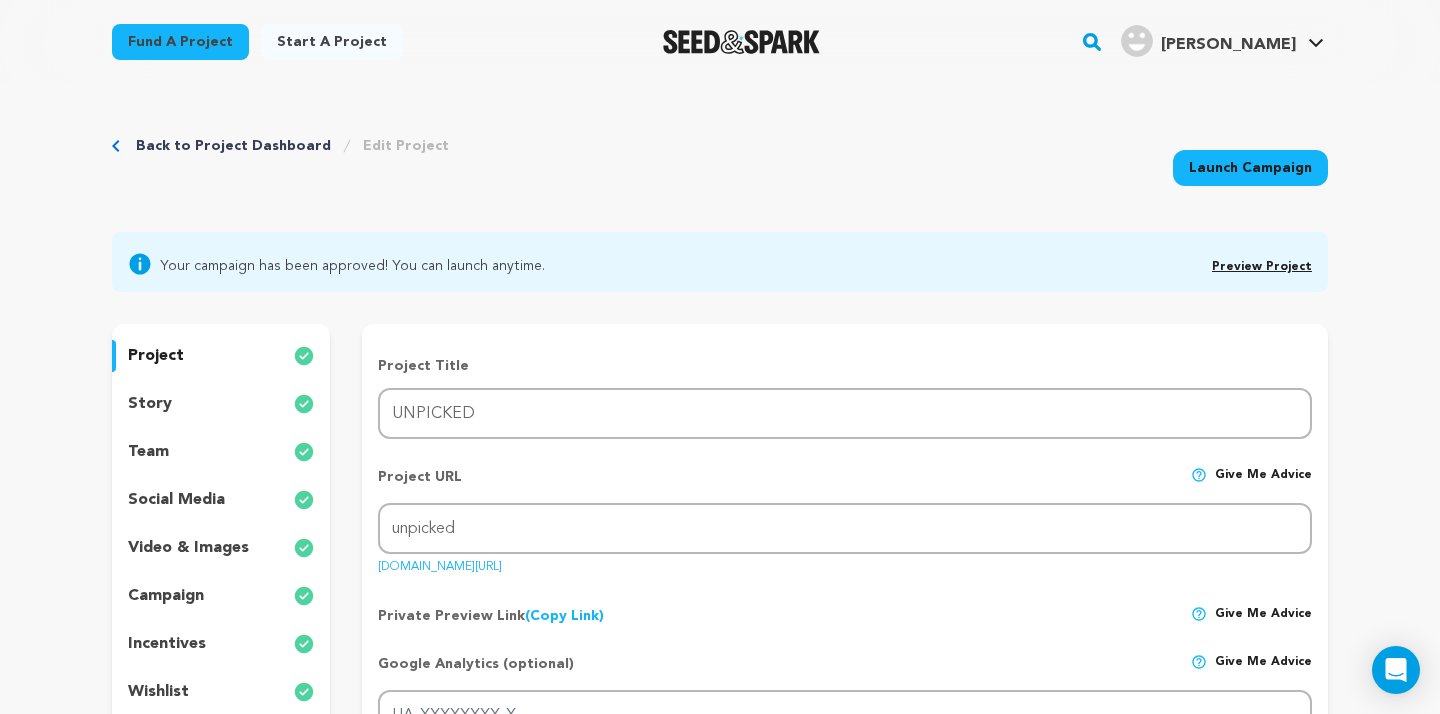 click on "story" at bounding box center (221, 404) 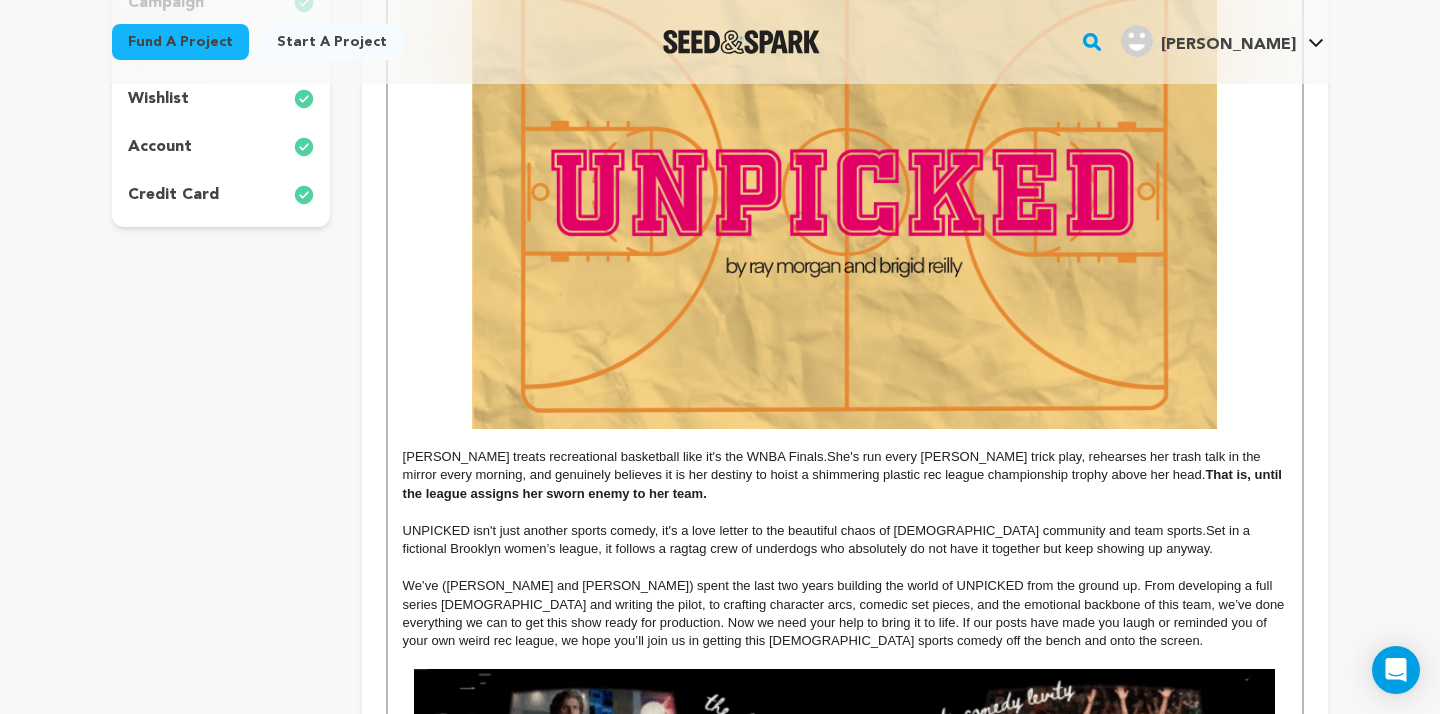 scroll, scrollTop: 596, scrollLeft: 0, axis: vertical 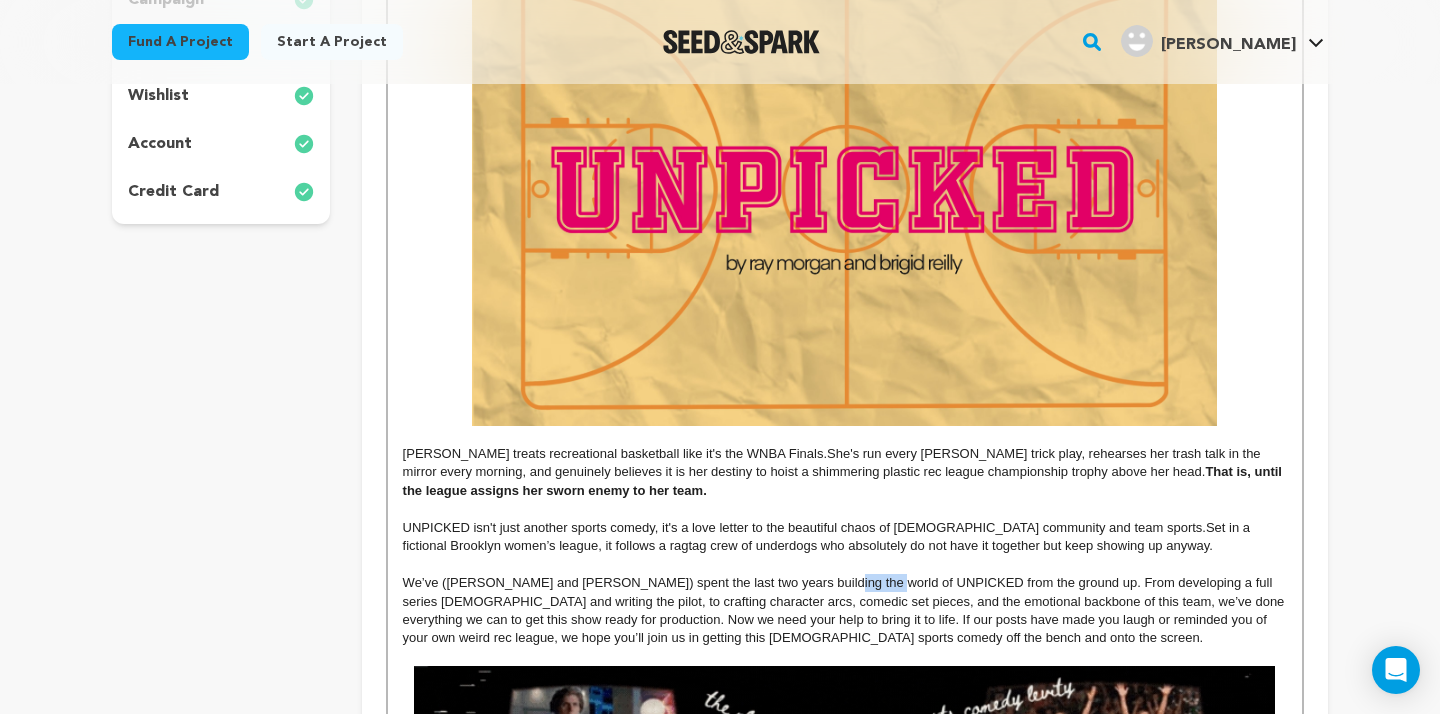 drag, startPoint x: 864, startPoint y: 582, endPoint x: 800, endPoint y: 580, distance: 64.03124 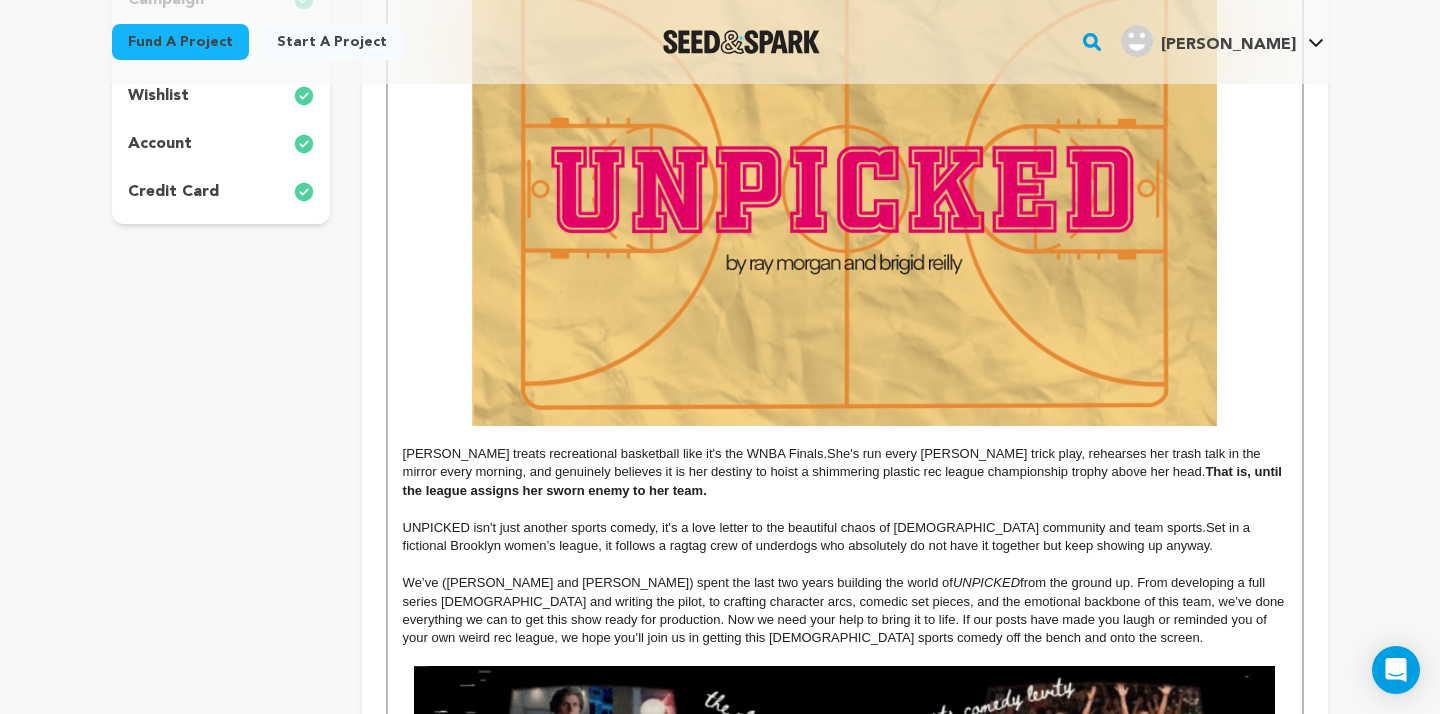 click on "We’ve (Ray and Brigid) spent the last two years building the world of  UNPICKED  from the ground up. From developing a full series bible and writing the pilot, to crafting character arcs, comedic set pieces, and the emotional backbone of this team, we’ve done everything we can to get this show ready for production. Now we need your help to bring it to life. If our posts have made you laugh or reminded you of your own weird rec league, we hope you’ll join us in getting this queer sports comedy off the bench and onto the screen." at bounding box center [845, 611] 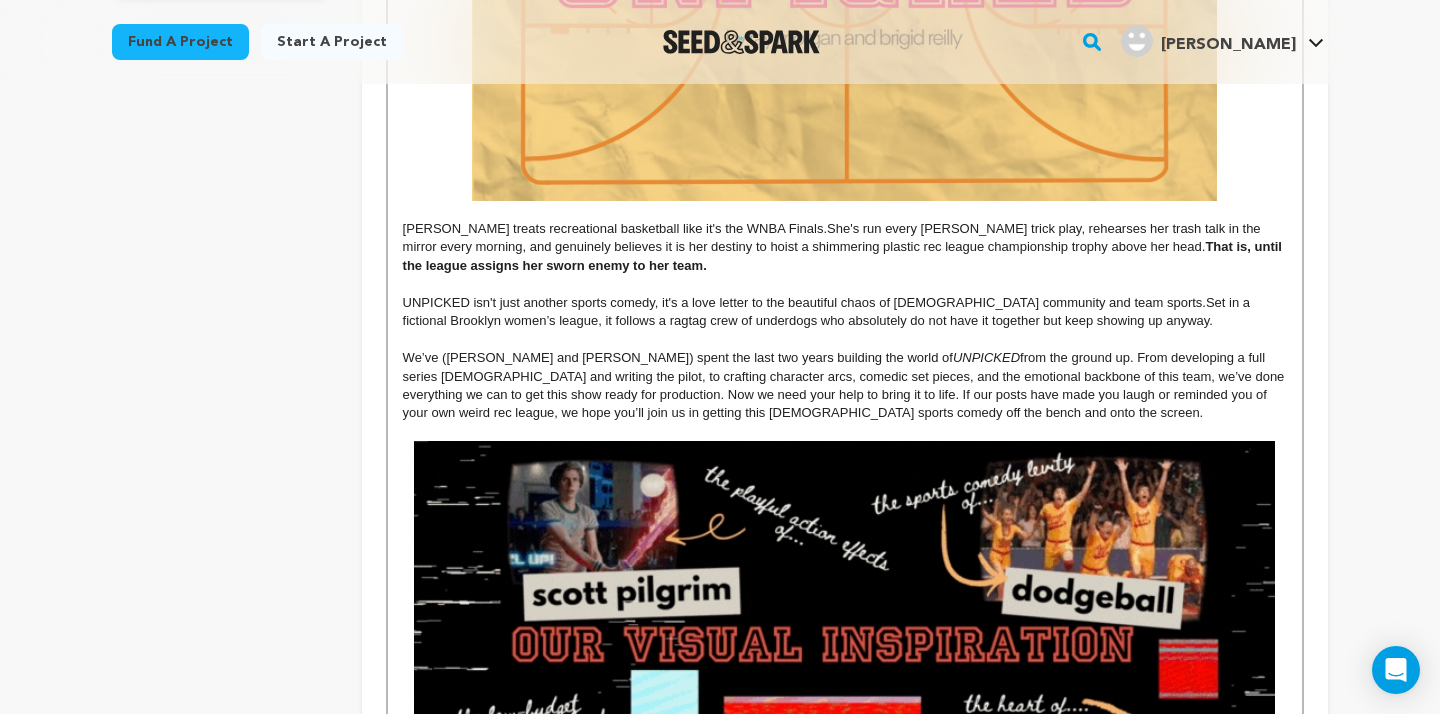 scroll, scrollTop: 828, scrollLeft: 0, axis: vertical 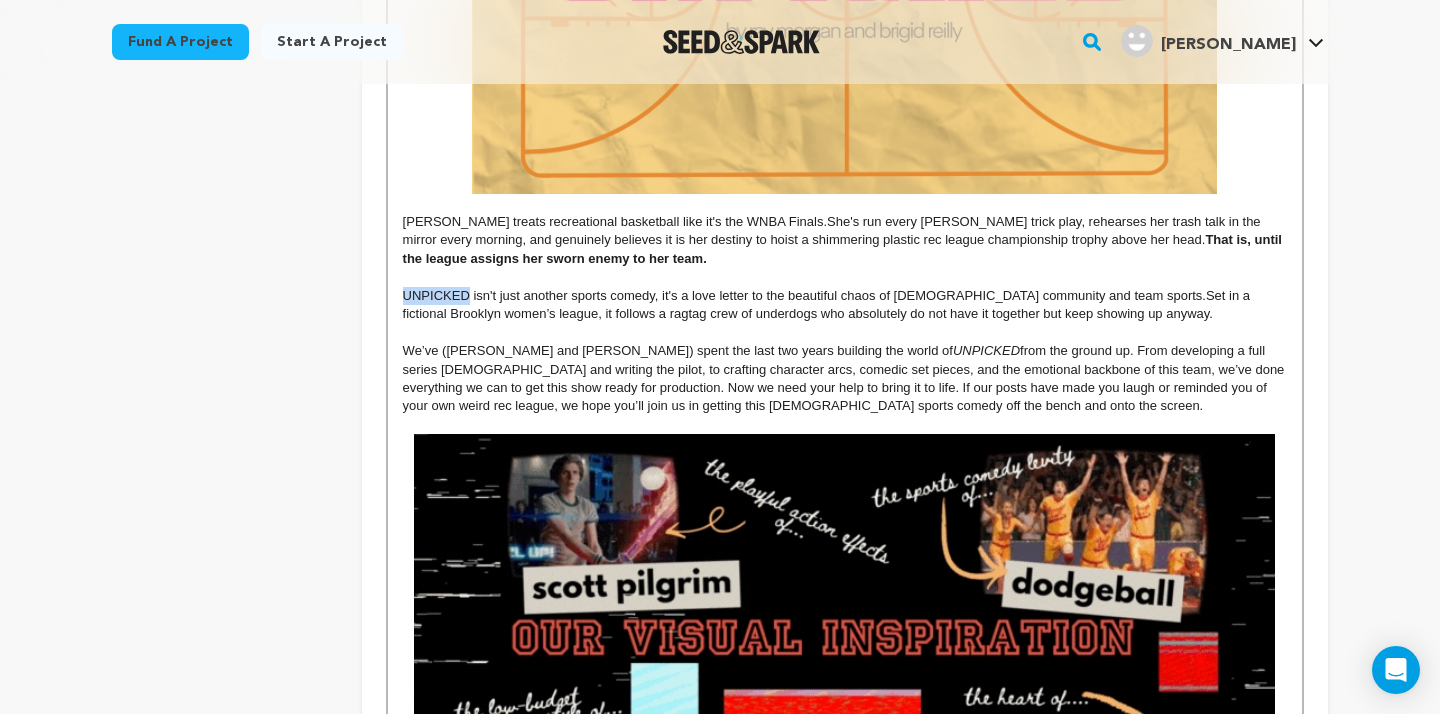 drag, startPoint x: 468, startPoint y: 292, endPoint x: 399, endPoint y: 292, distance: 69 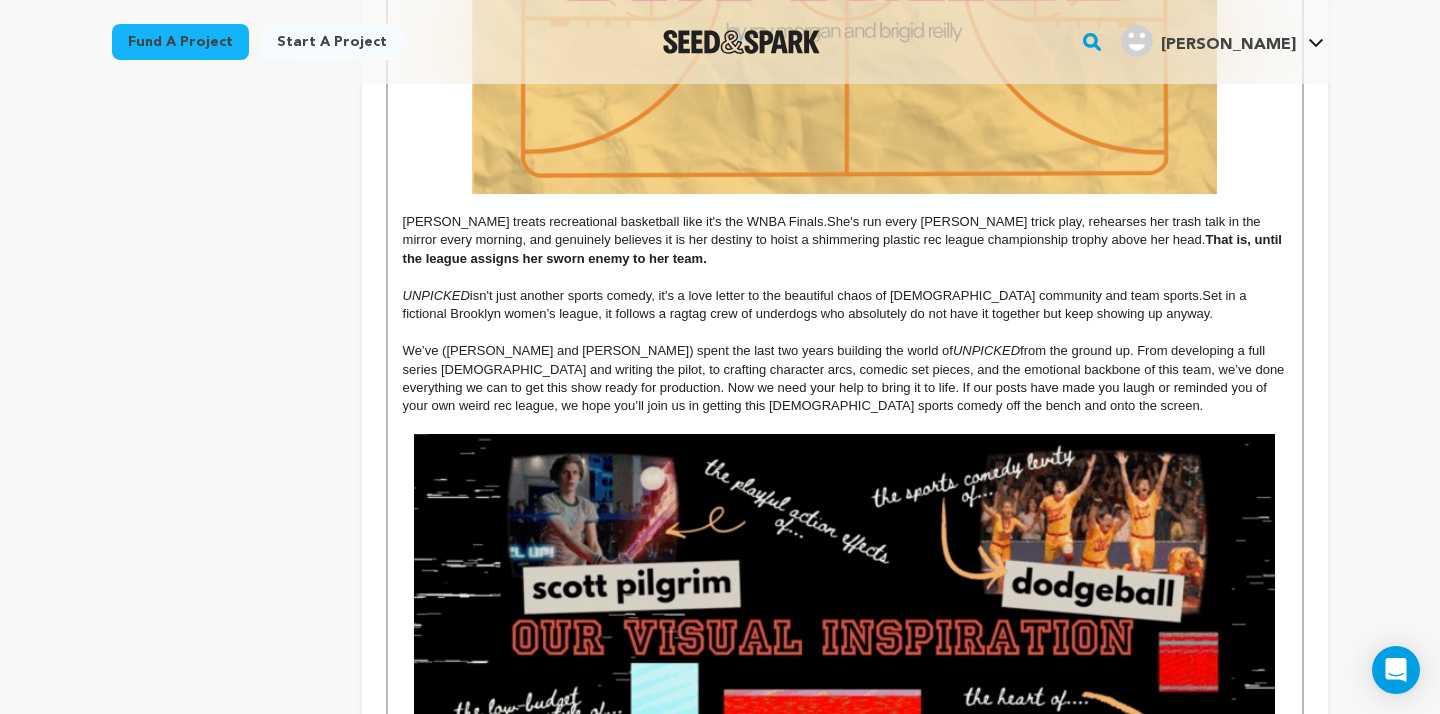 click on "We’ve (Ray and Brigid) spent the last two years building the world of  UNPICKED  from the ground up. From developing a full series bible and writing the pilot, to crafting character arcs, comedic set pieces, and the emotional backbone of this team, we’ve done everything we can to get this show ready for production. Now we need your help to bring it to life. If our posts have made you laugh or reminded you of your own weird rec league, we hope you’ll join us in getting this queer sports comedy off the bench and onto the screen." at bounding box center [845, 379] 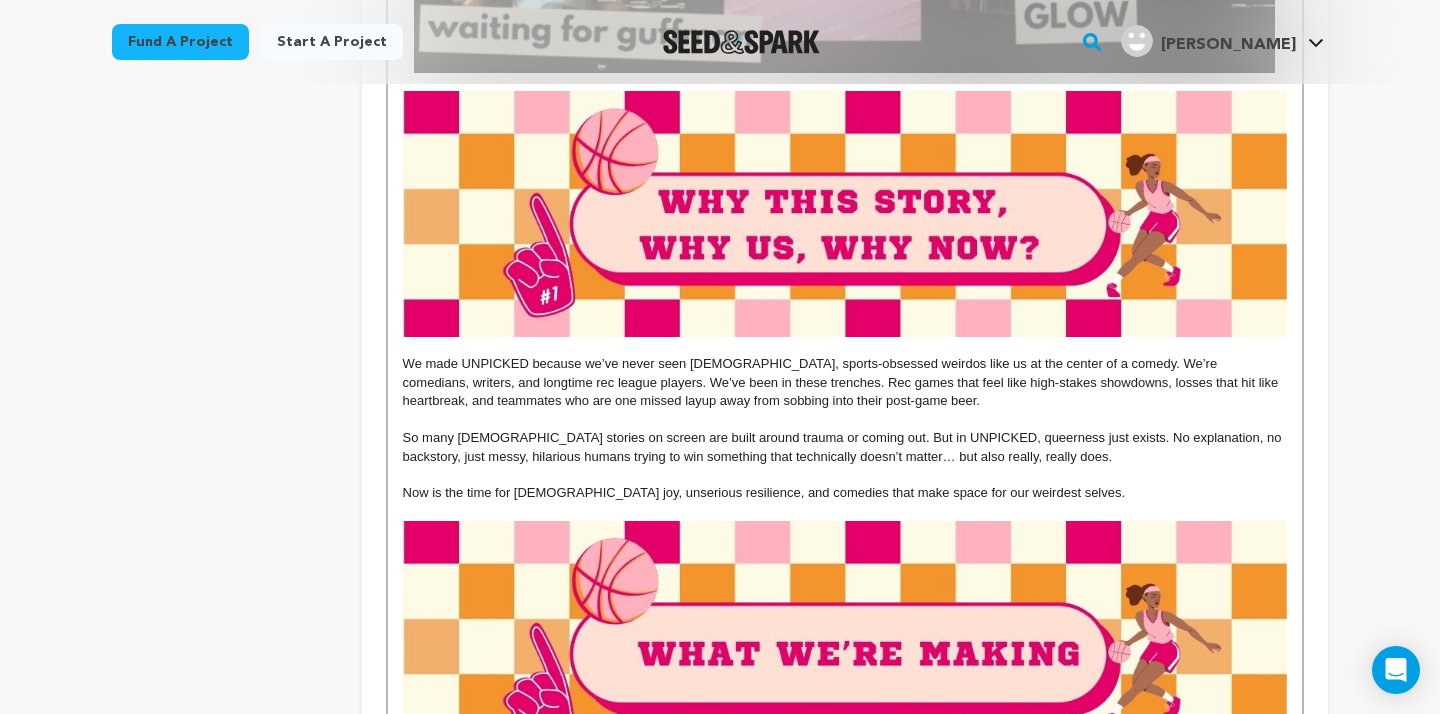 scroll, scrollTop: 1821, scrollLeft: 0, axis: vertical 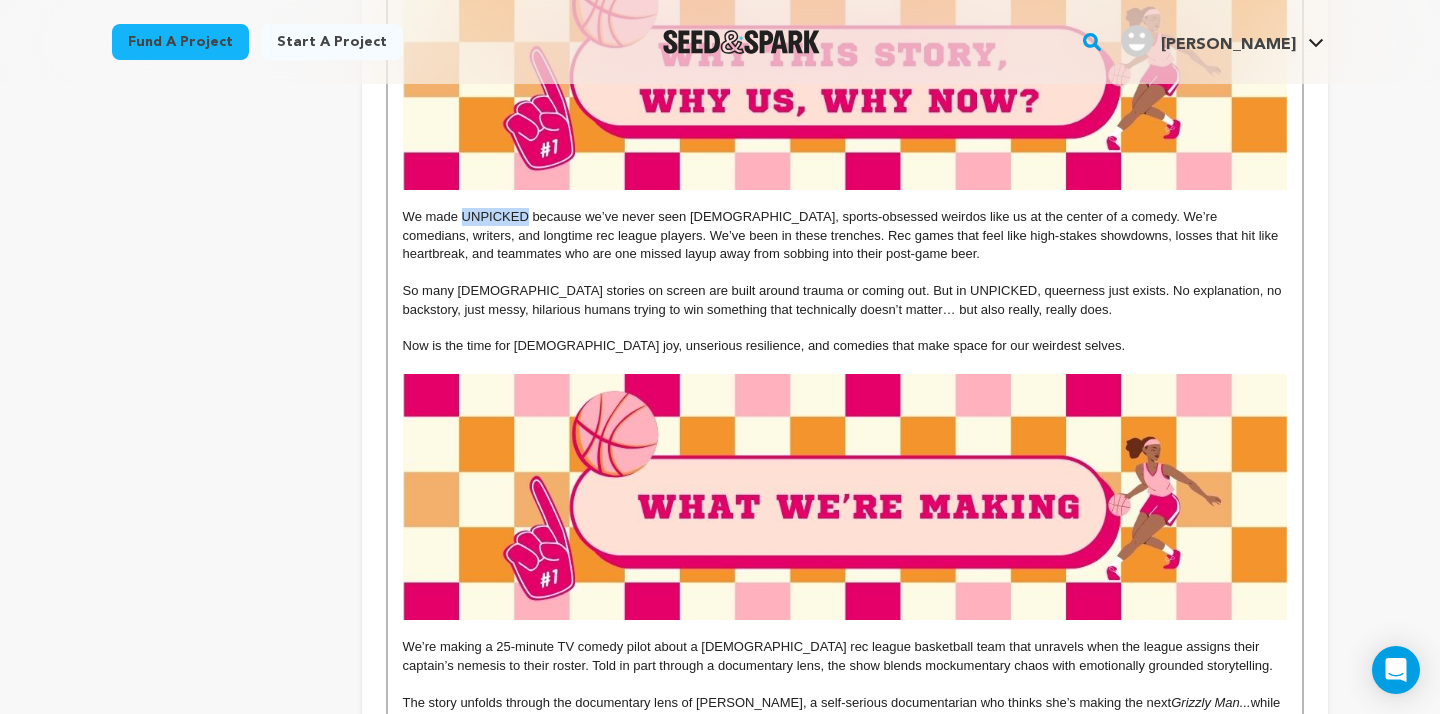 drag, startPoint x: 525, startPoint y: 217, endPoint x: 463, endPoint y: 215, distance: 62.03225 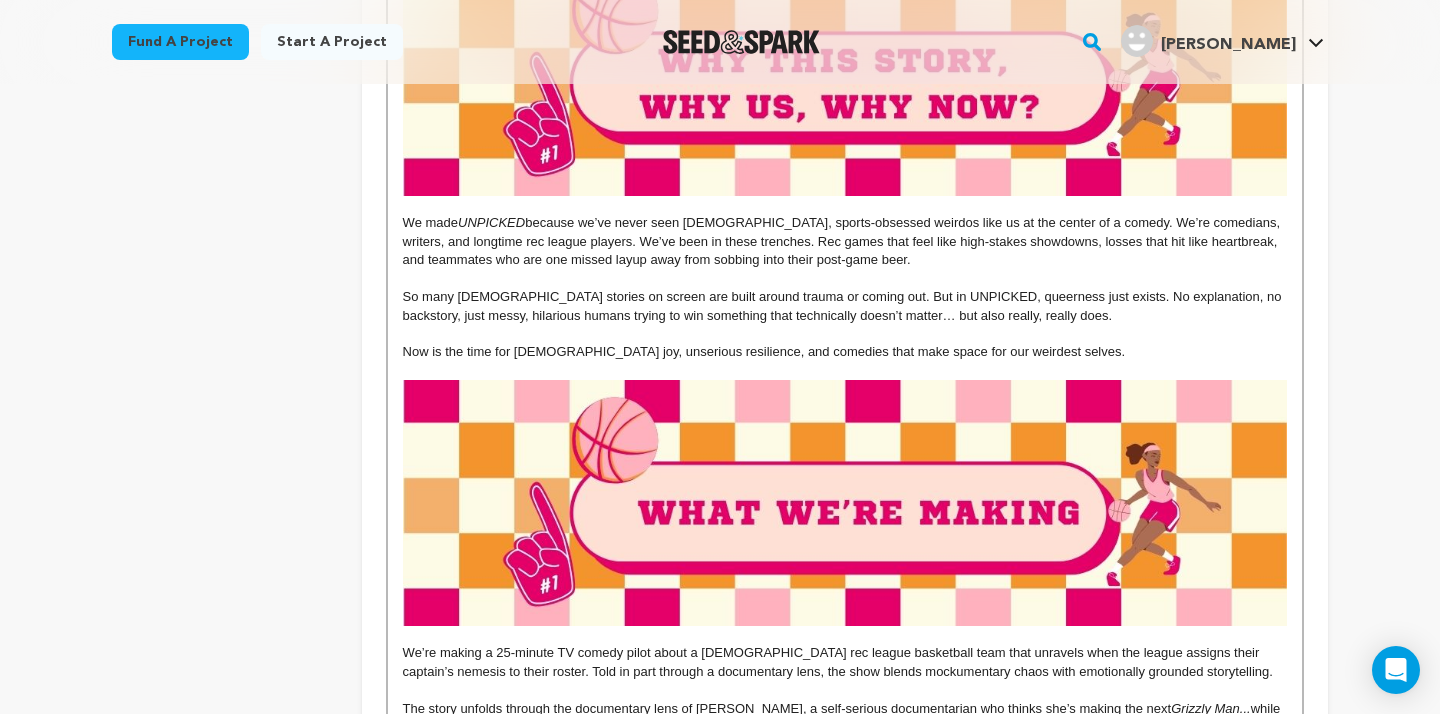 scroll, scrollTop: 1772, scrollLeft: 0, axis: vertical 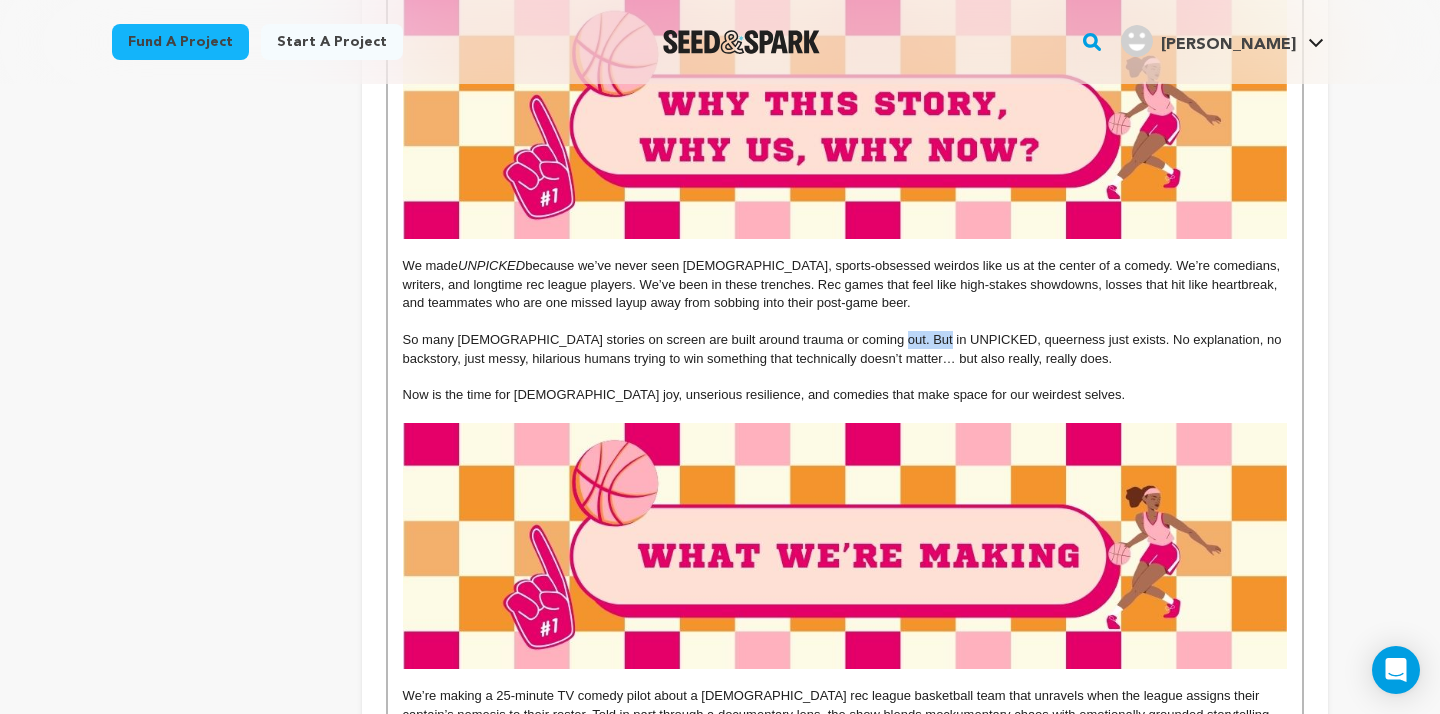 drag, startPoint x: 942, startPoint y: 339, endPoint x: 875, endPoint y: 338, distance: 67.00746 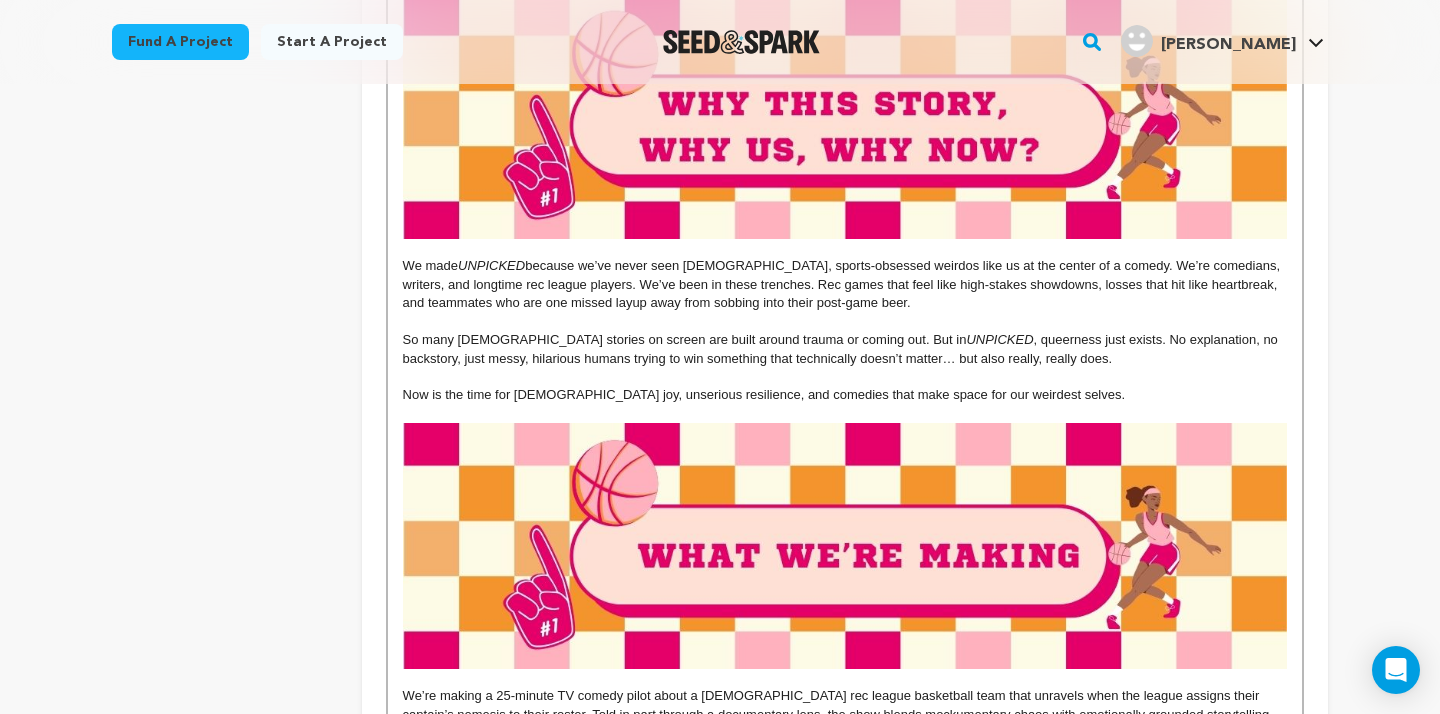 click on "Now is the time for [DEMOGRAPHIC_DATA] joy, unserious resilience, and comedies that make space for our weirdest selves." at bounding box center (845, 395) 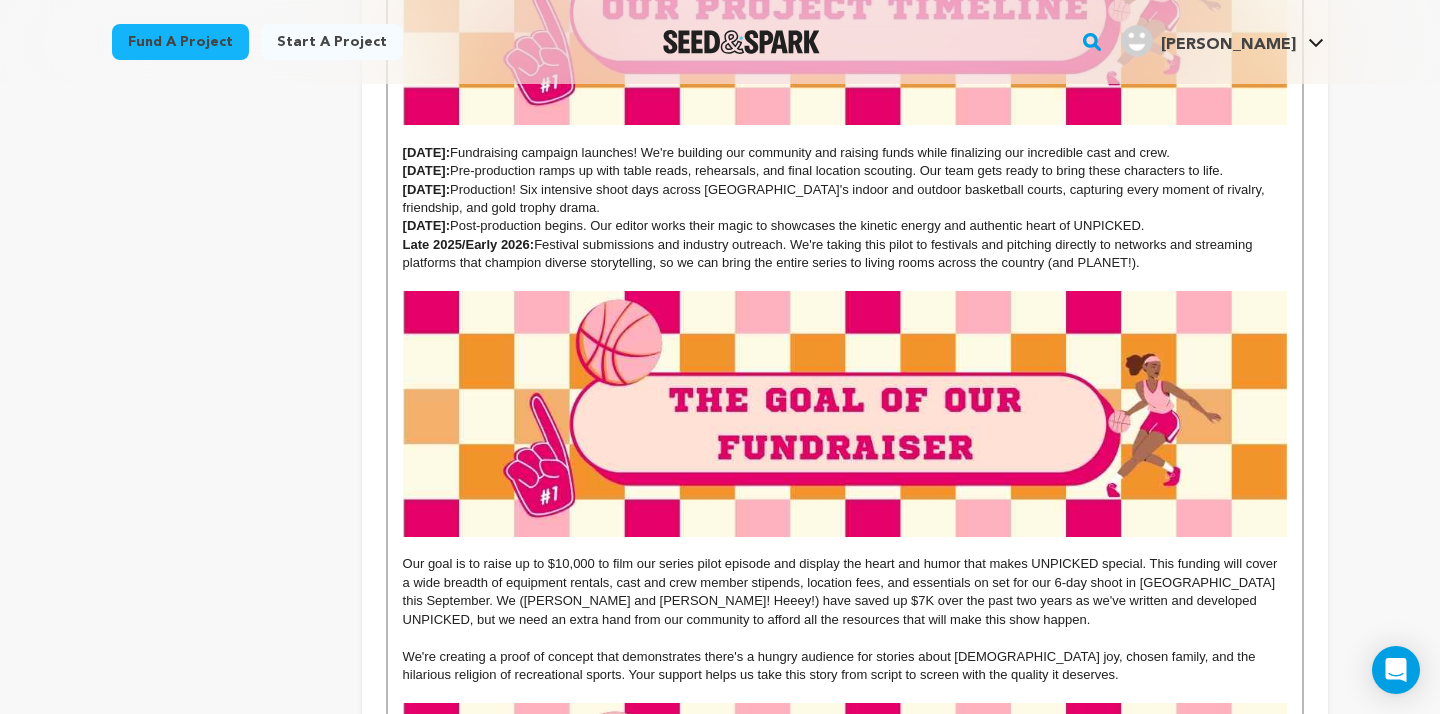 scroll, scrollTop: 4268, scrollLeft: 0, axis: vertical 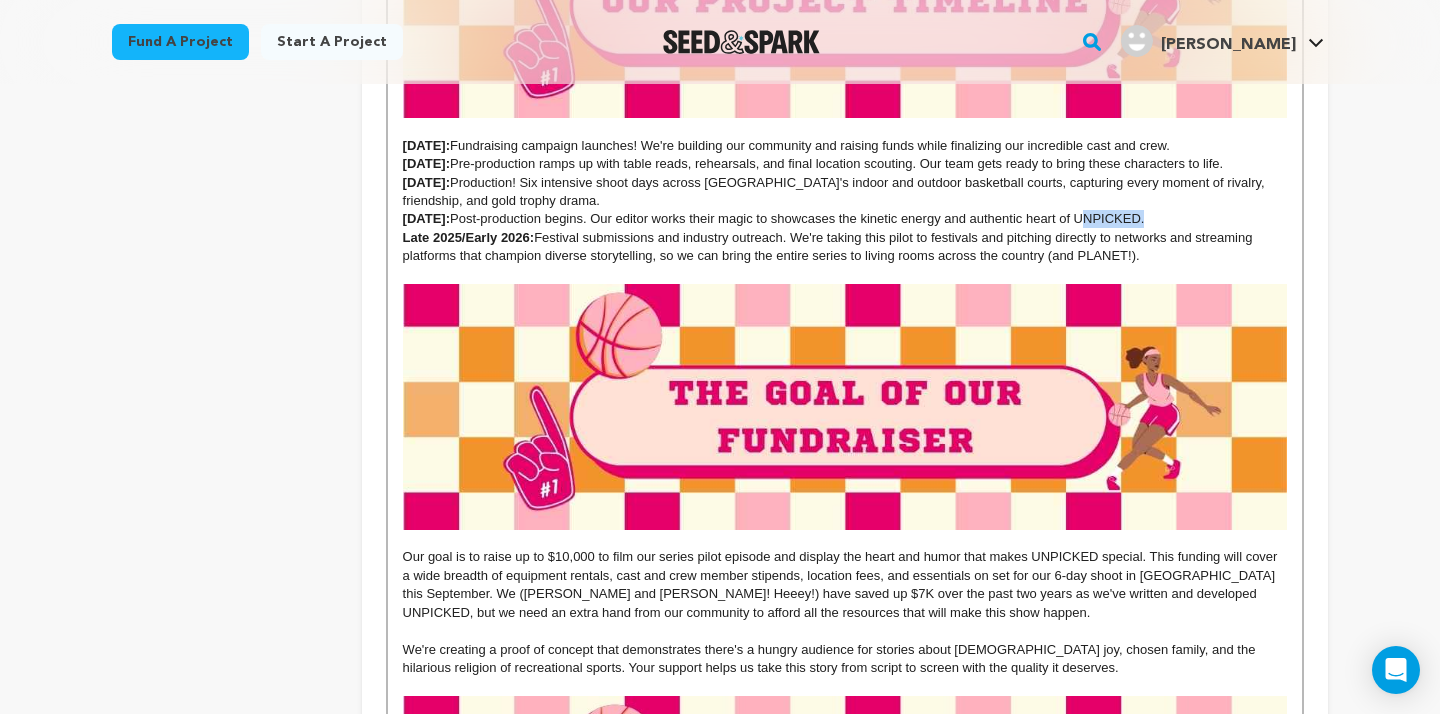 drag, startPoint x: 1121, startPoint y: 180, endPoint x: 1181, endPoint y: 178, distance: 60.033325 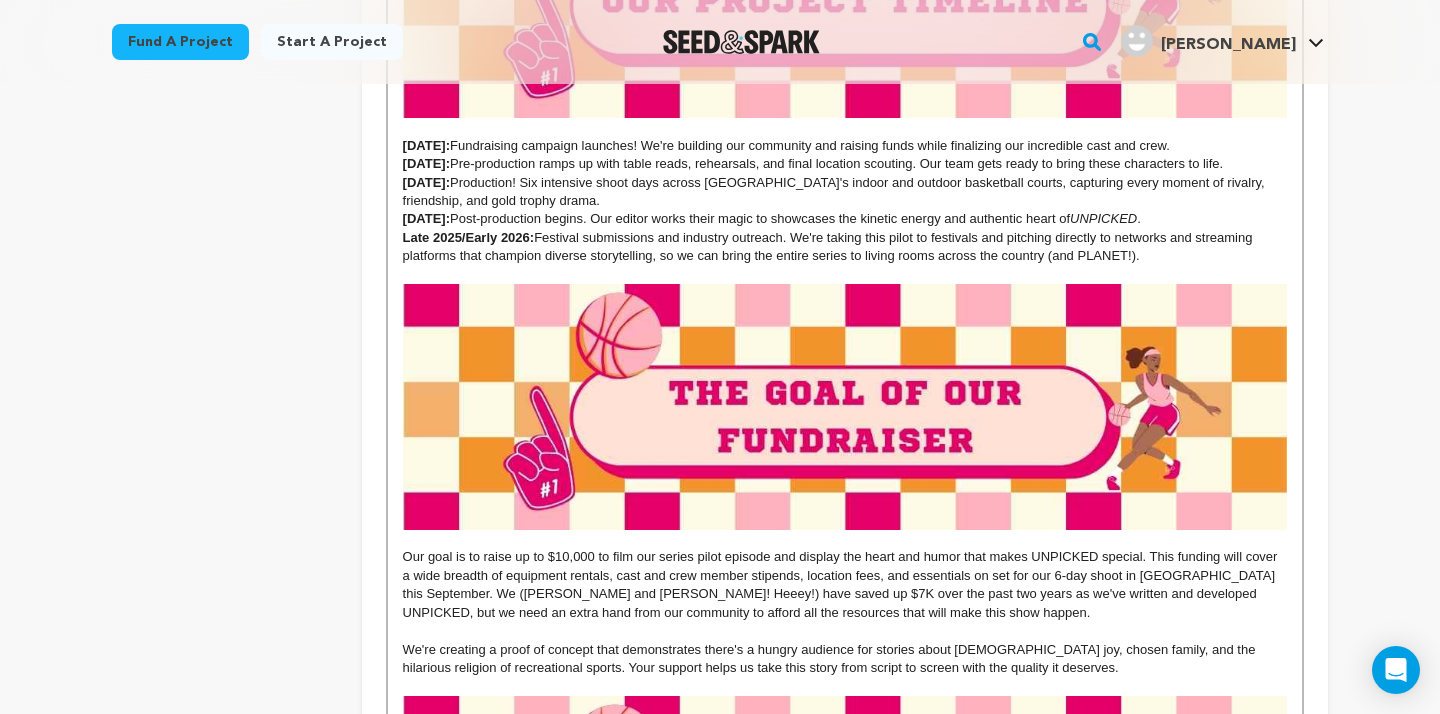 click at bounding box center [845, 407] 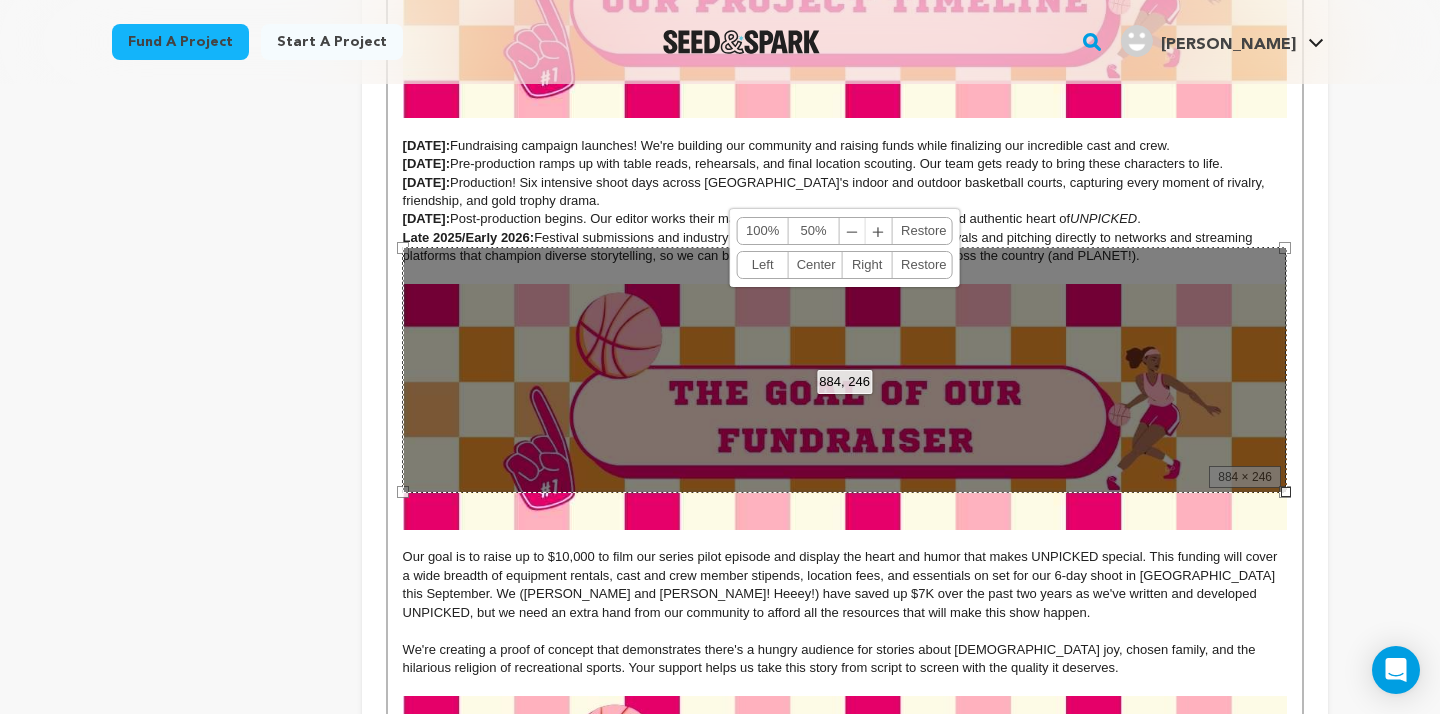 click on "Late 2025/Early 2026:  Festival submissions and industry outreach. We're taking this pilot to festivals and pitching directly to networks and streaming platforms that champion diverse storytelling, so we can bring the entire series to living rooms across the country (and PLANET!)." at bounding box center [845, 247] 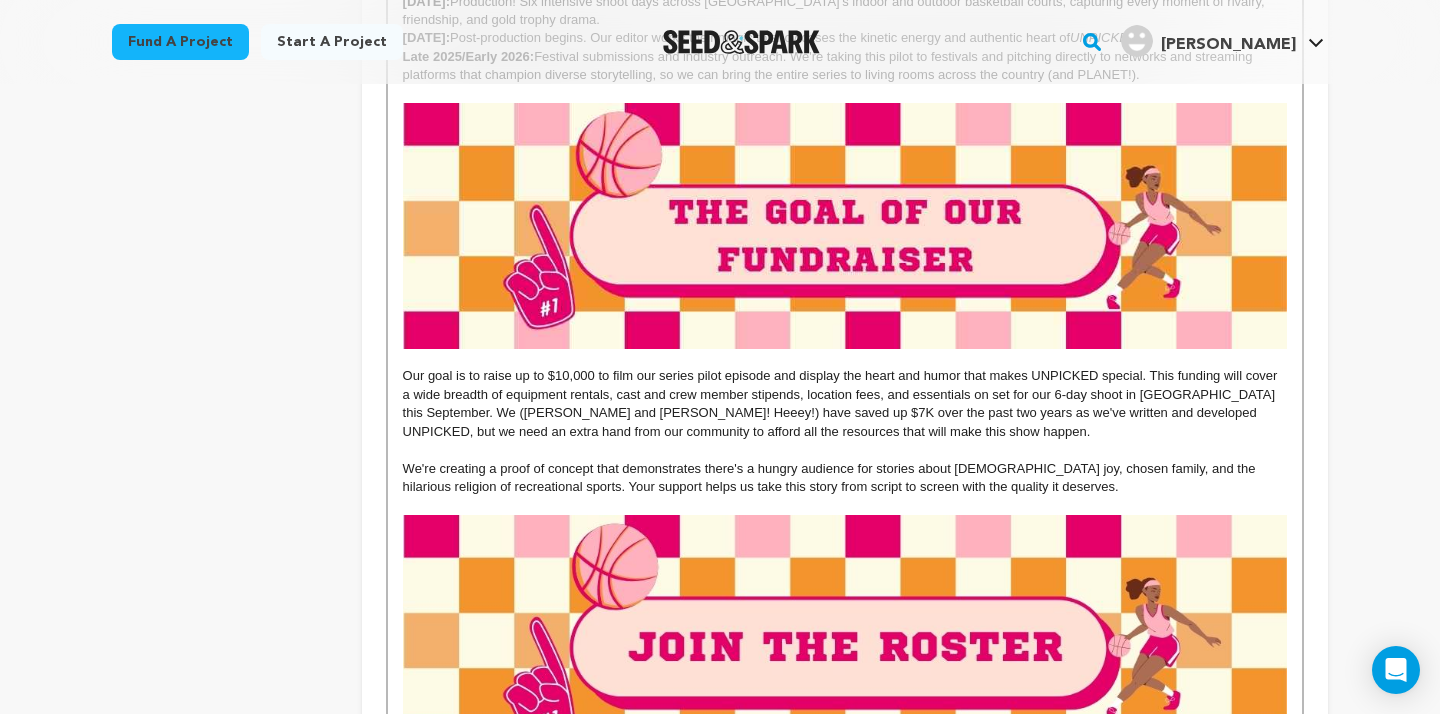 scroll, scrollTop: 4455, scrollLeft: 0, axis: vertical 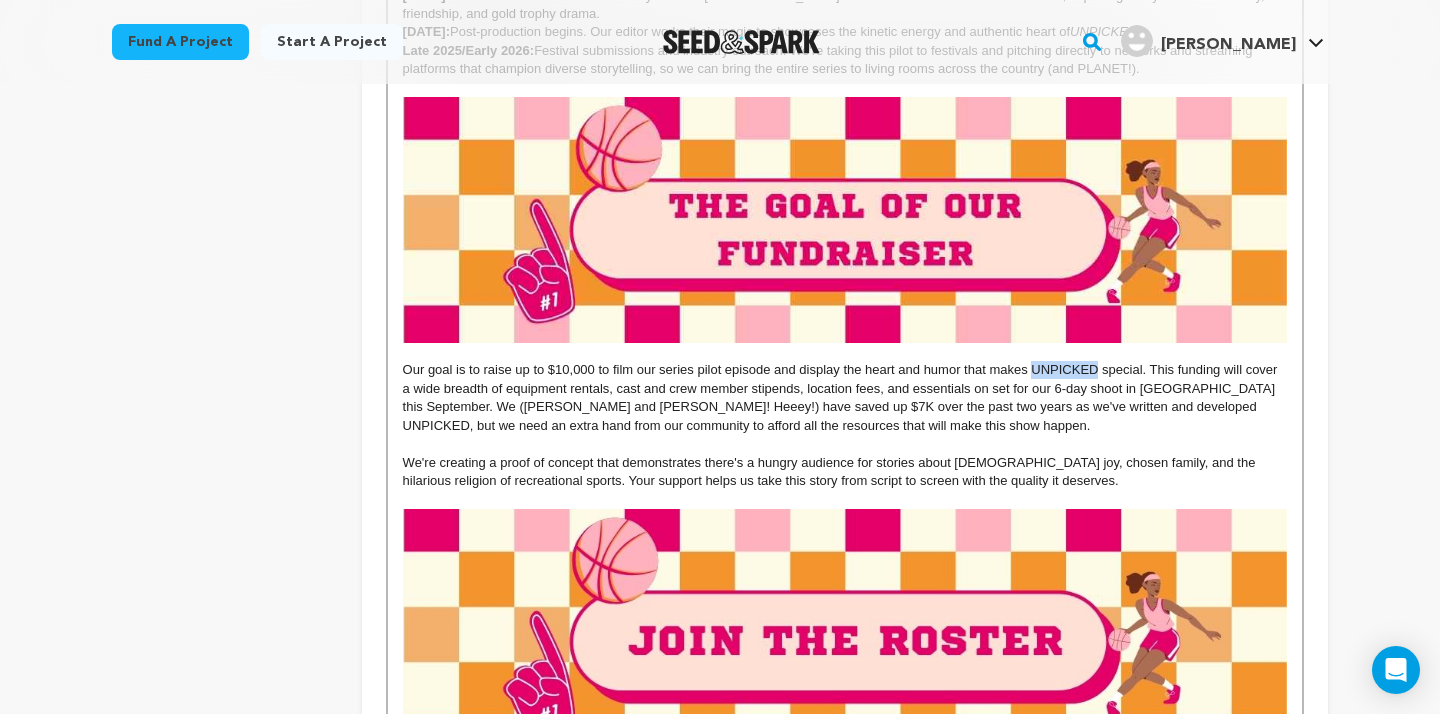 drag, startPoint x: 1035, startPoint y: 332, endPoint x: 1098, endPoint y: 330, distance: 63.03174 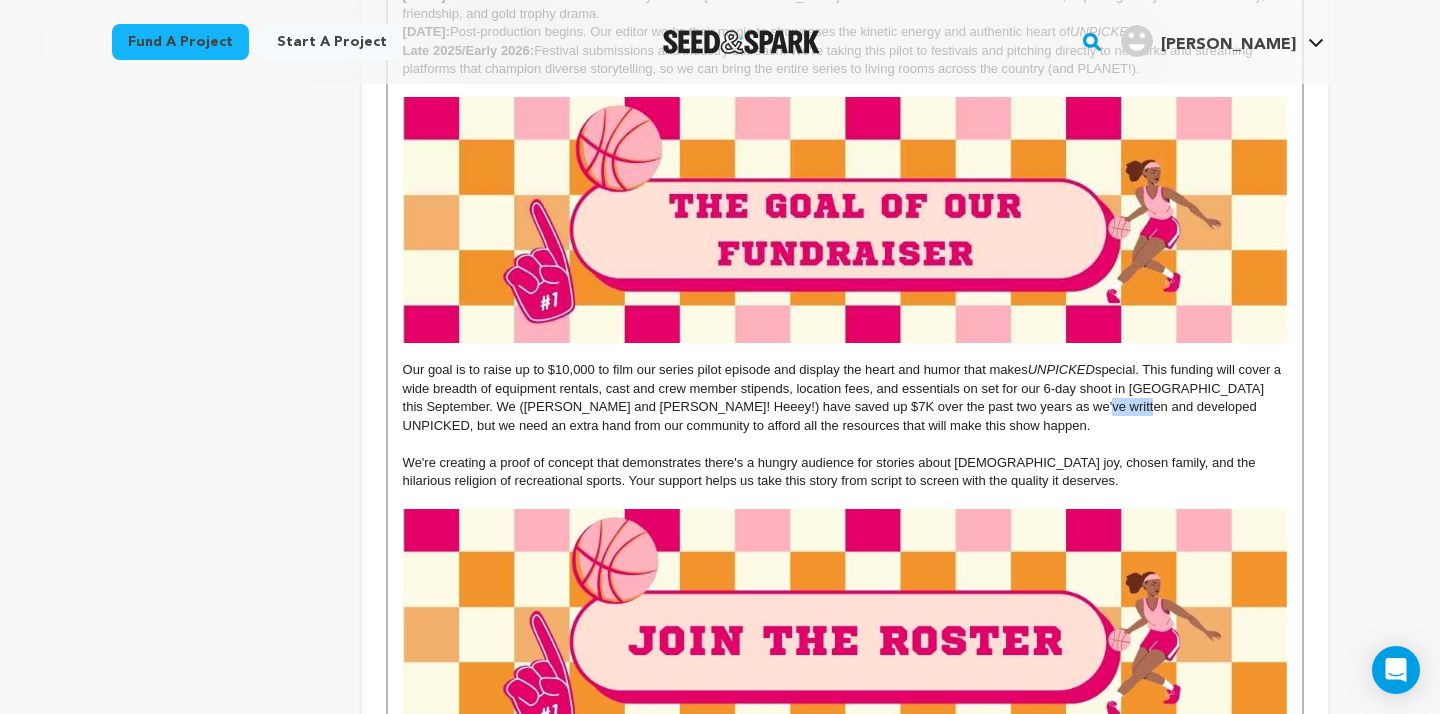 drag, startPoint x: 1012, startPoint y: 367, endPoint x: 1076, endPoint y: 365, distance: 64.03124 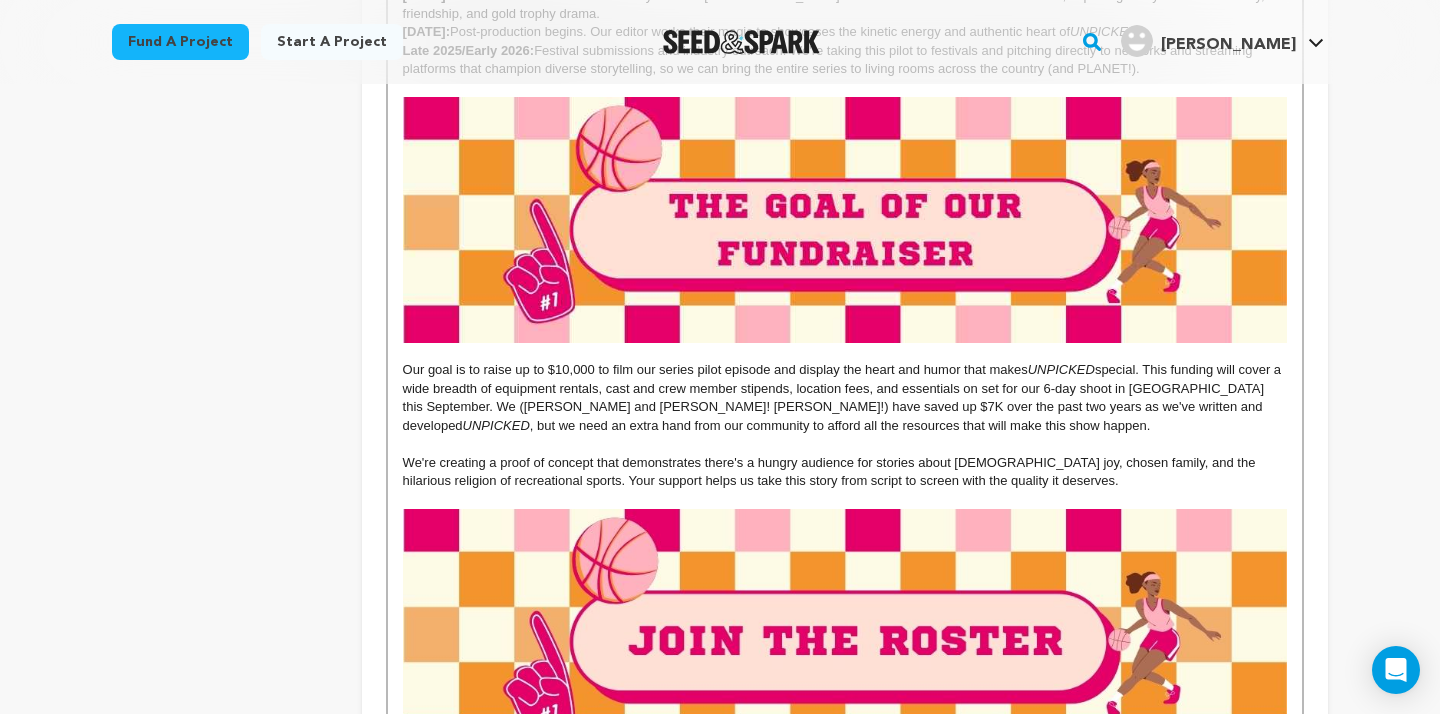 click at bounding box center [845, 444] 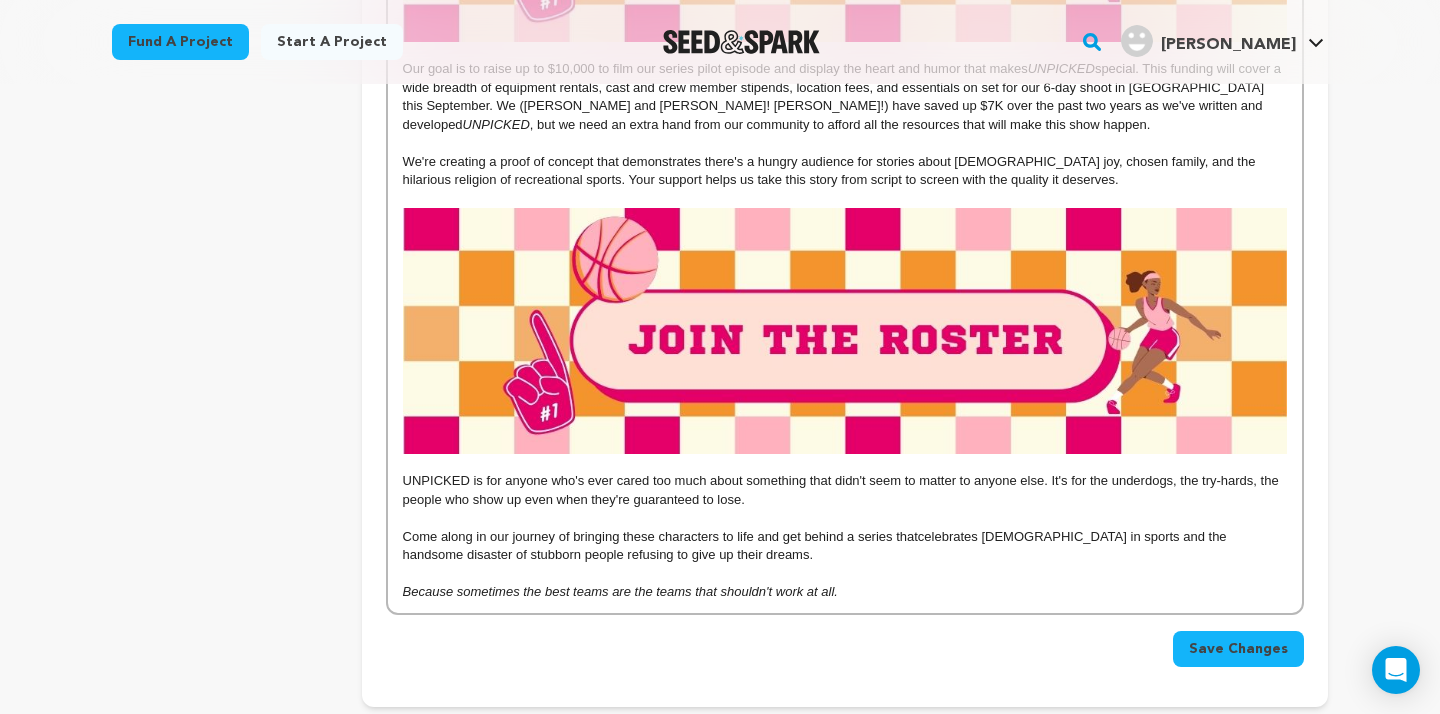 scroll, scrollTop: 4760, scrollLeft: 0, axis: vertical 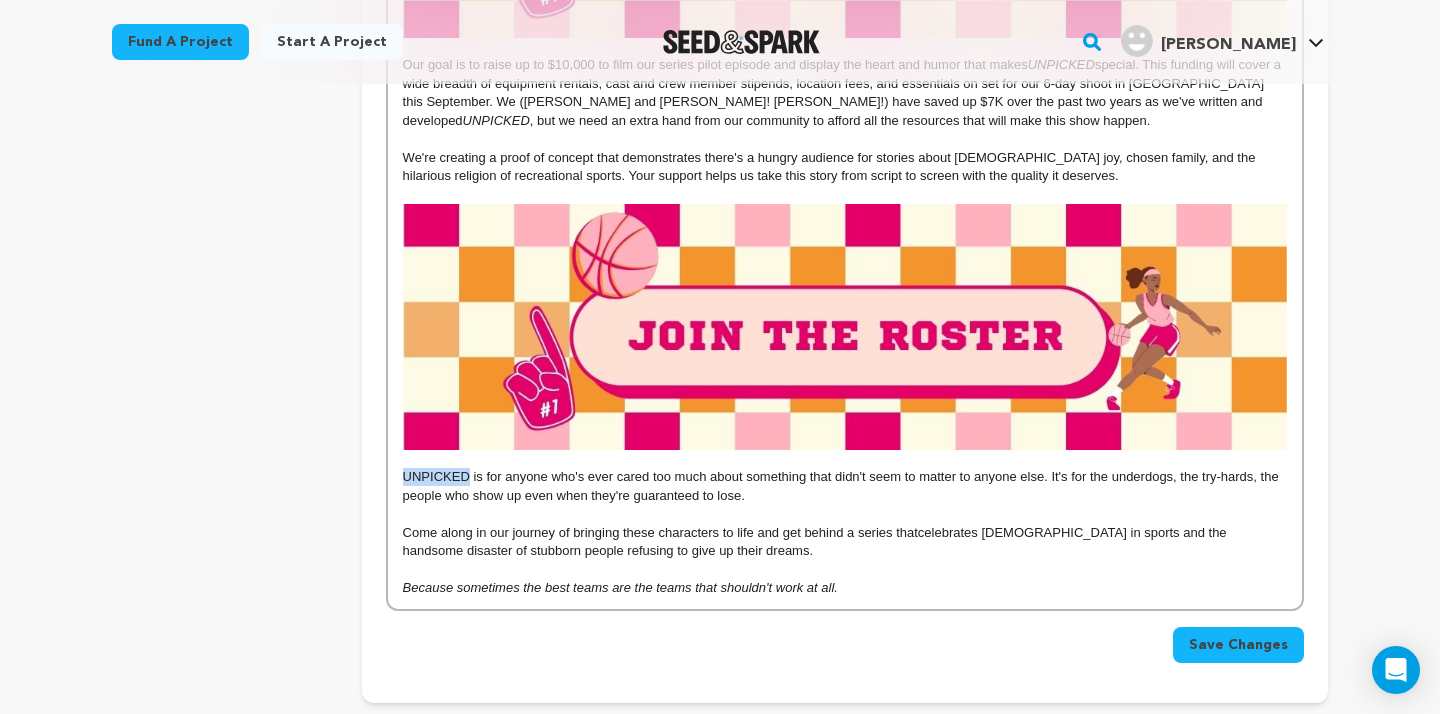drag, startPoint x: 469, startPoint y: 440, endPoint x: 401, endPoint y: 435, distance: 68.18358 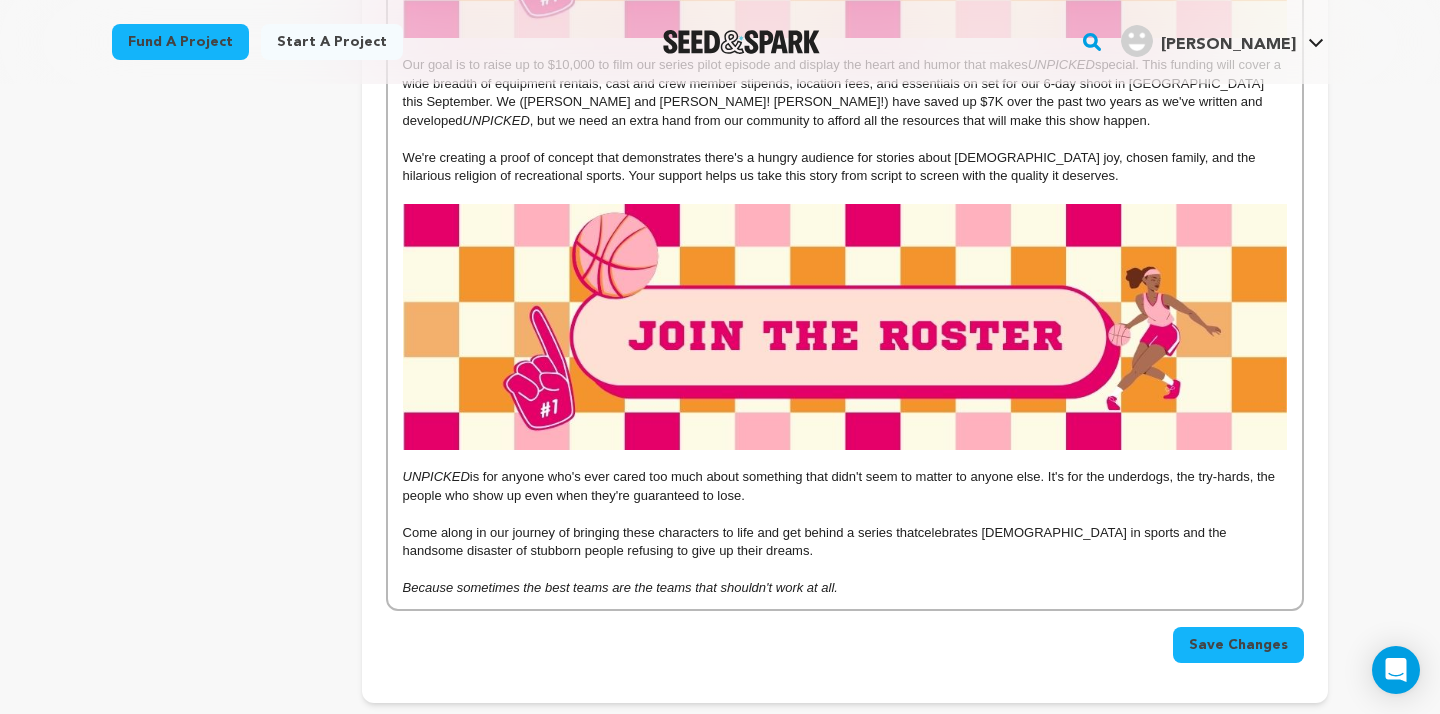 click on "Save Changes" at bounding box center [1238, 645] 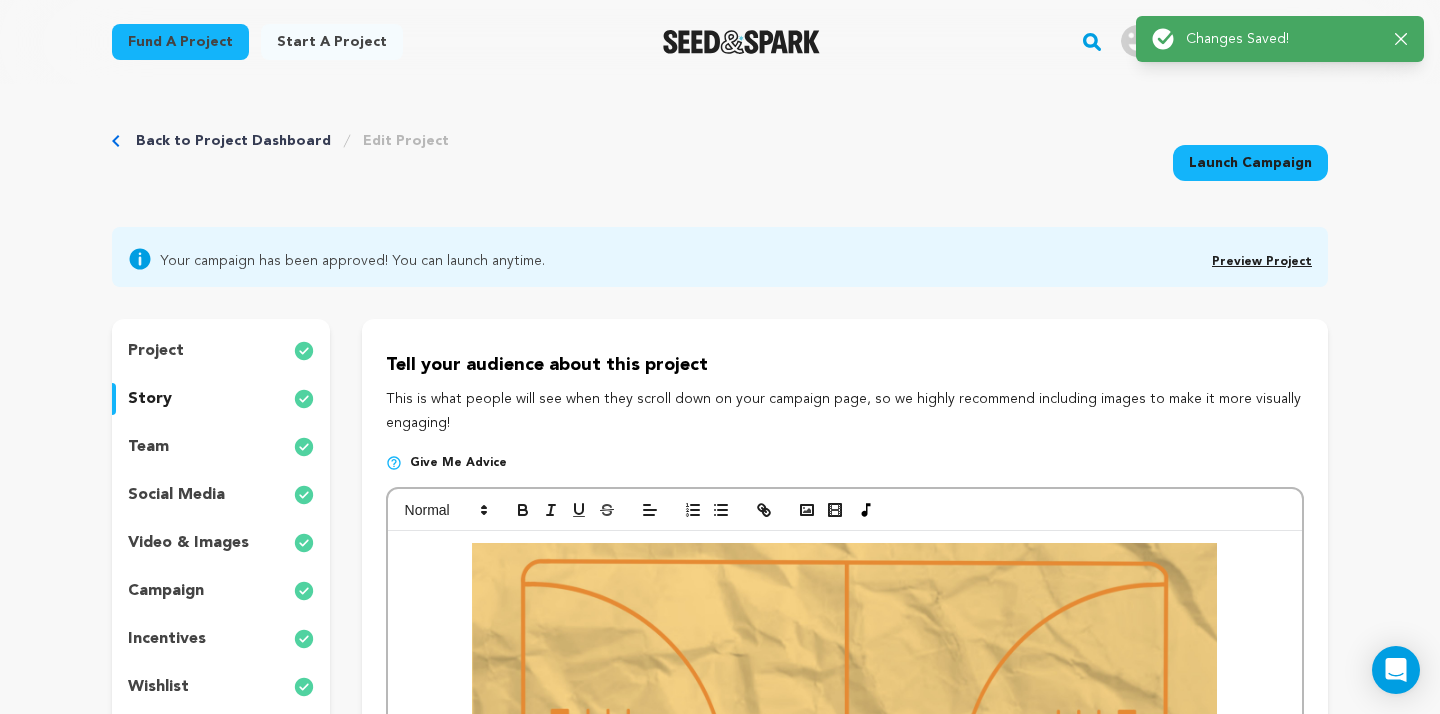 scroll, scrollTop: 0, scrollLeft: 0, axis: both 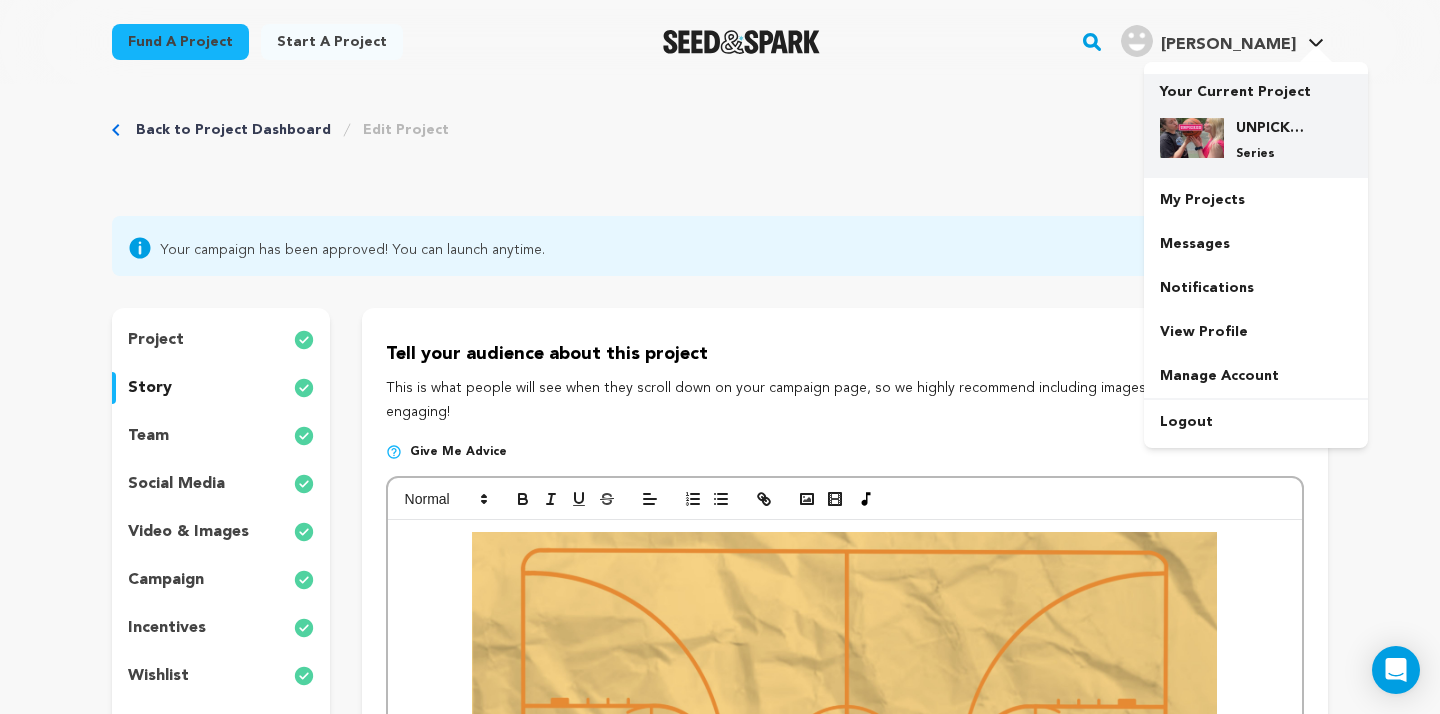 click on "UNPICKED" at bounding box center (1272, 128) 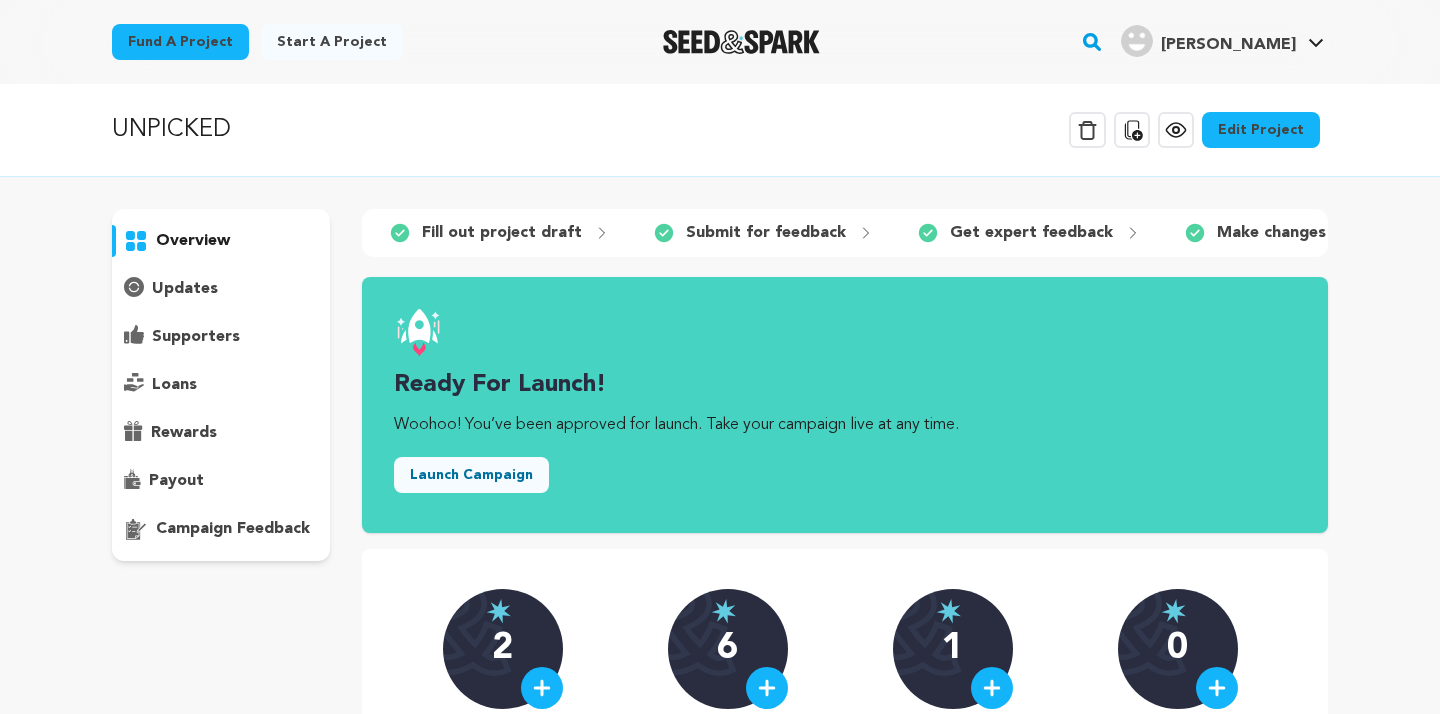 scroll, scrollTop: 0, scrollLeft: 0, axis: both 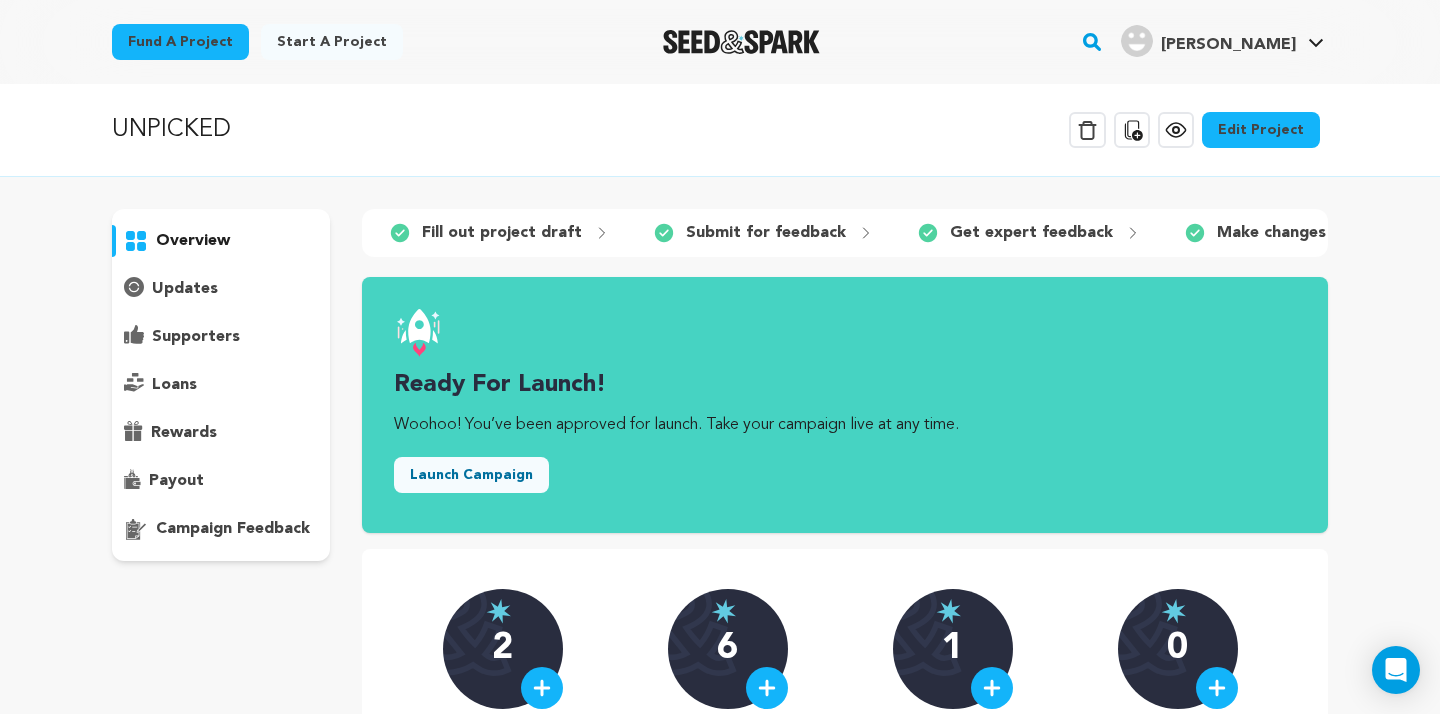 click 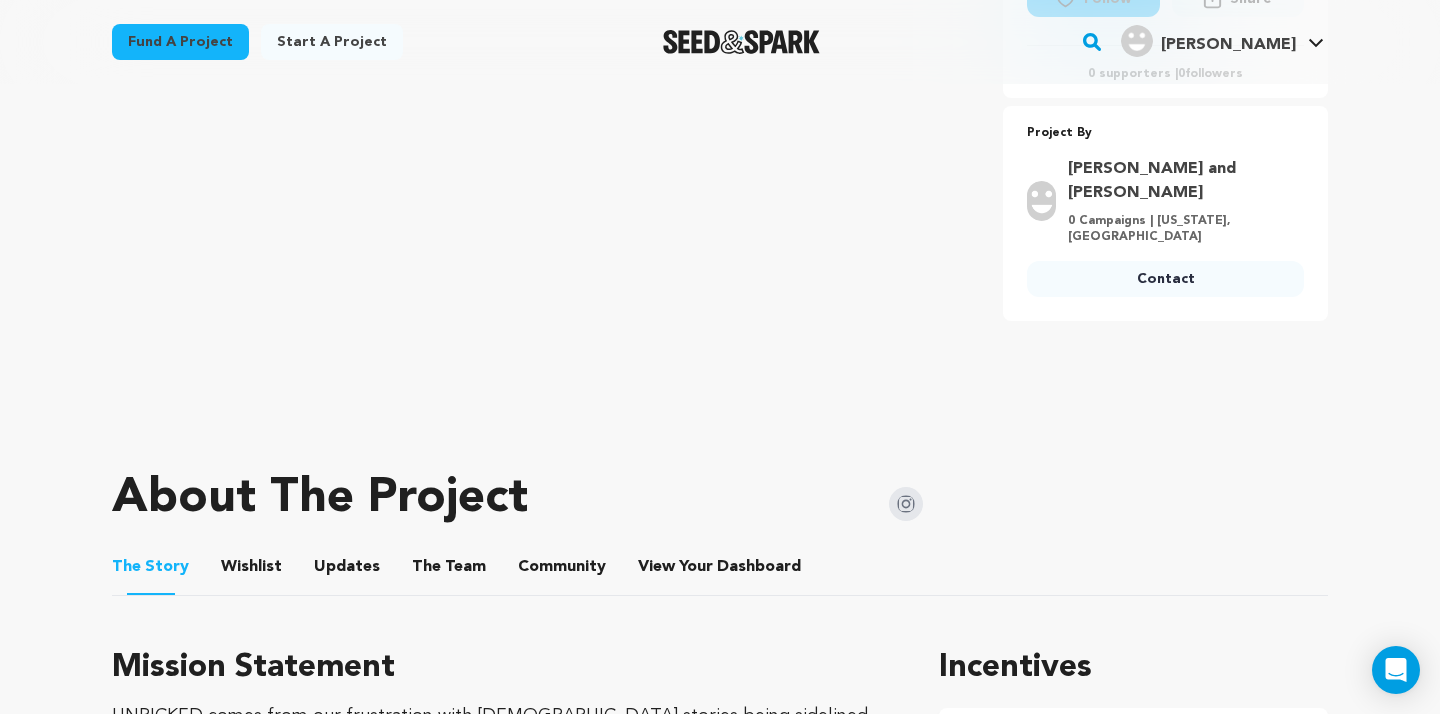 scroll, scrollTop: 667, scrollLeft: 0, axis: vertical 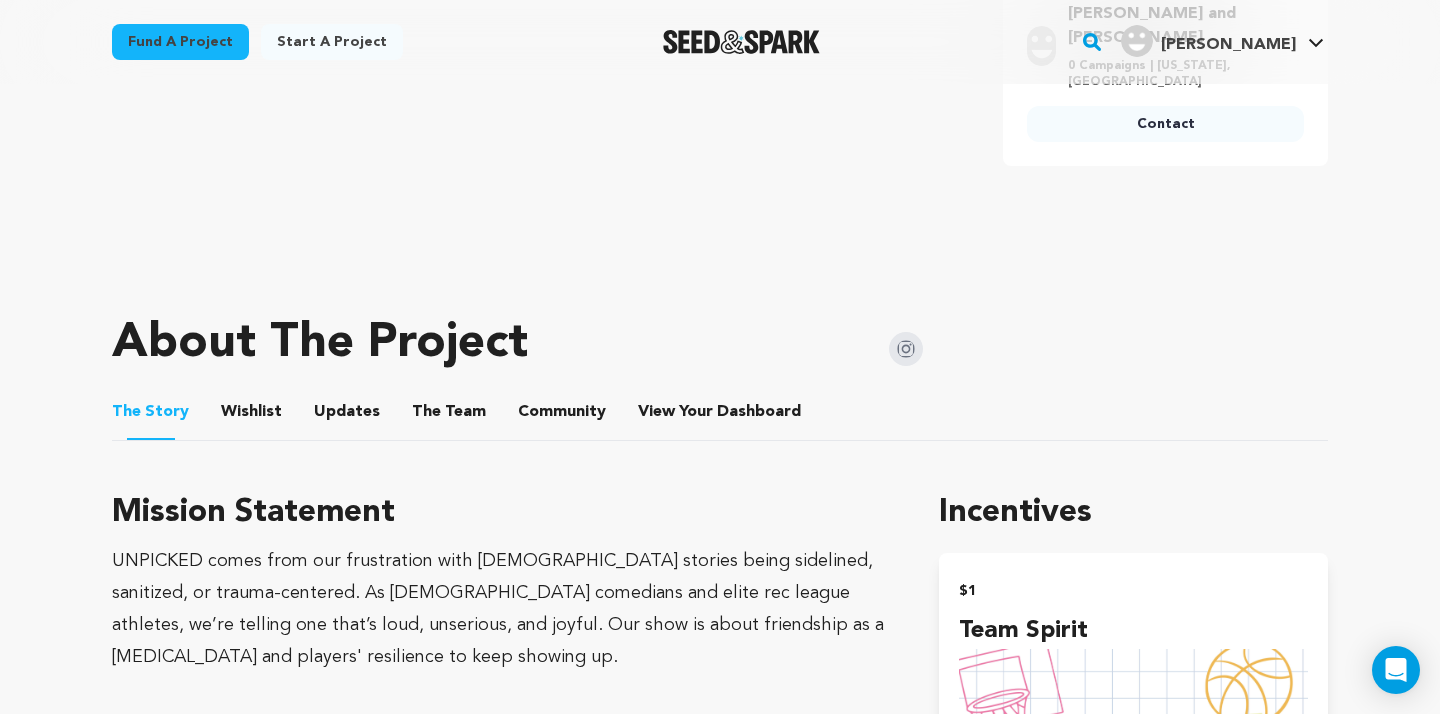 click on "Wishlist" at bounding box center [252, 416] 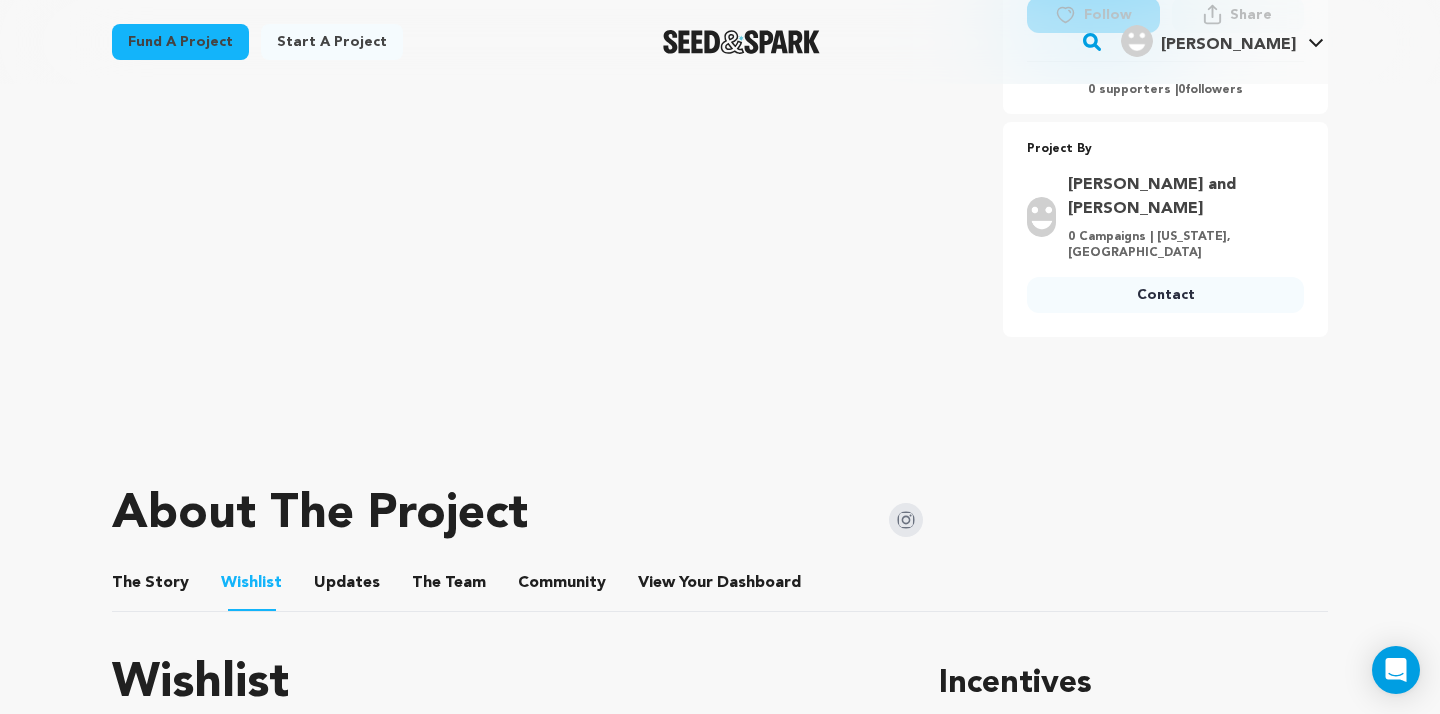 scroll, scrollTop: 531, scrollLeft: 0, axis: vertical 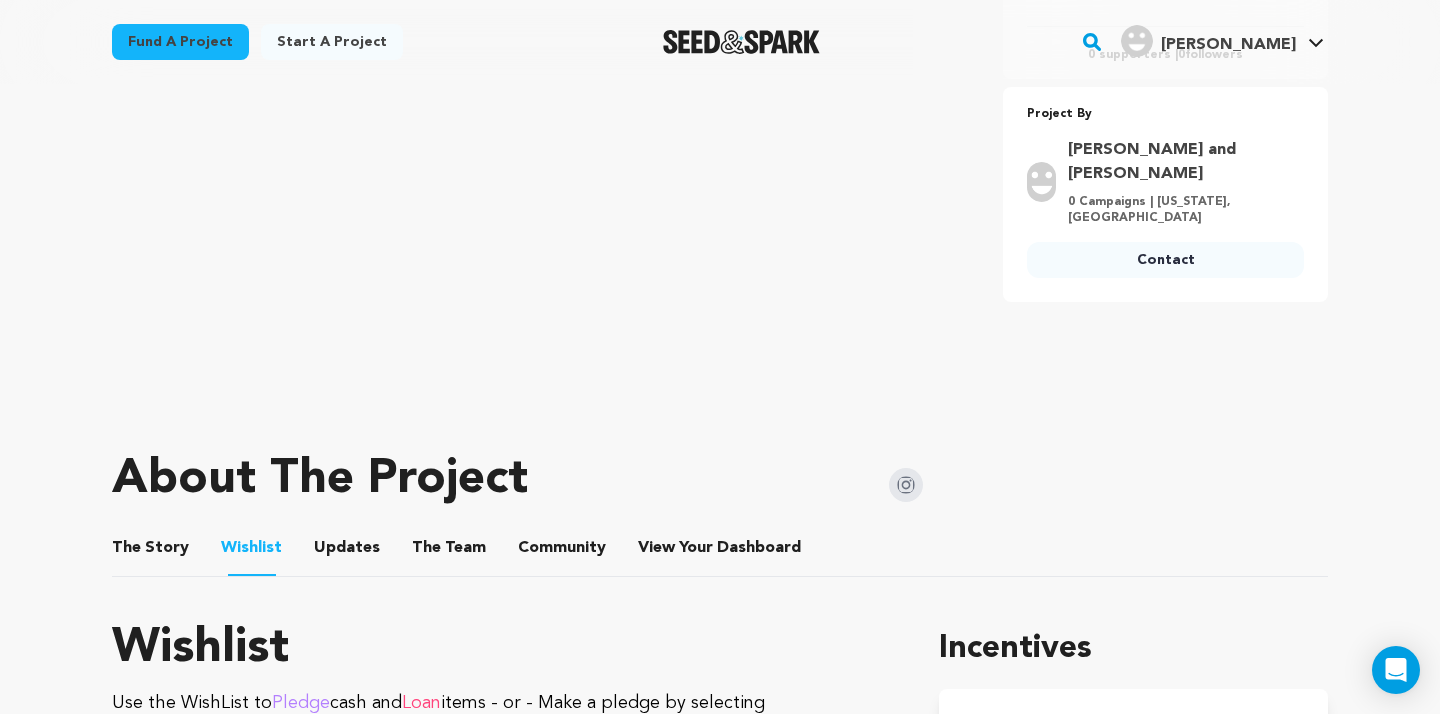 click on "Updates" at bounding box center (347, 552) 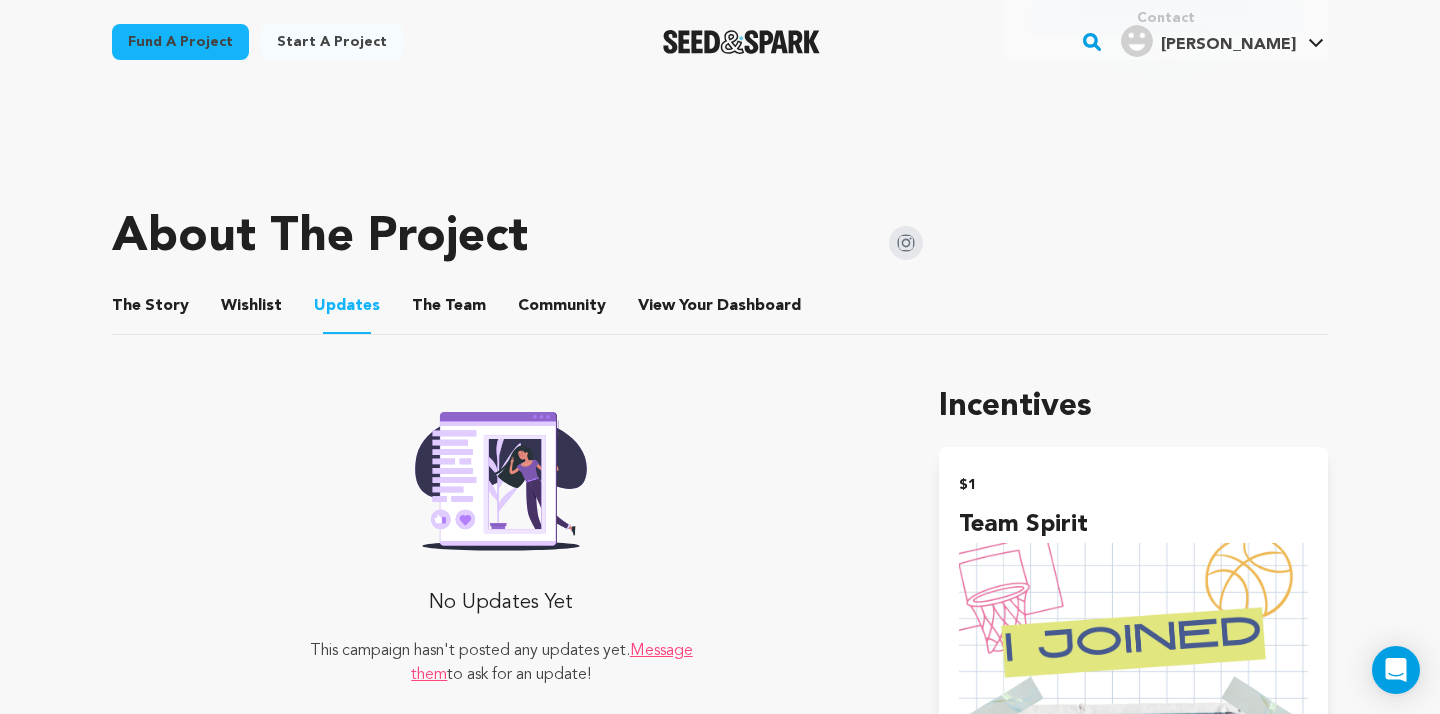 click on "The Team" at bounding box center (449, 310) 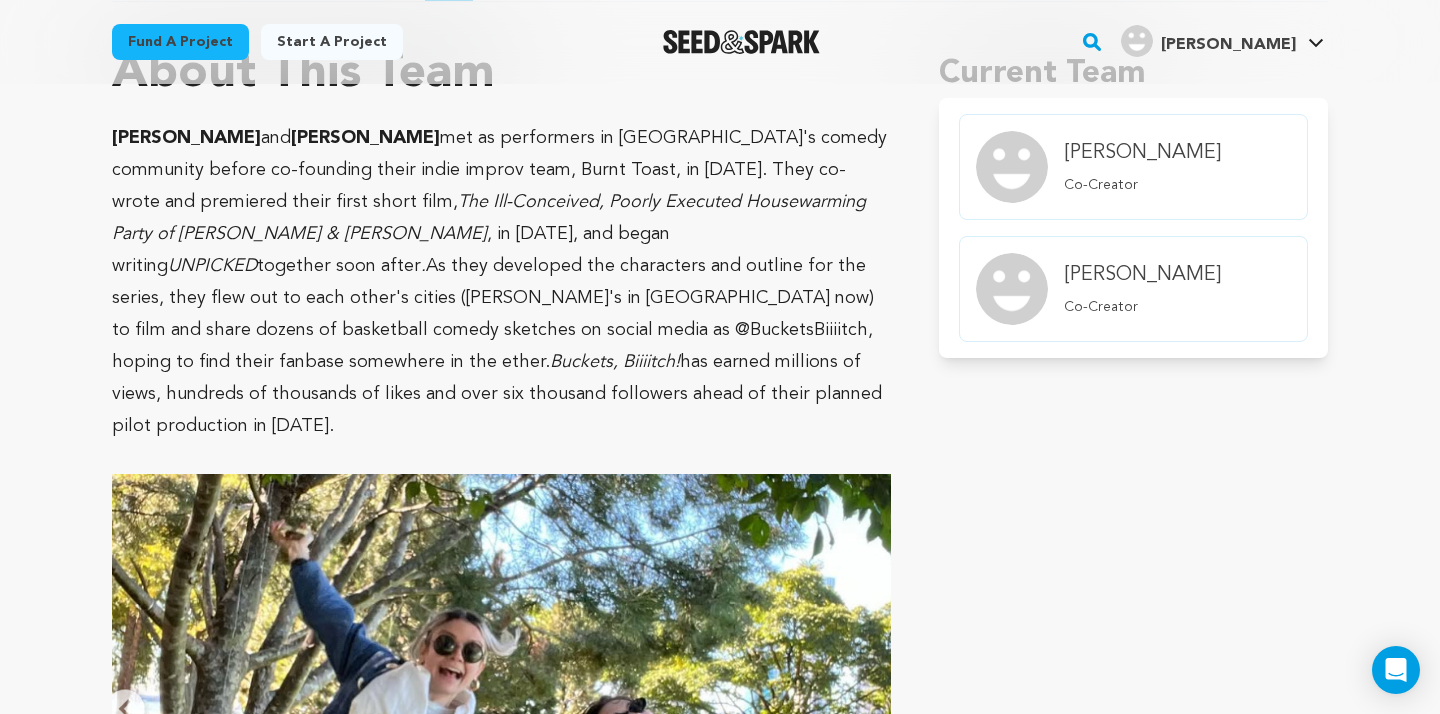 scroll, scrollTop: 844, scrollLeft: 0, axis: vertical 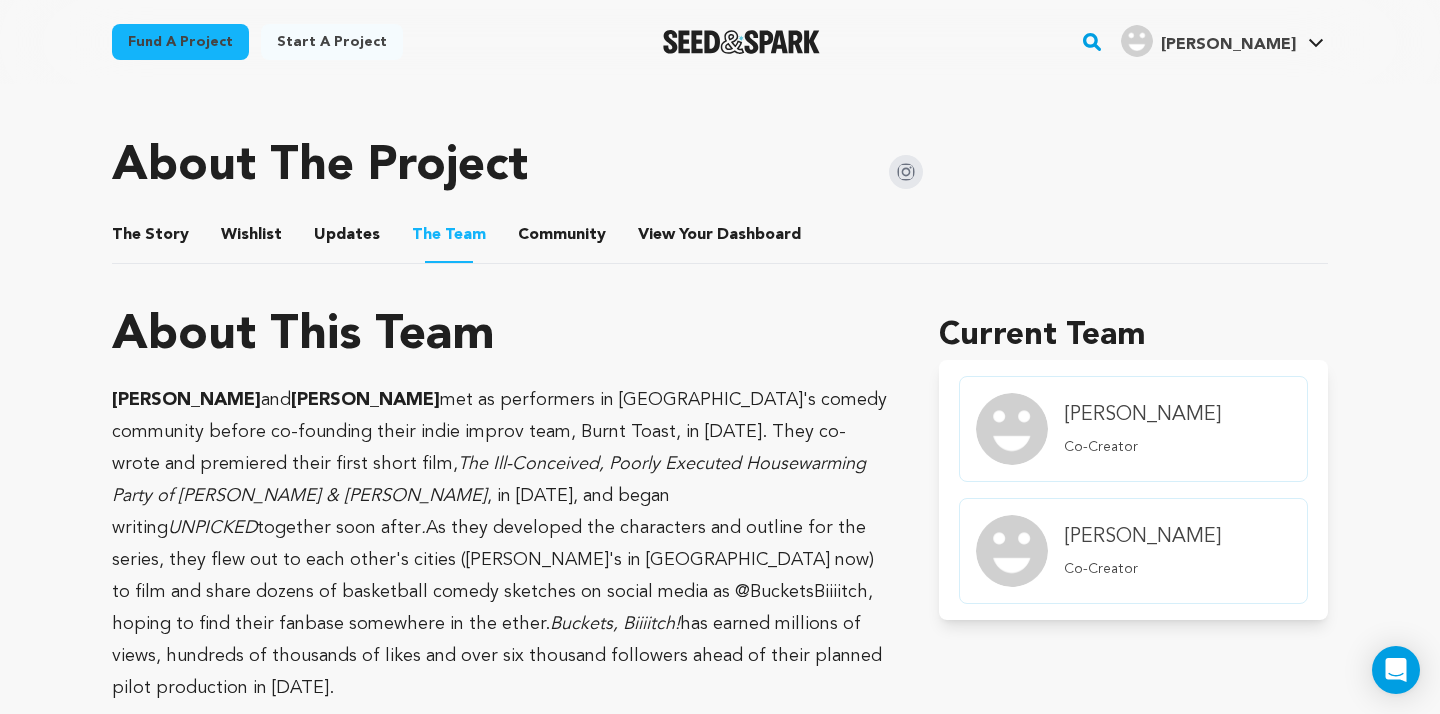 click on "Wishlist" at bounding box center (252, 239) 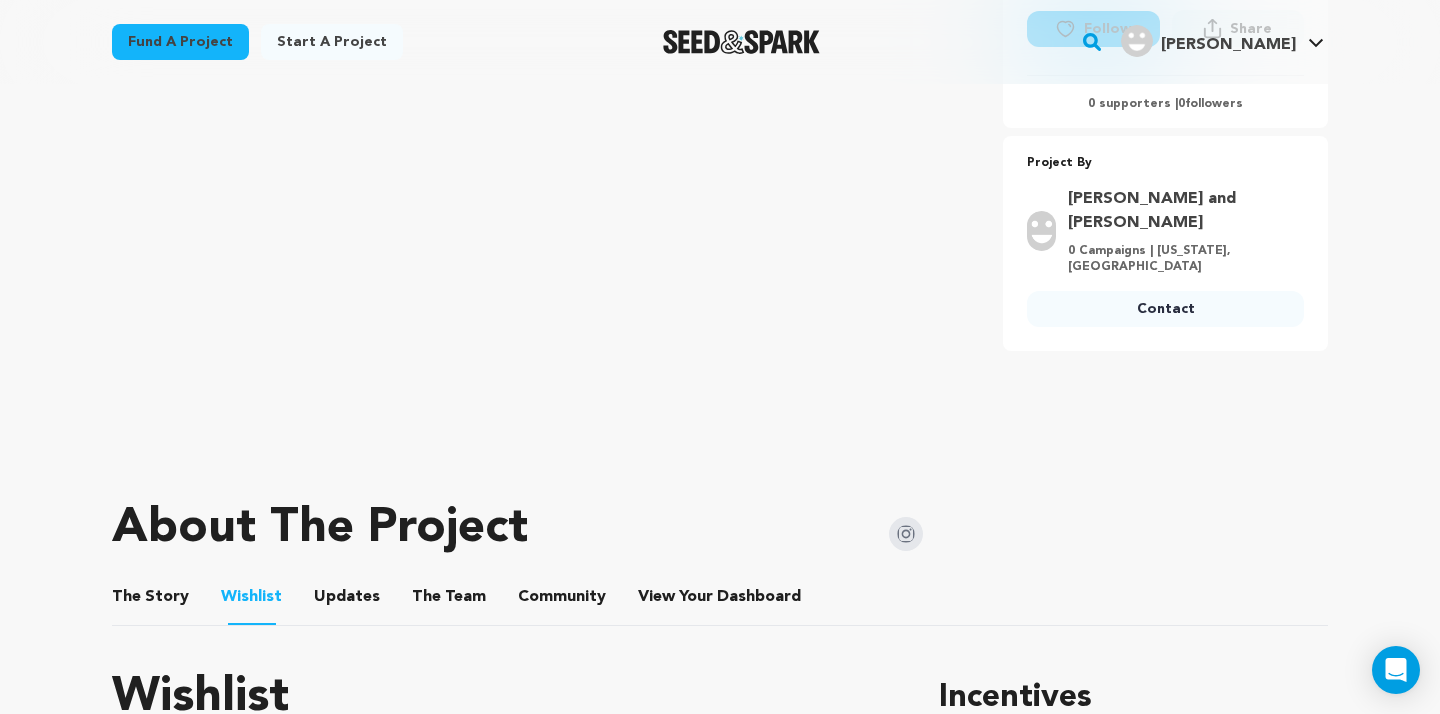 scroll, scrollTop: 765, scrollLeft: 0, axis: vertical 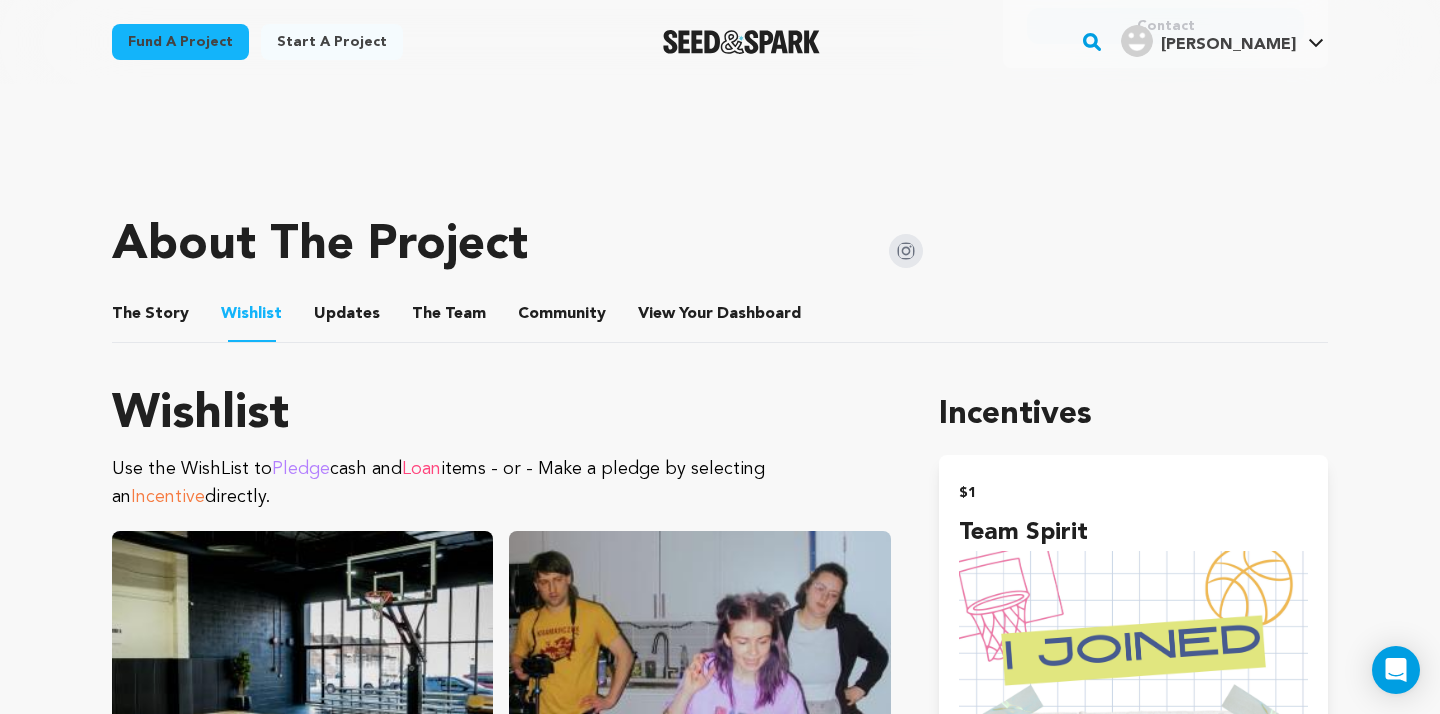 click on "The Story" at bounding box center [151, 318] 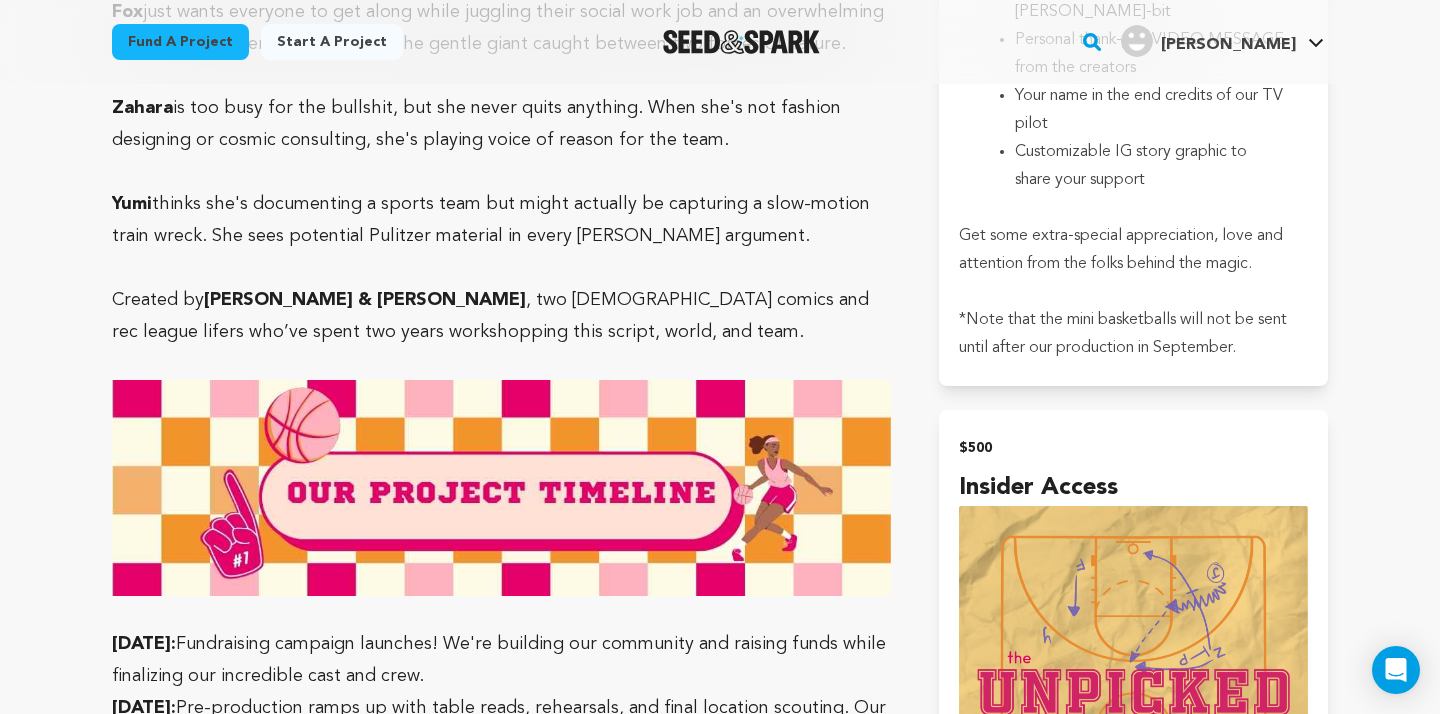 scroll, scrollTop: 5753, scrollLeft: 0, axis: vertical 